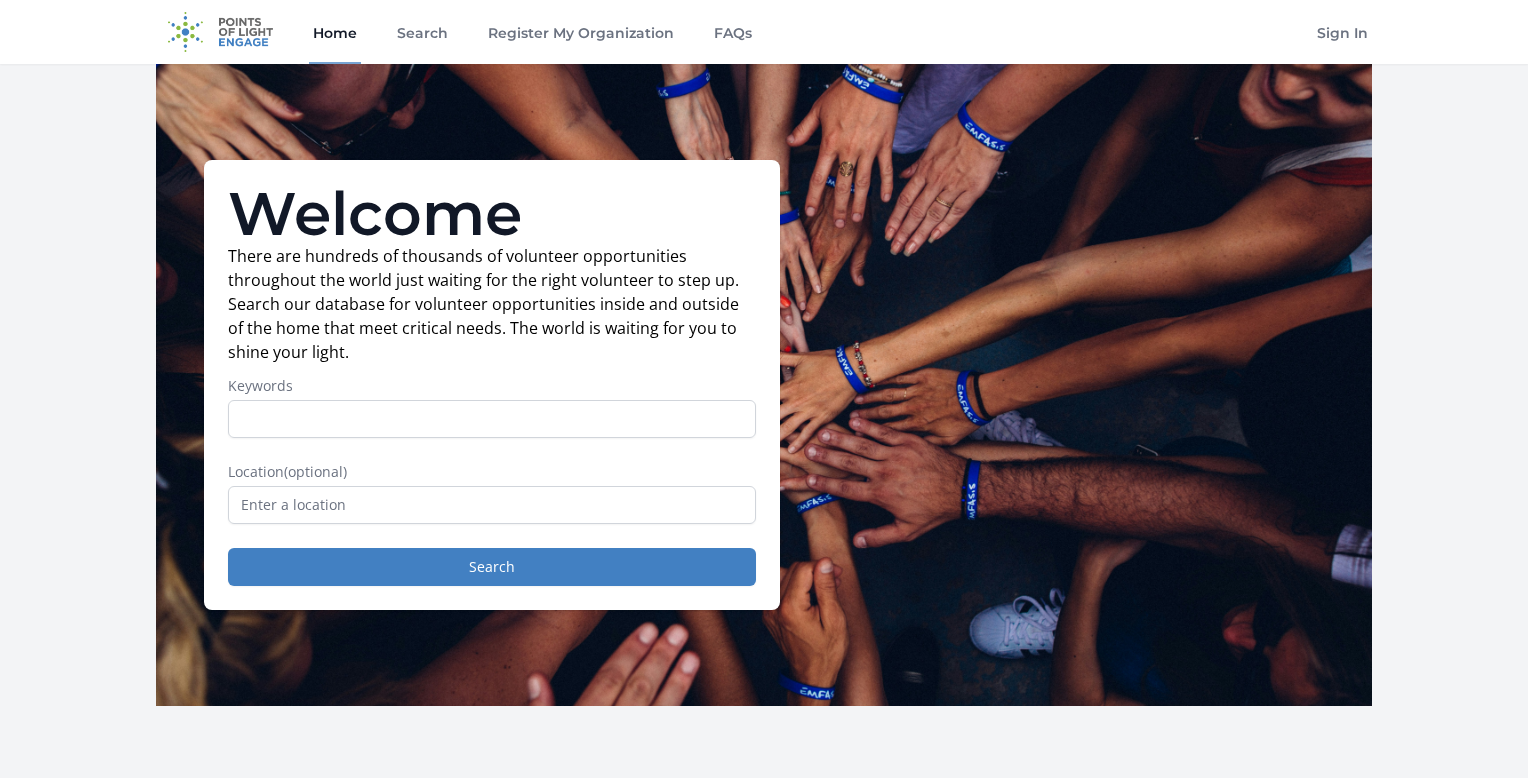 scroll, scrollTop: 0, scrollLeft: 0, axis: both 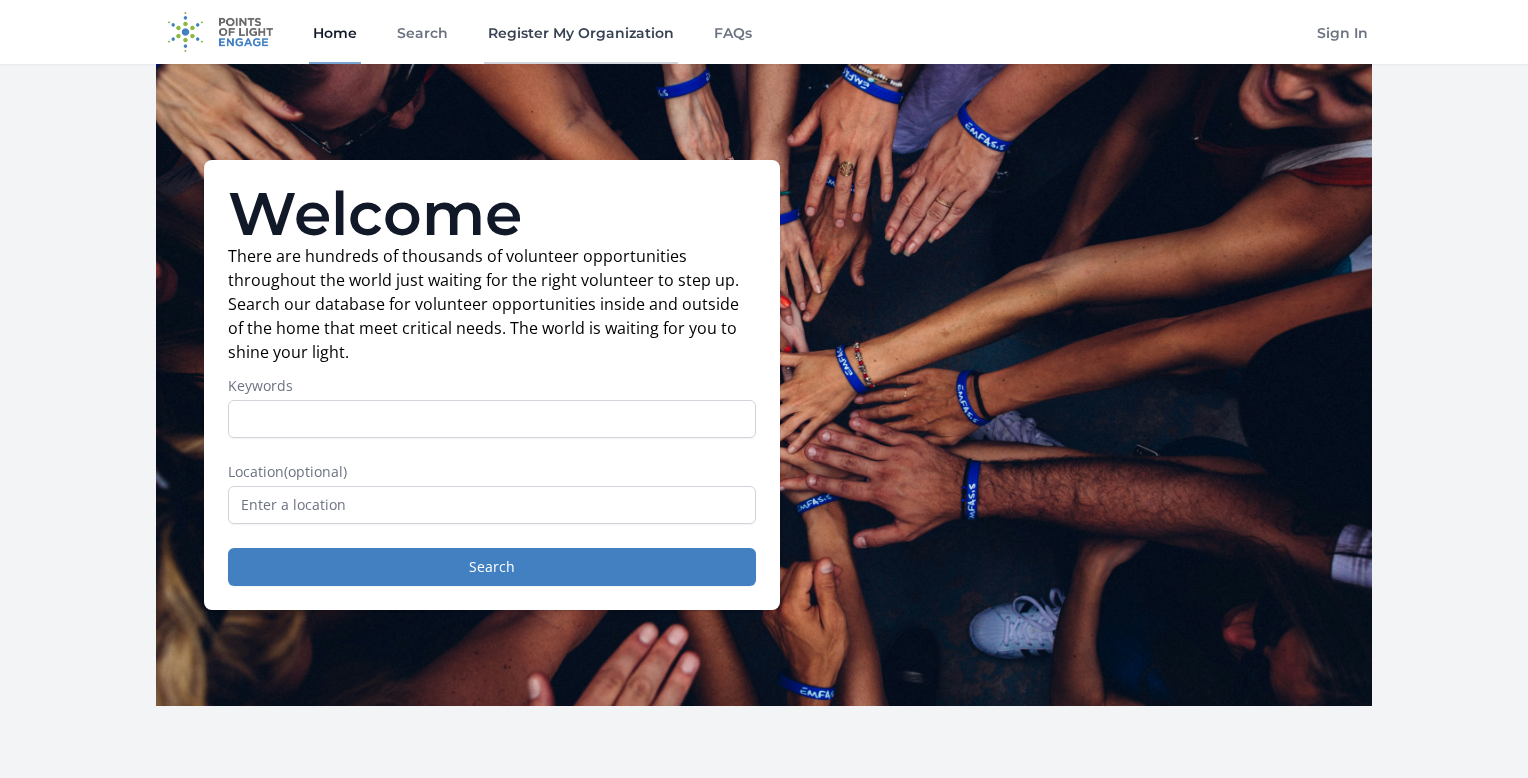 click on "Register My Organization" at bounding box center [581, 32] 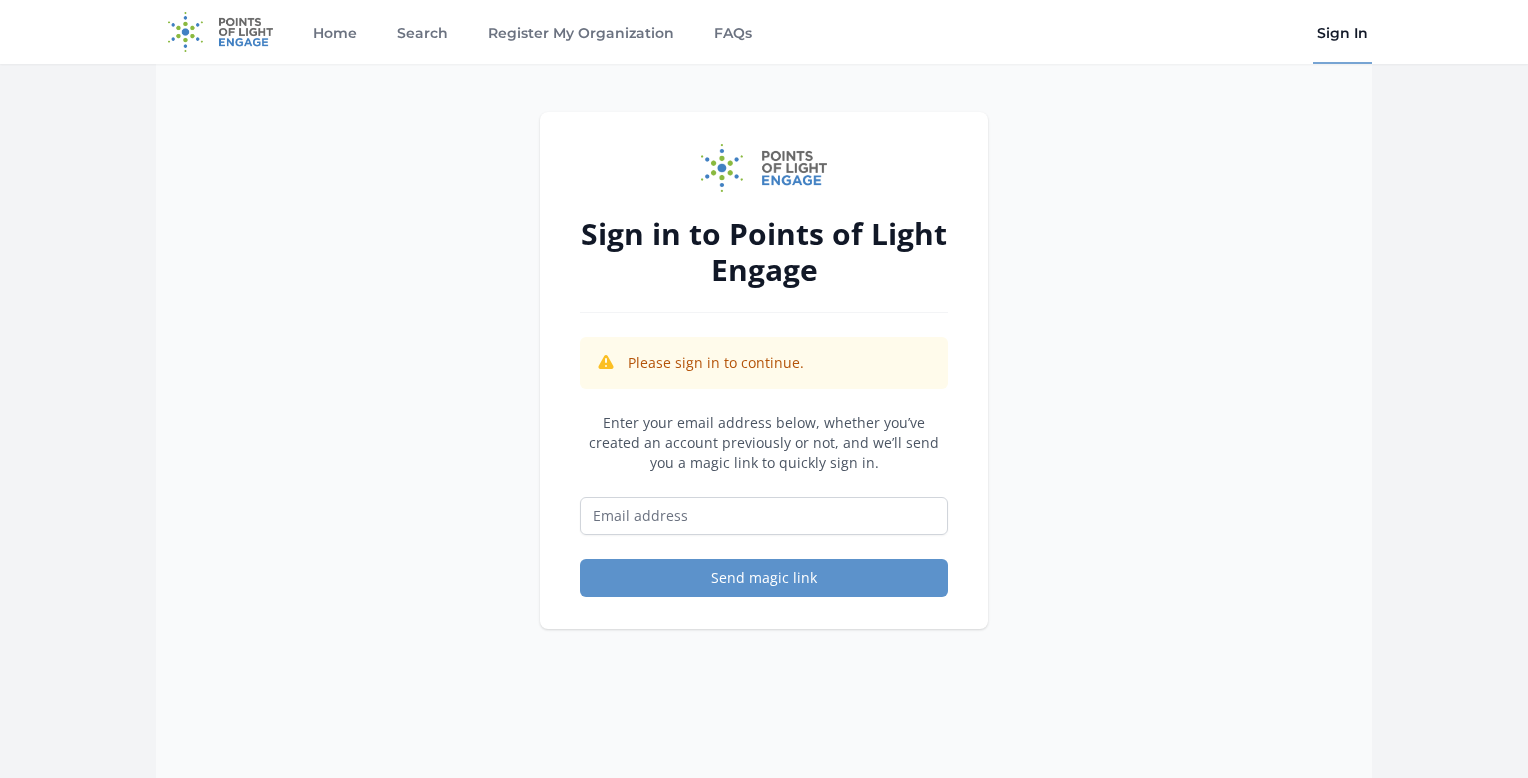 scroll, scrollTop: 0, scrollLeft: 0, axis: both 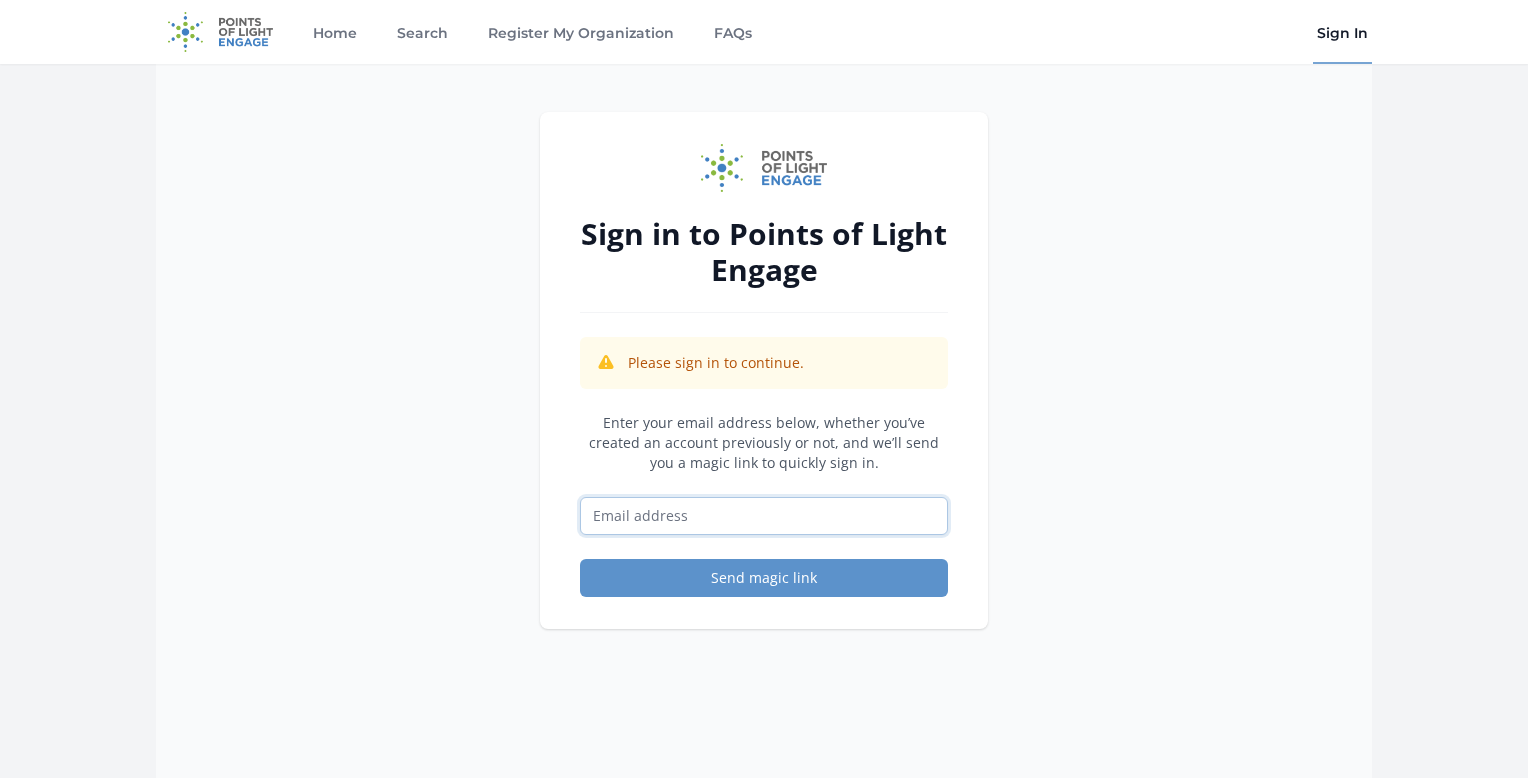 click at bounding box center (764, 516) 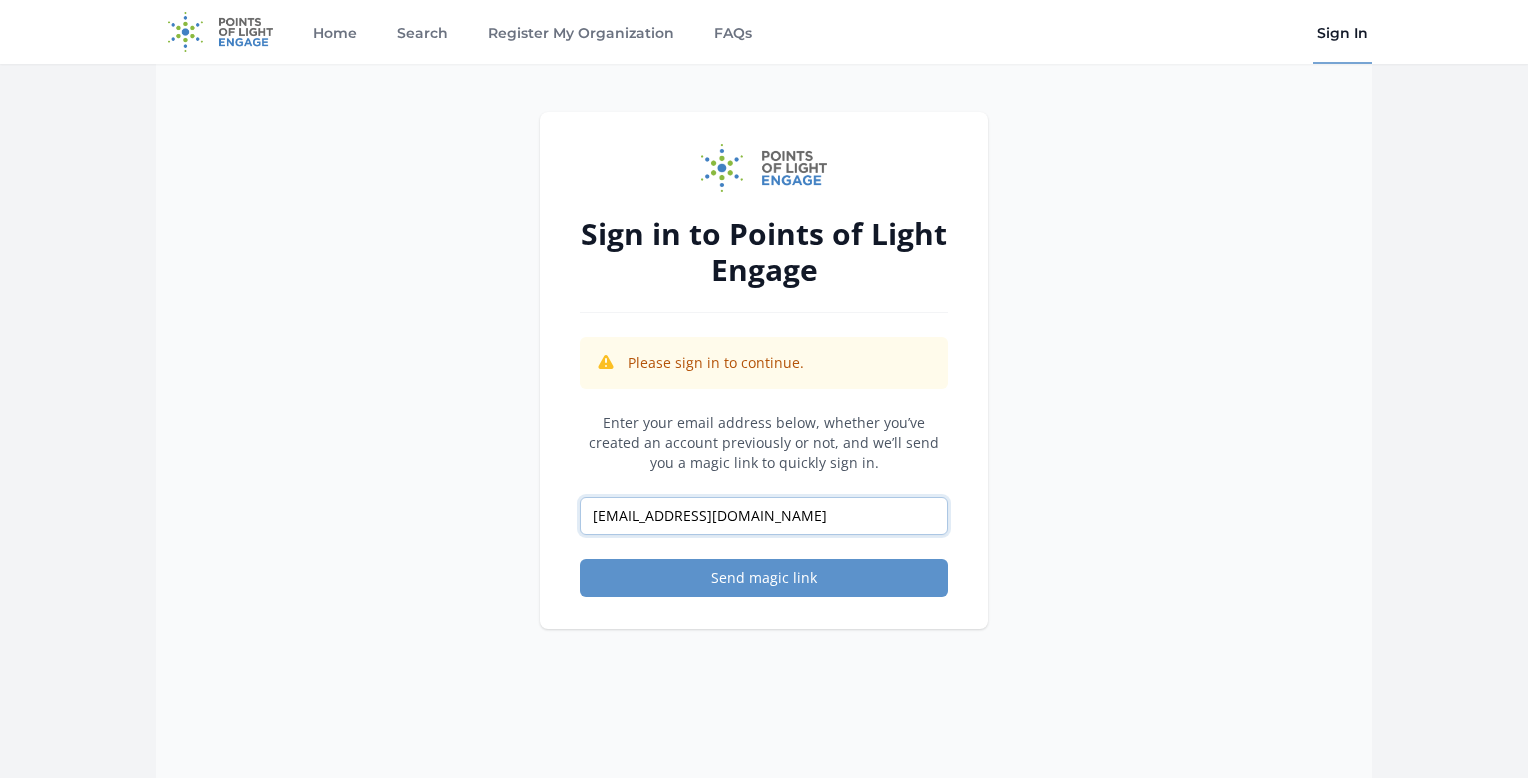 type on "volunteer@circusjuventas.org" 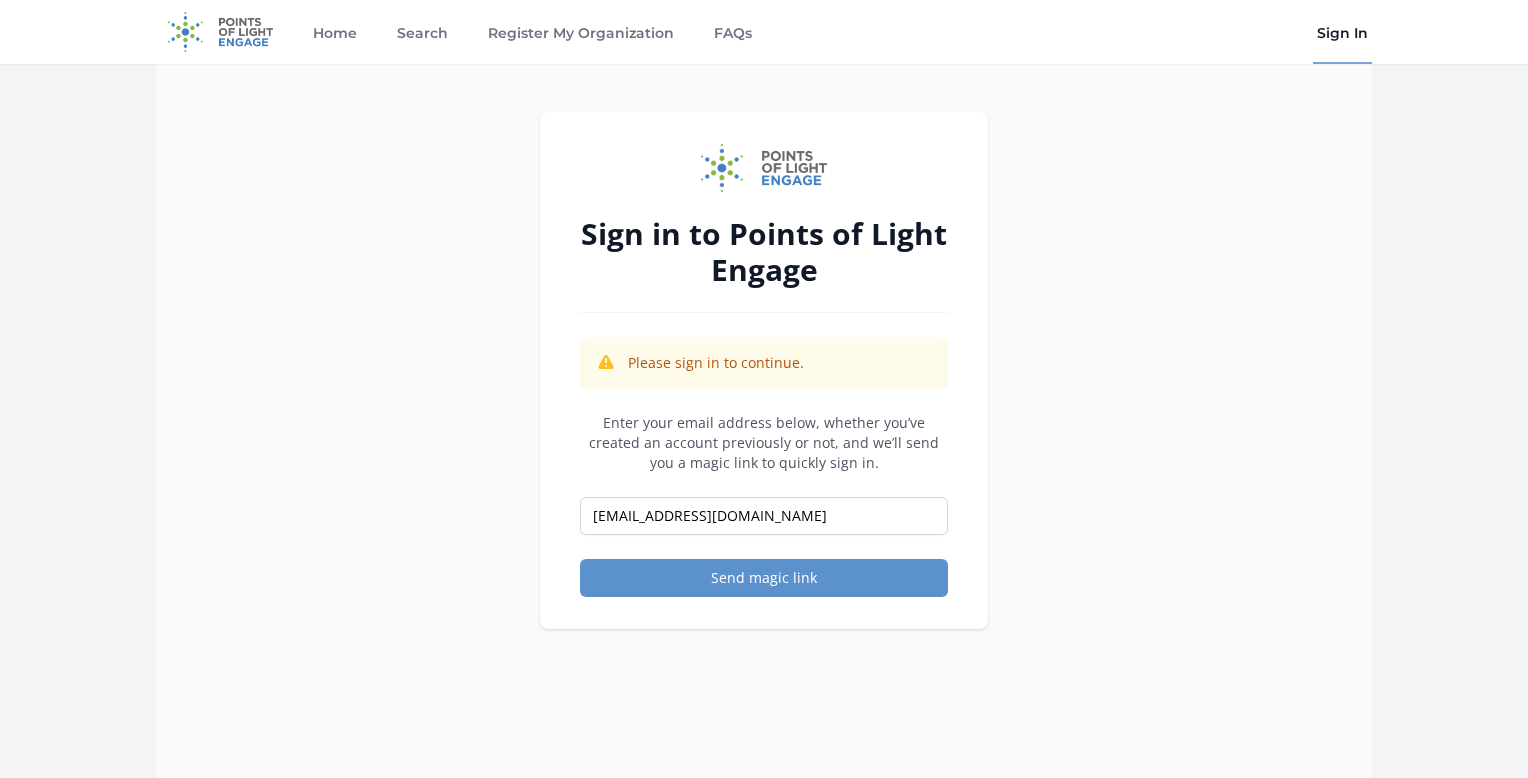 click at bounding box center (220, 32) 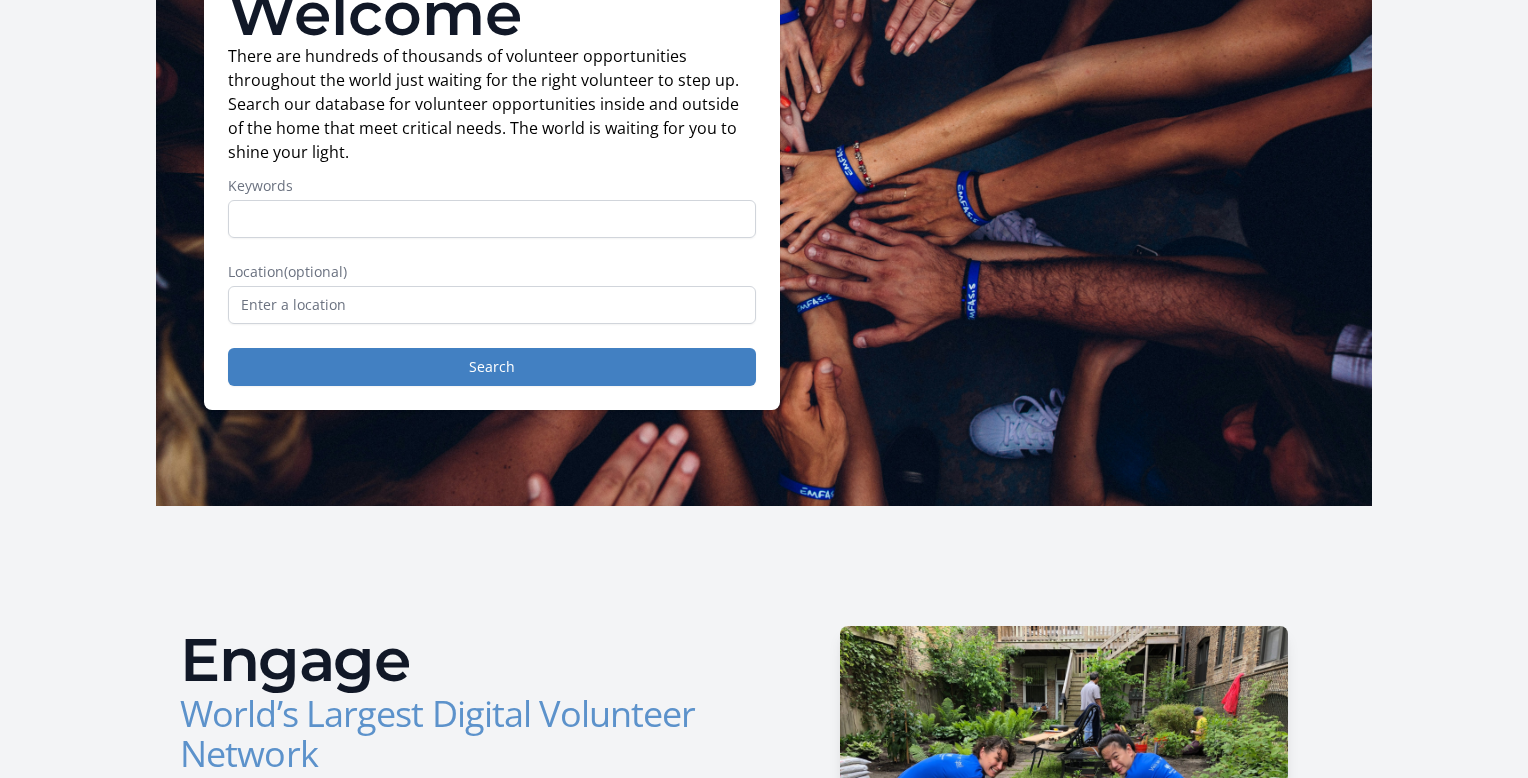 scroll, scrollTop: 0, scrollLeft: 0, axis: both 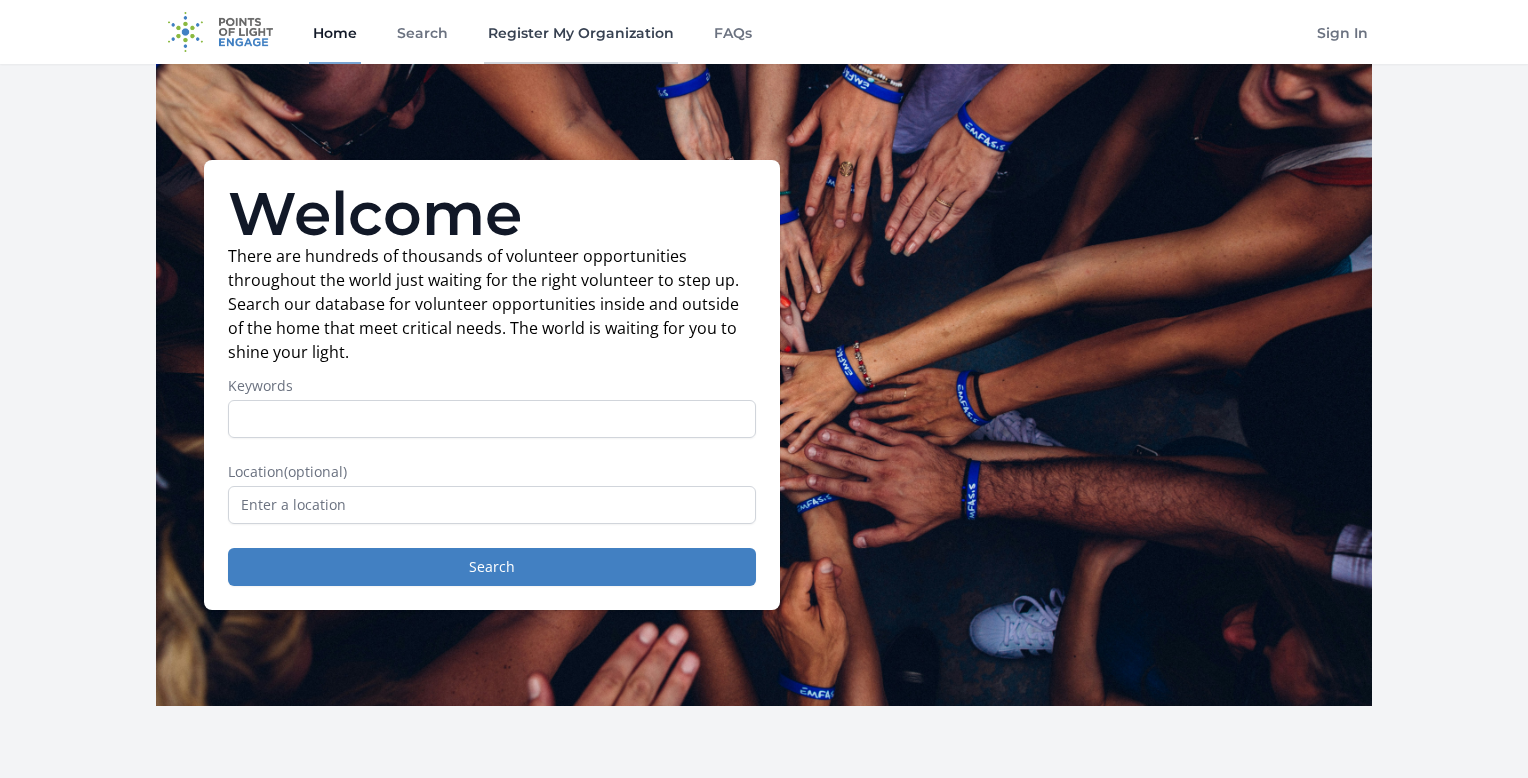 click on "Register My Organization" at bounding box center [581, 32] 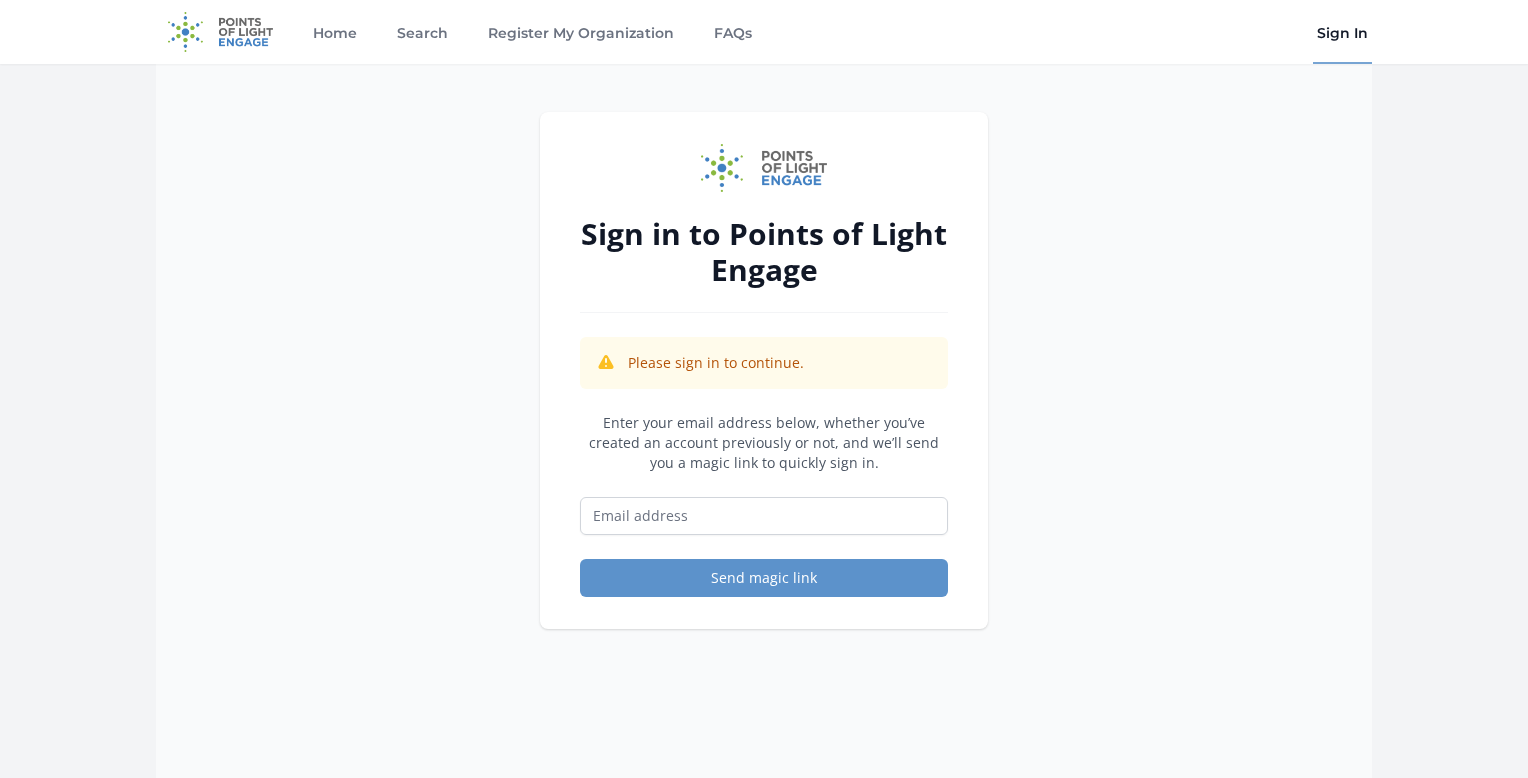 scroll, scrollTop: 0, scrollLeft: 0, axis: both 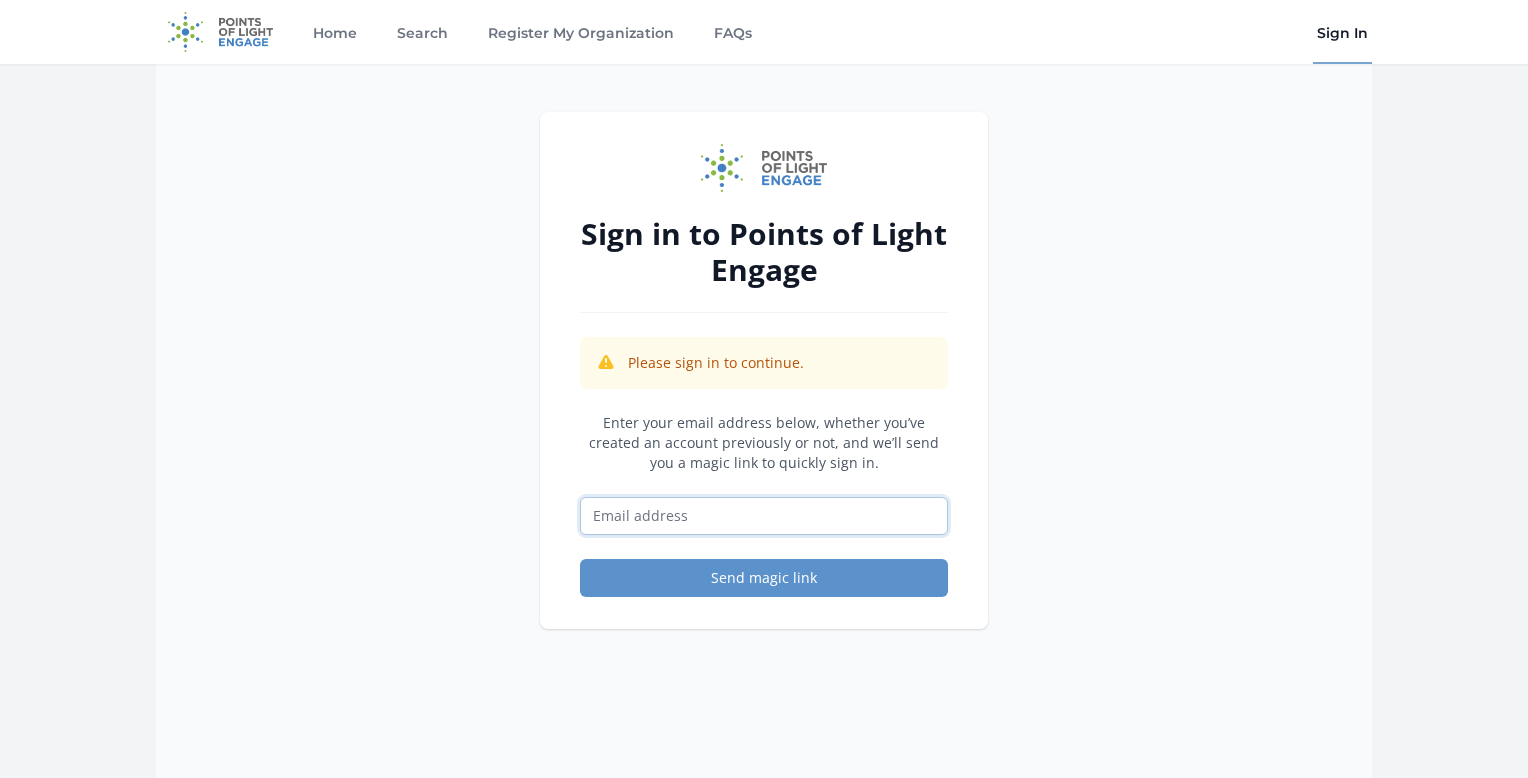 click at bounding box center (764, 516) 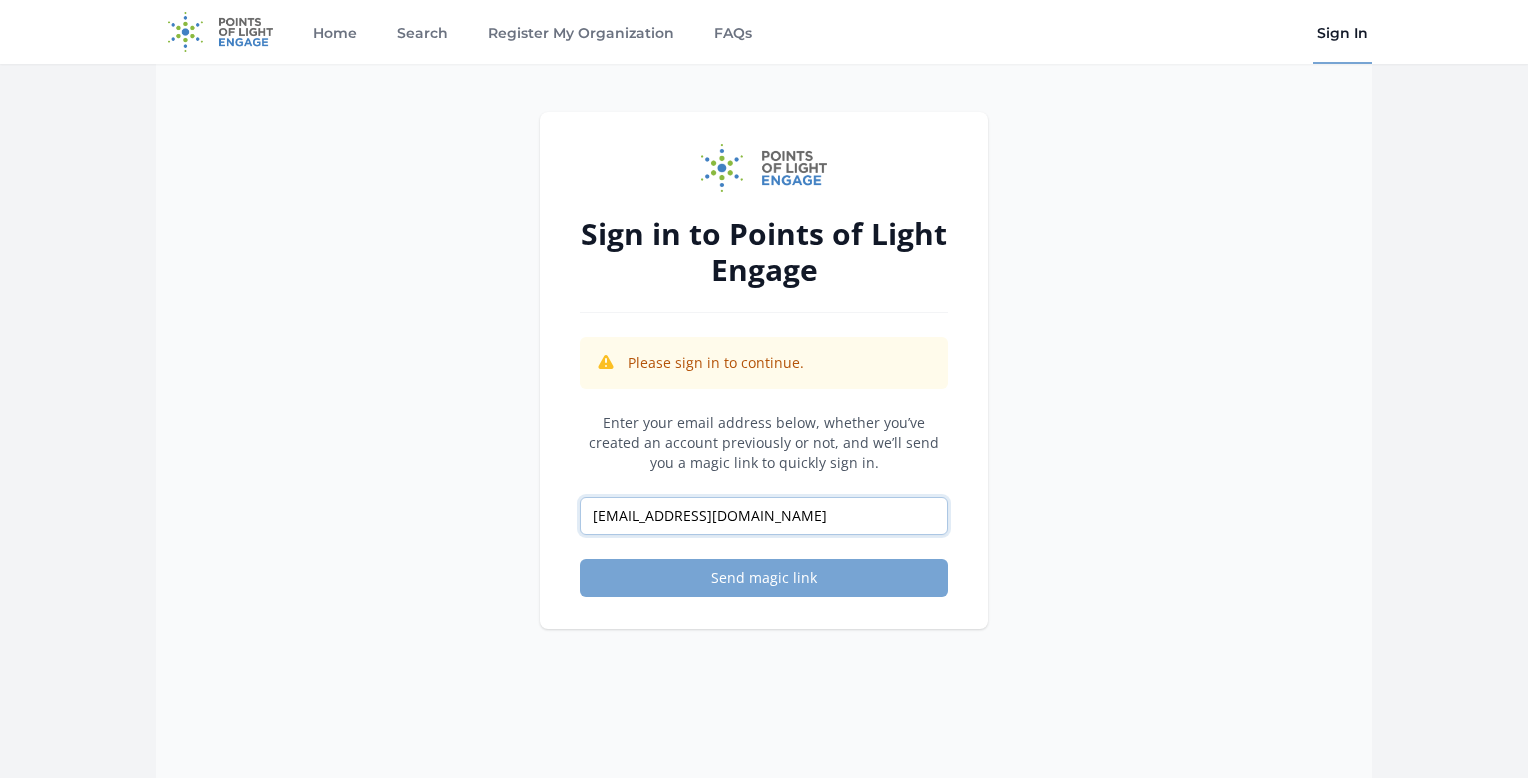 type on "[EMAIL_ADDRESS][DOMAIN_NAME]" 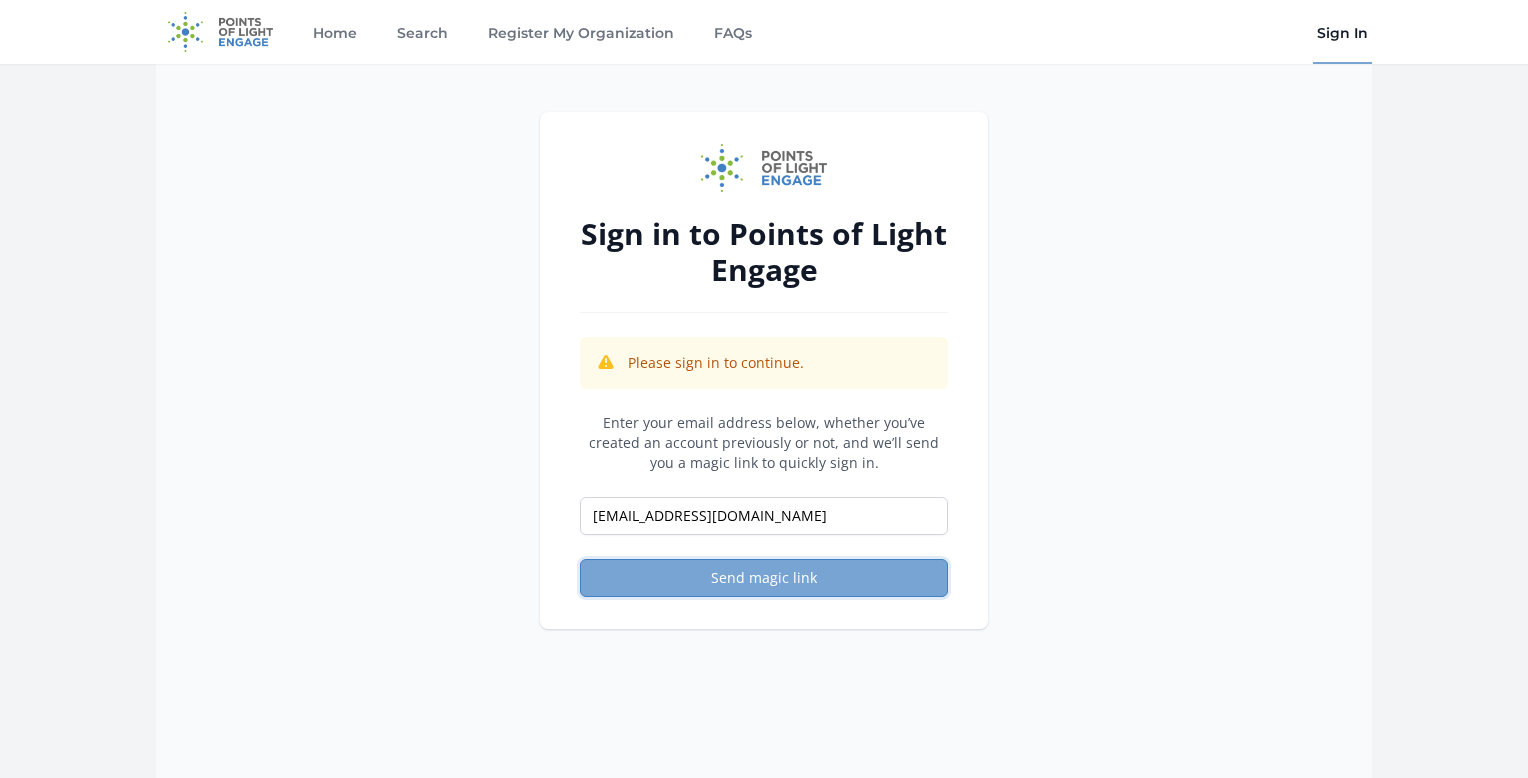 click on "Send magic link" at bounding box center [764, 578] 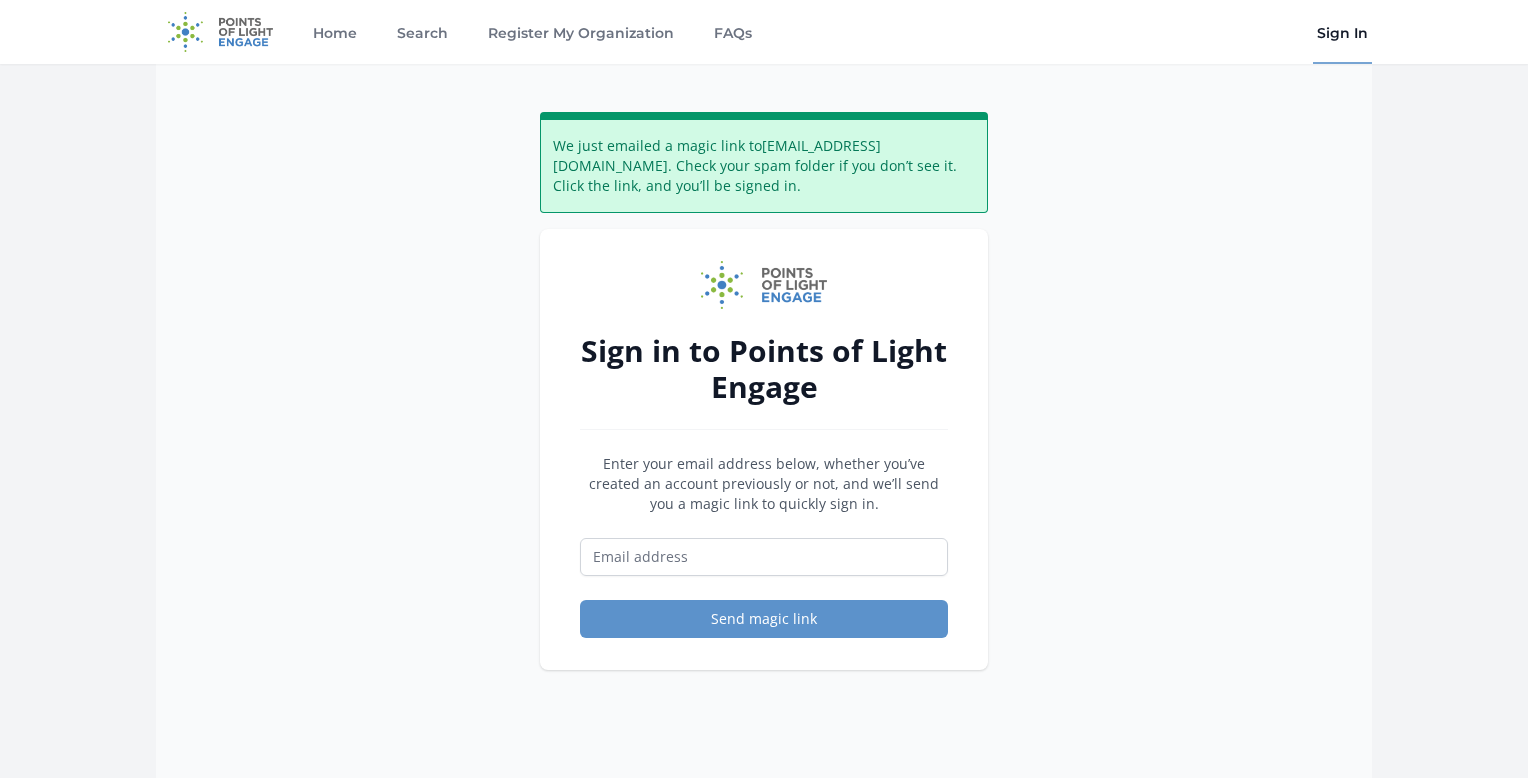 scroll, scrollTop: 0, scrollLeft: 0, axis: both 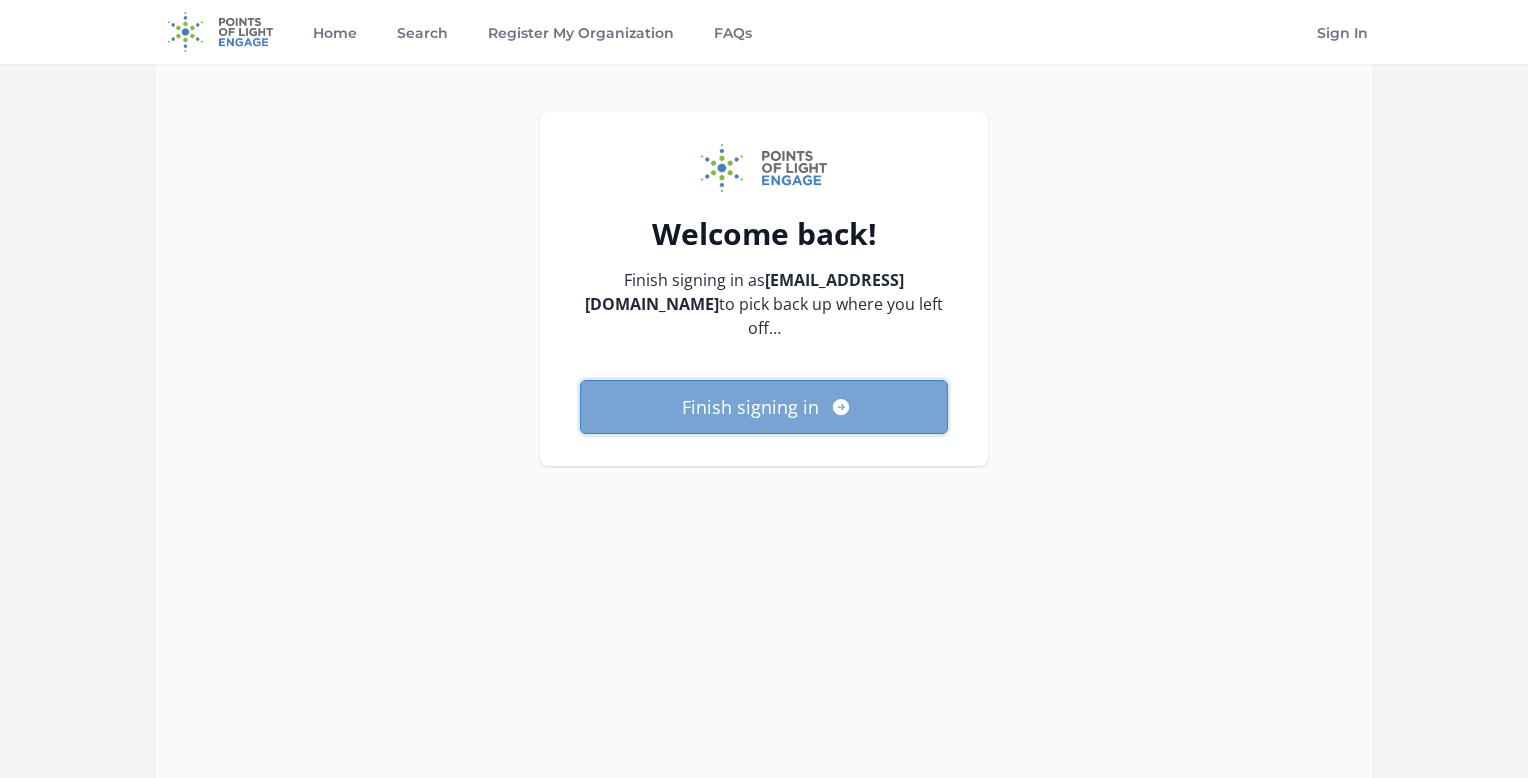 click on "Finish signing in" at bounding box center [764, 407] 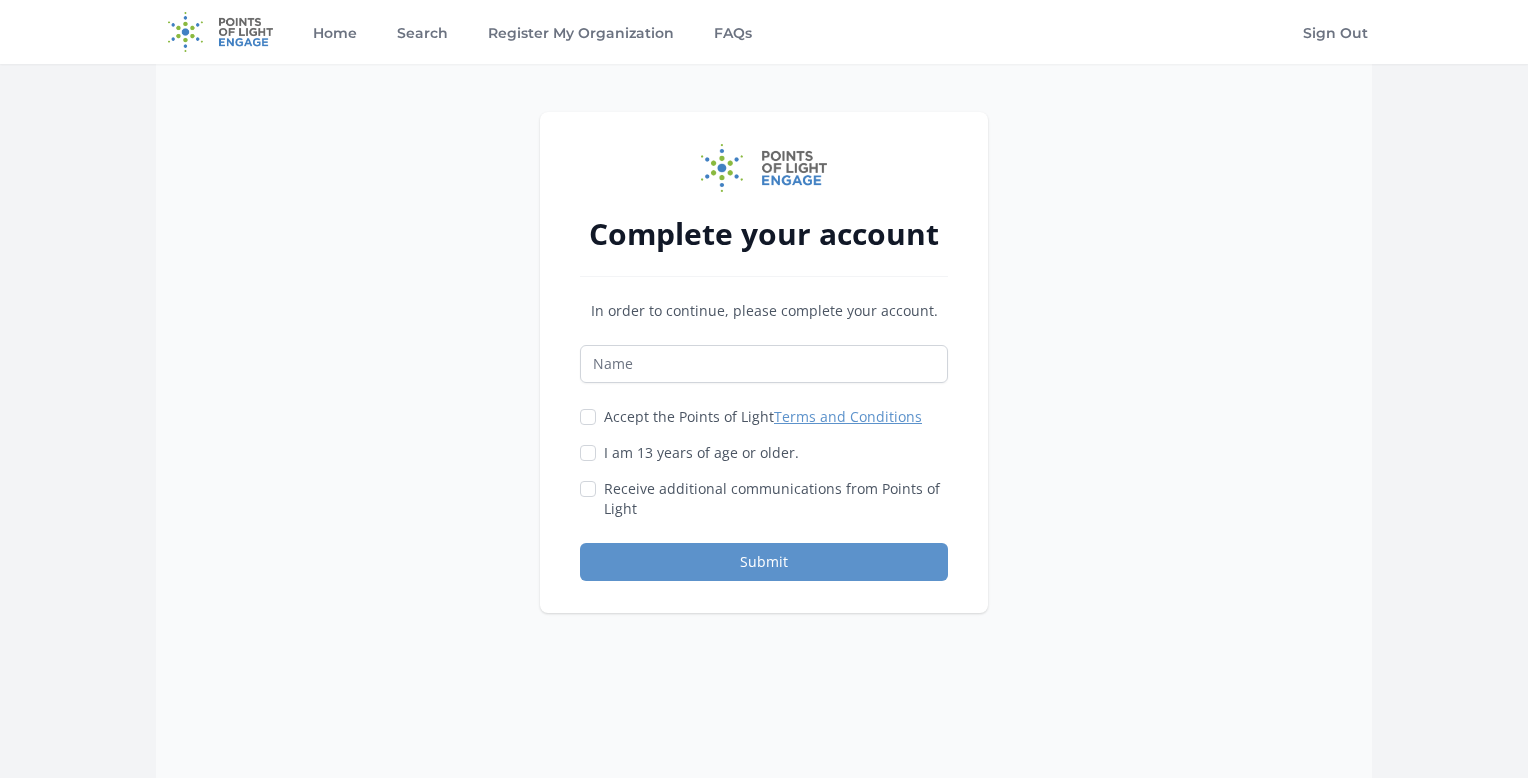 scroll, scrollTop: 0, scrollLeft: 0, axis: both 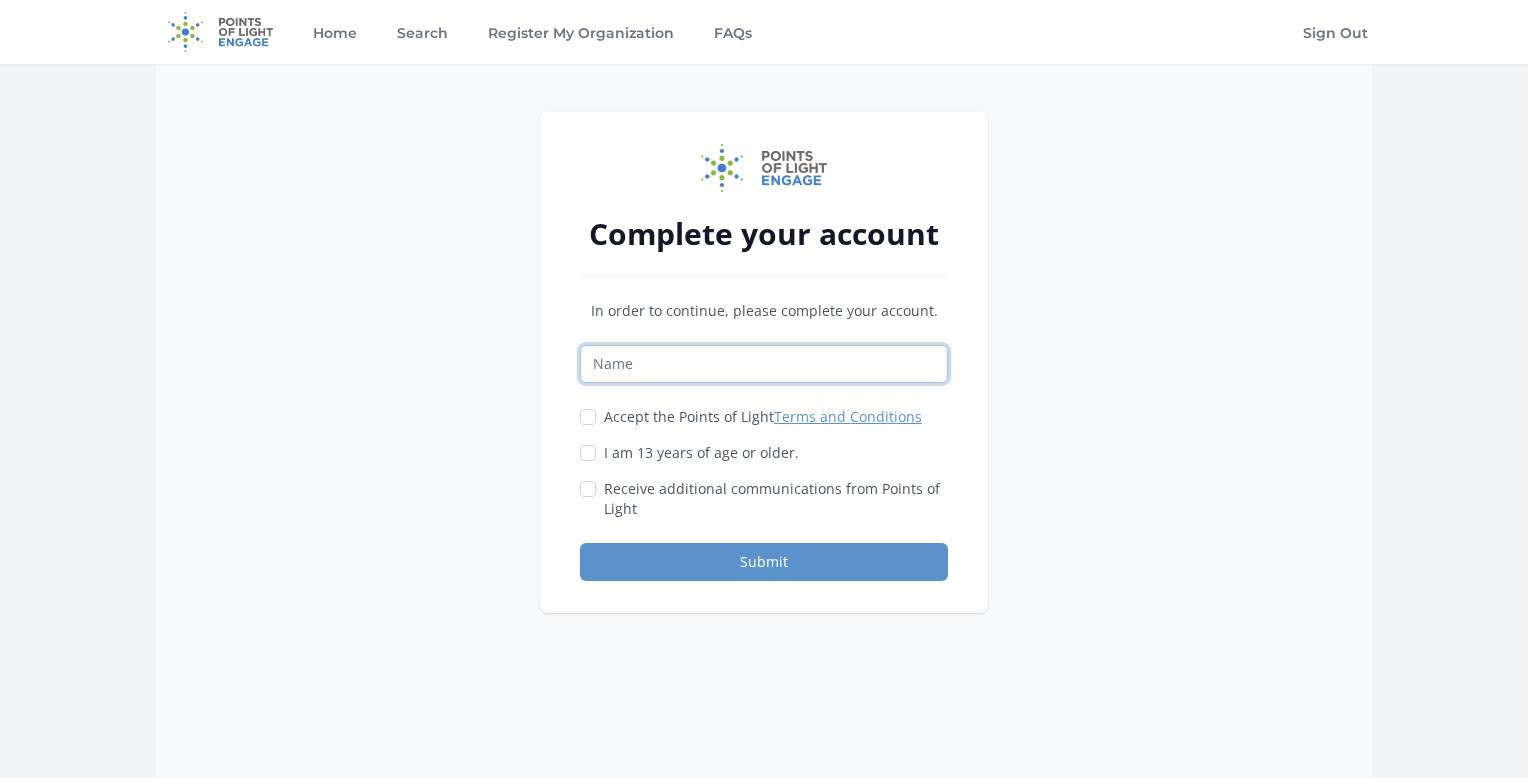 click at bounding box center [764, 364] 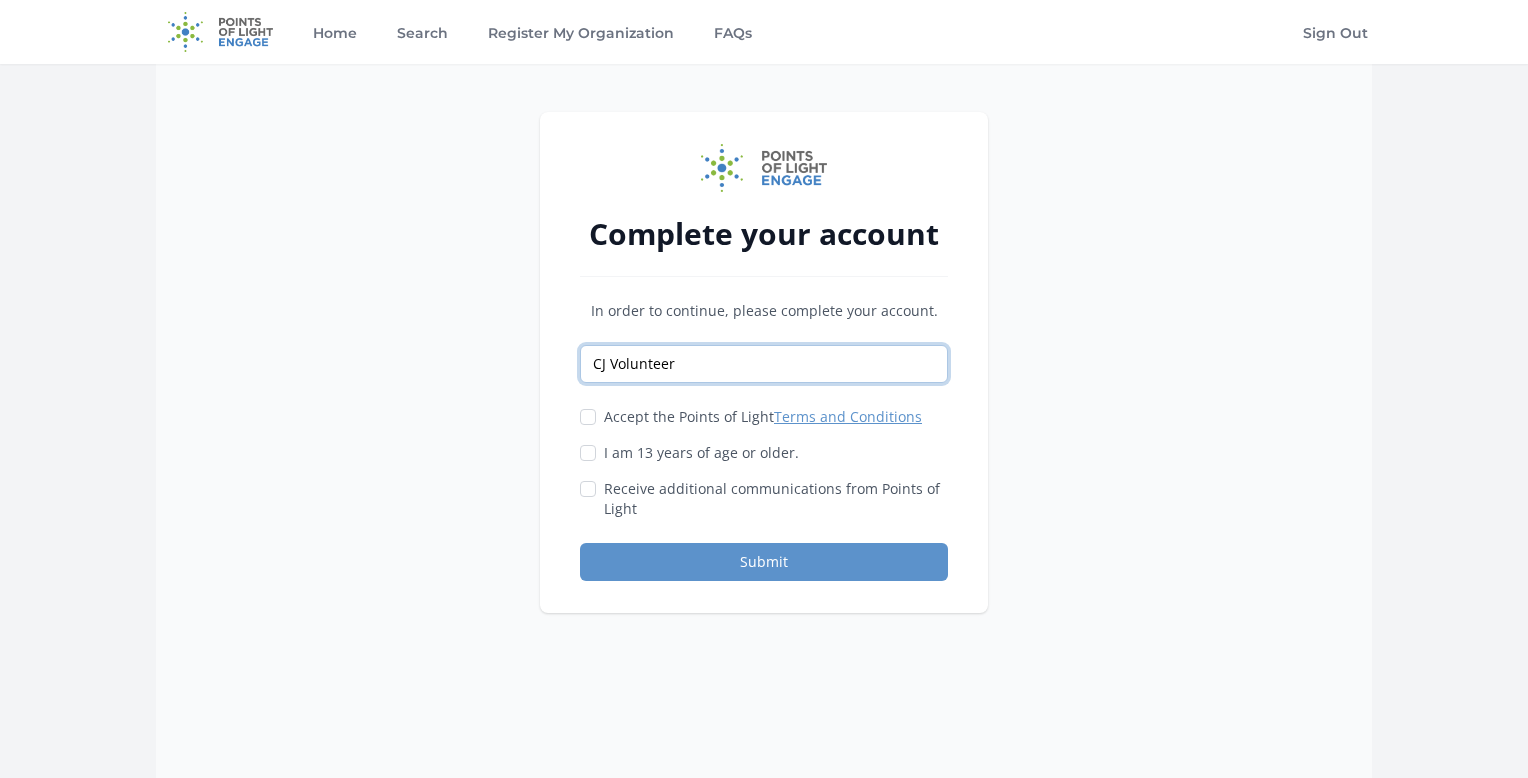 type on "CJ Volunteer" 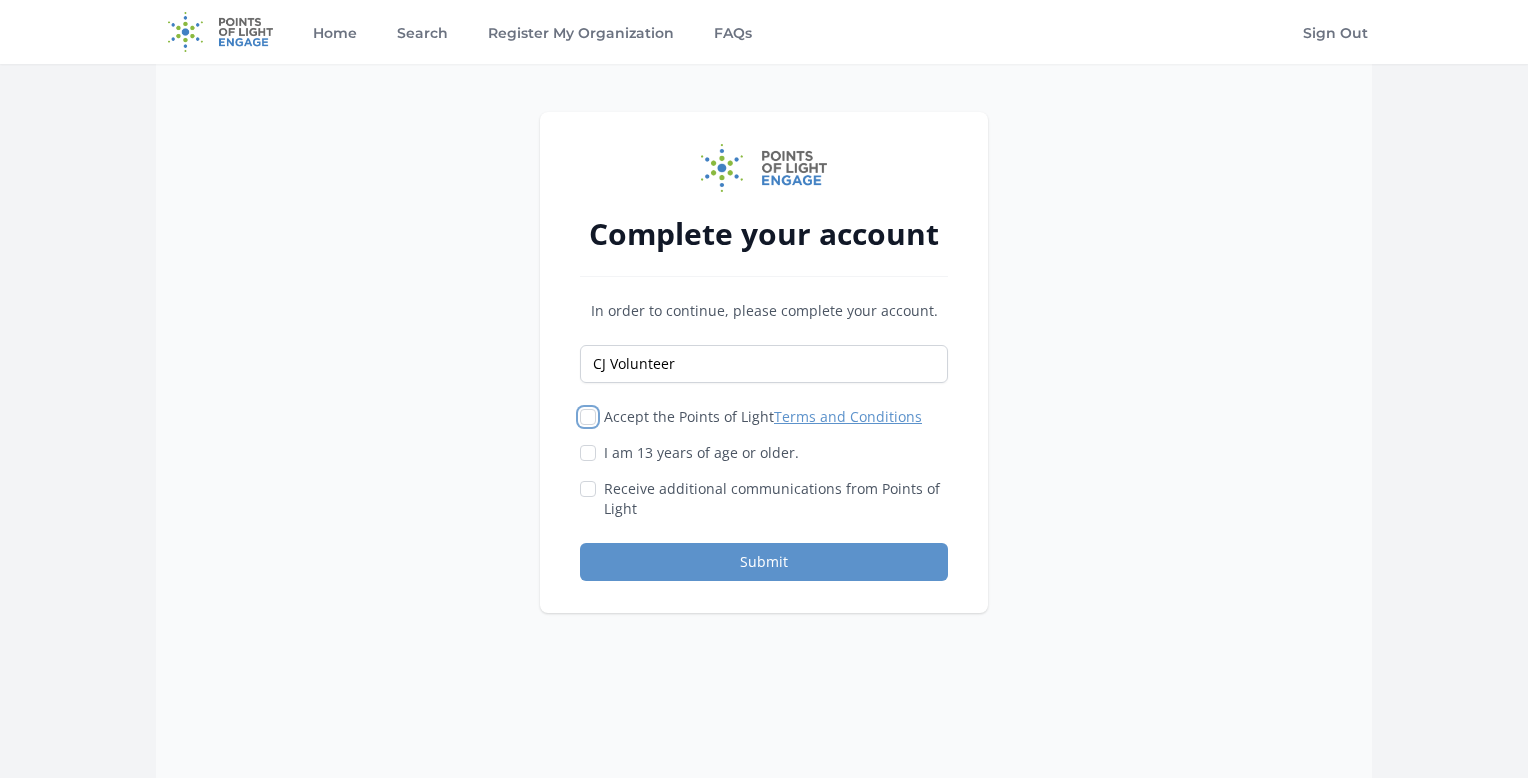 click on "Accept the Points of Light  Terms and Conditions" at bounding box center [588, 417] 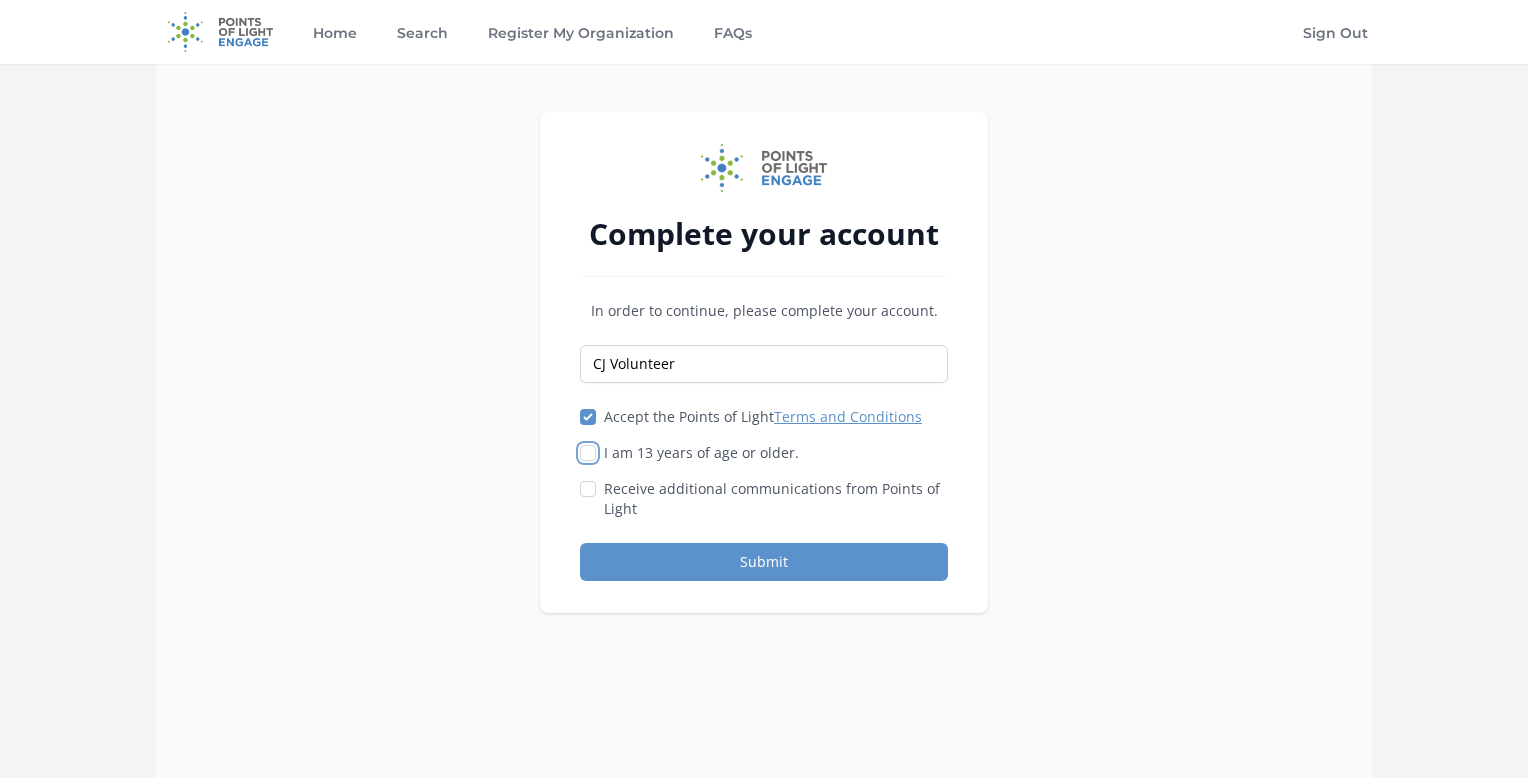 click on "I am 13 years of age or older." at bounding box center (588, 453) 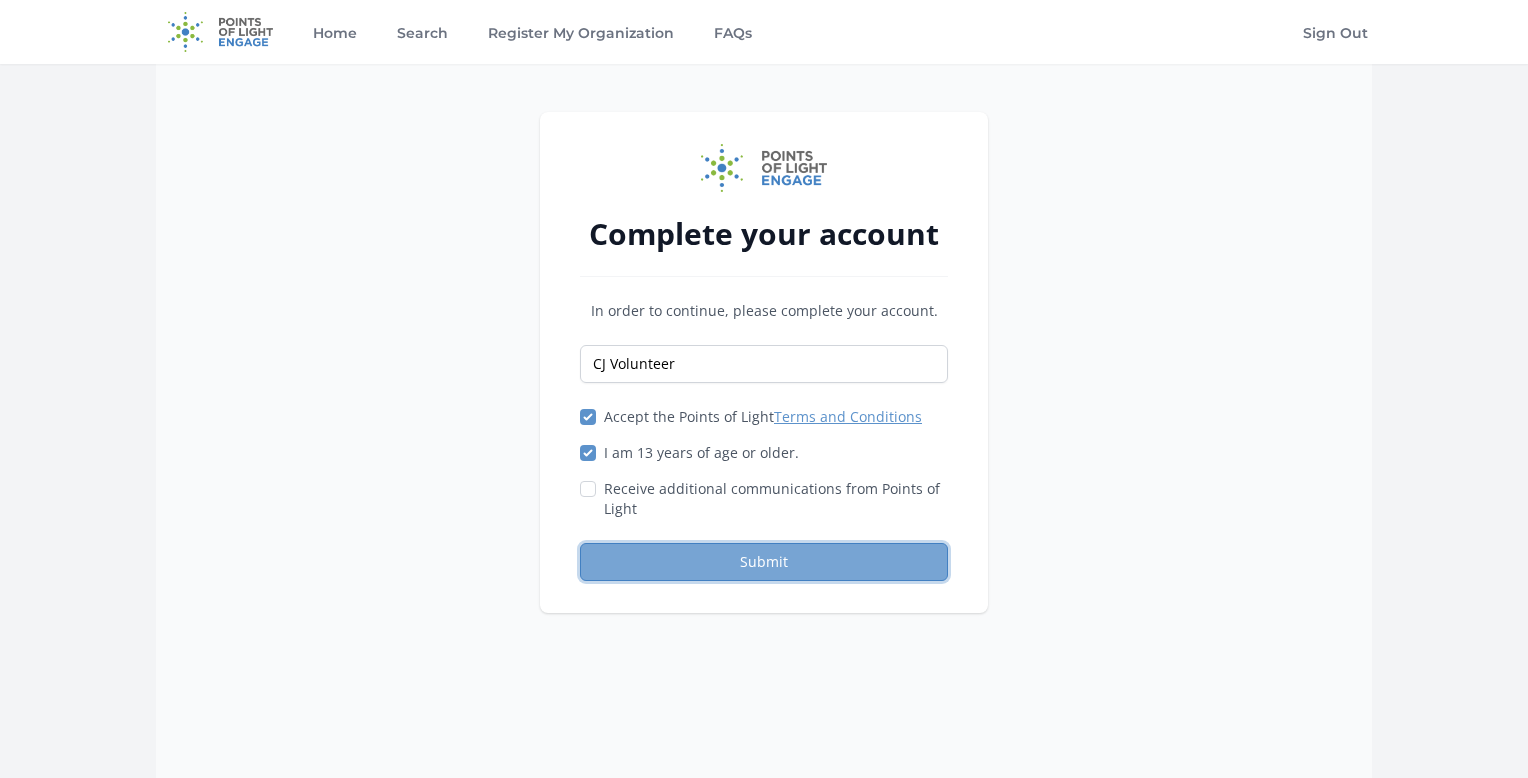 click on "Submit" at bounding box center (764, 562) 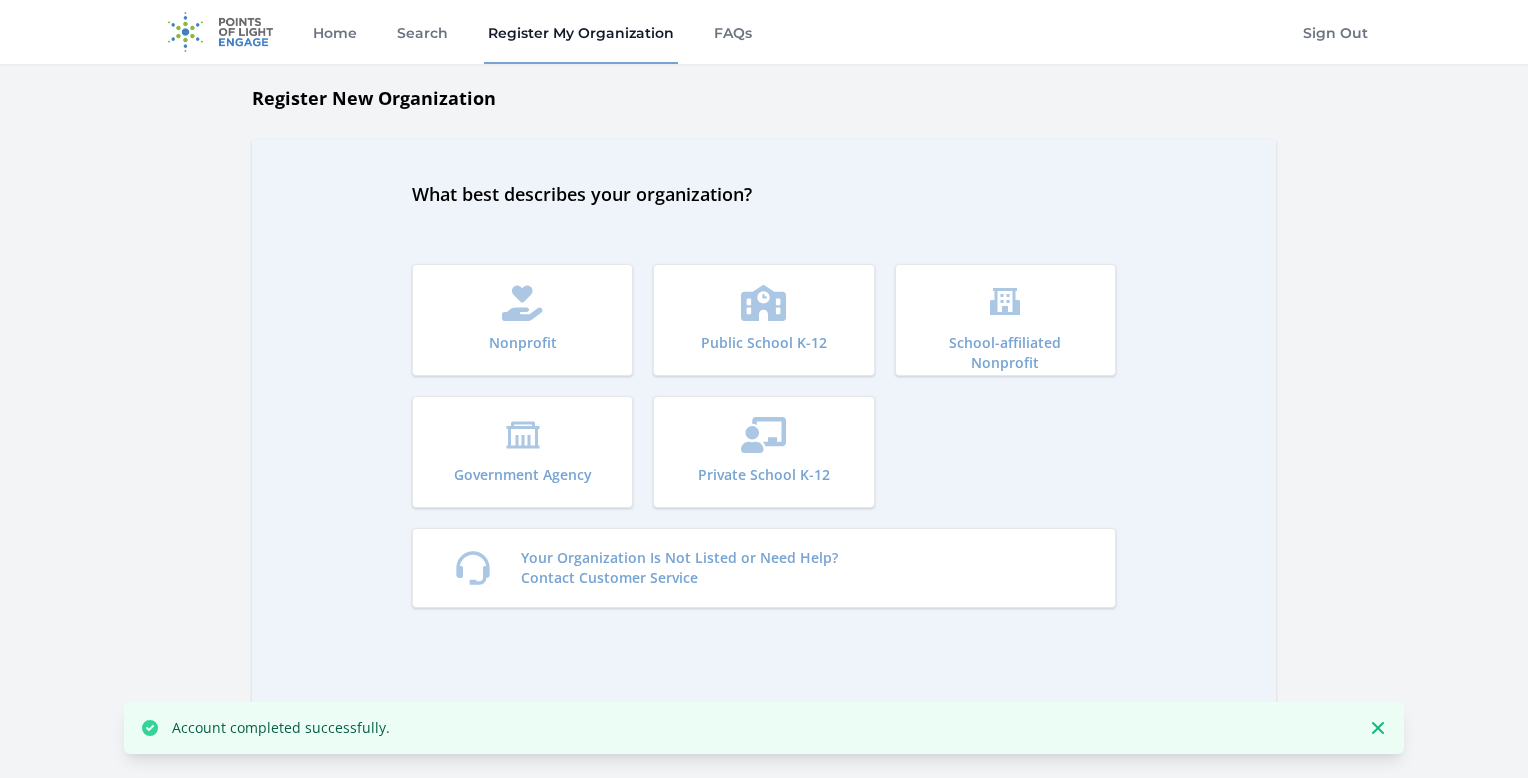 scroll, scrollTop: 0, scrollLeft: 0, axis: both 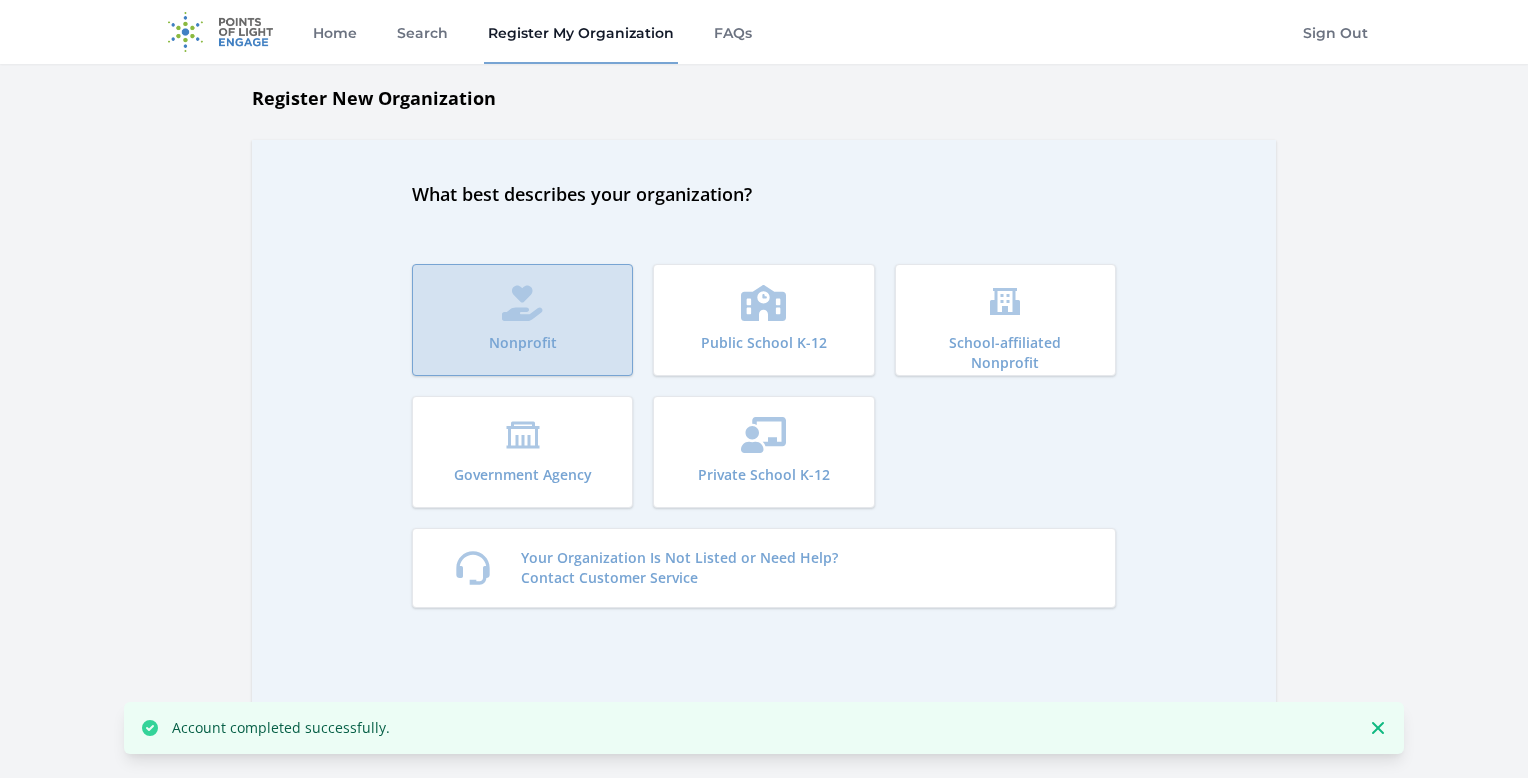 click on "Nonprofit" at bounding box center [522, 320] 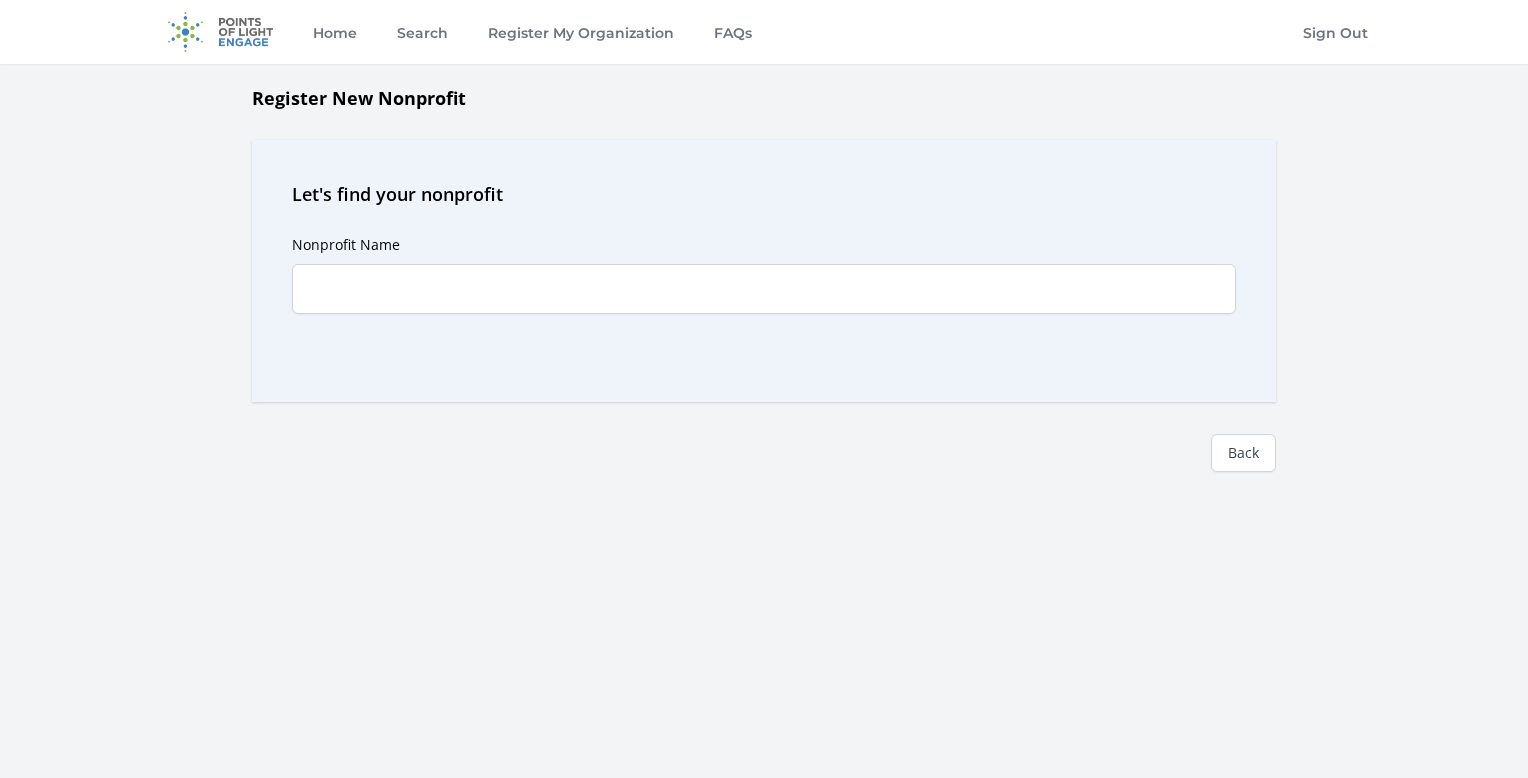 scroll, scrollTop: 0, scrollLeft: 0, axis: both 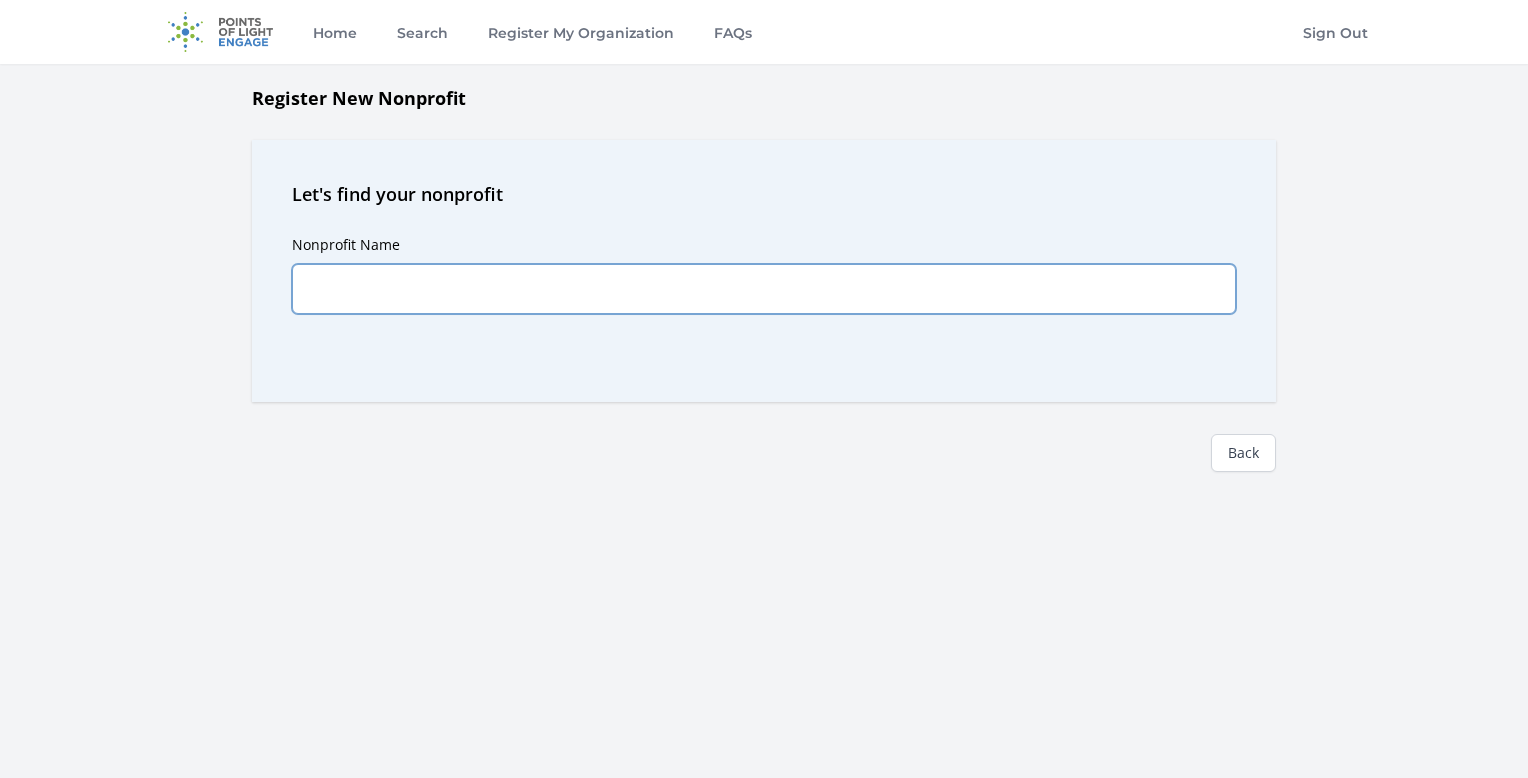 click on "Nonprofit Name" at bounding box center [764, 289] 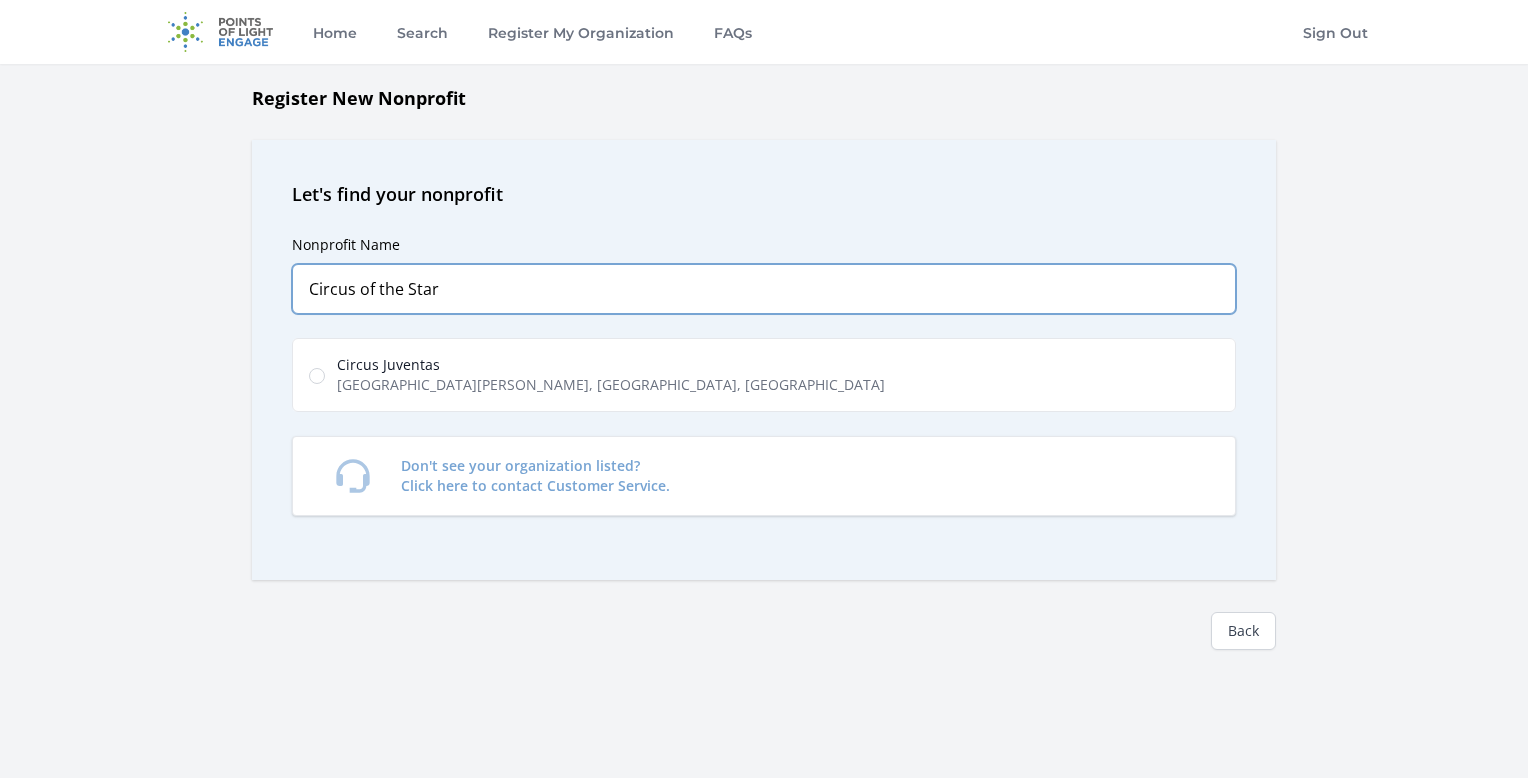 type on "Circus of the Star" 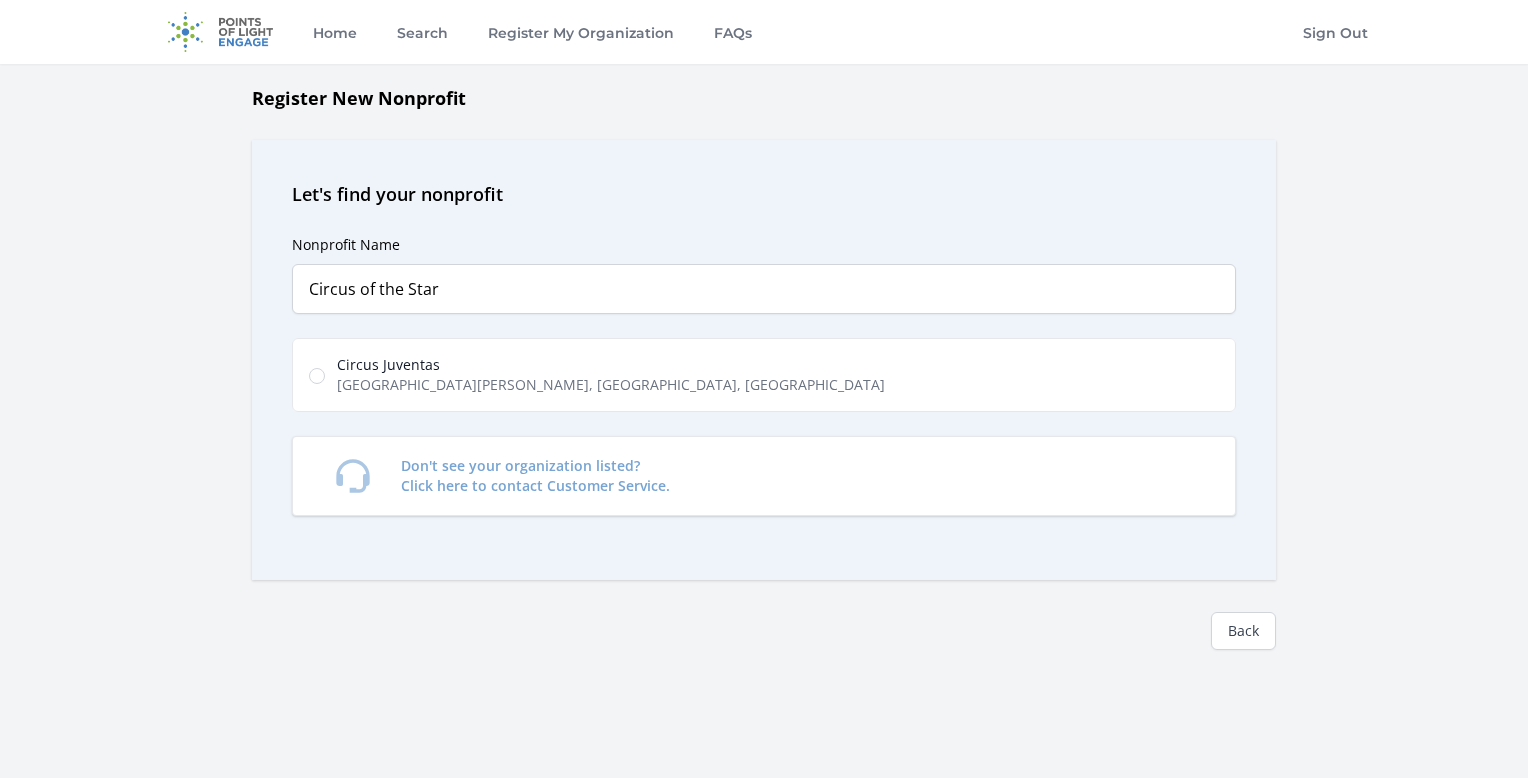 click on "Circus Juventas" at bounding box center (611, 365) 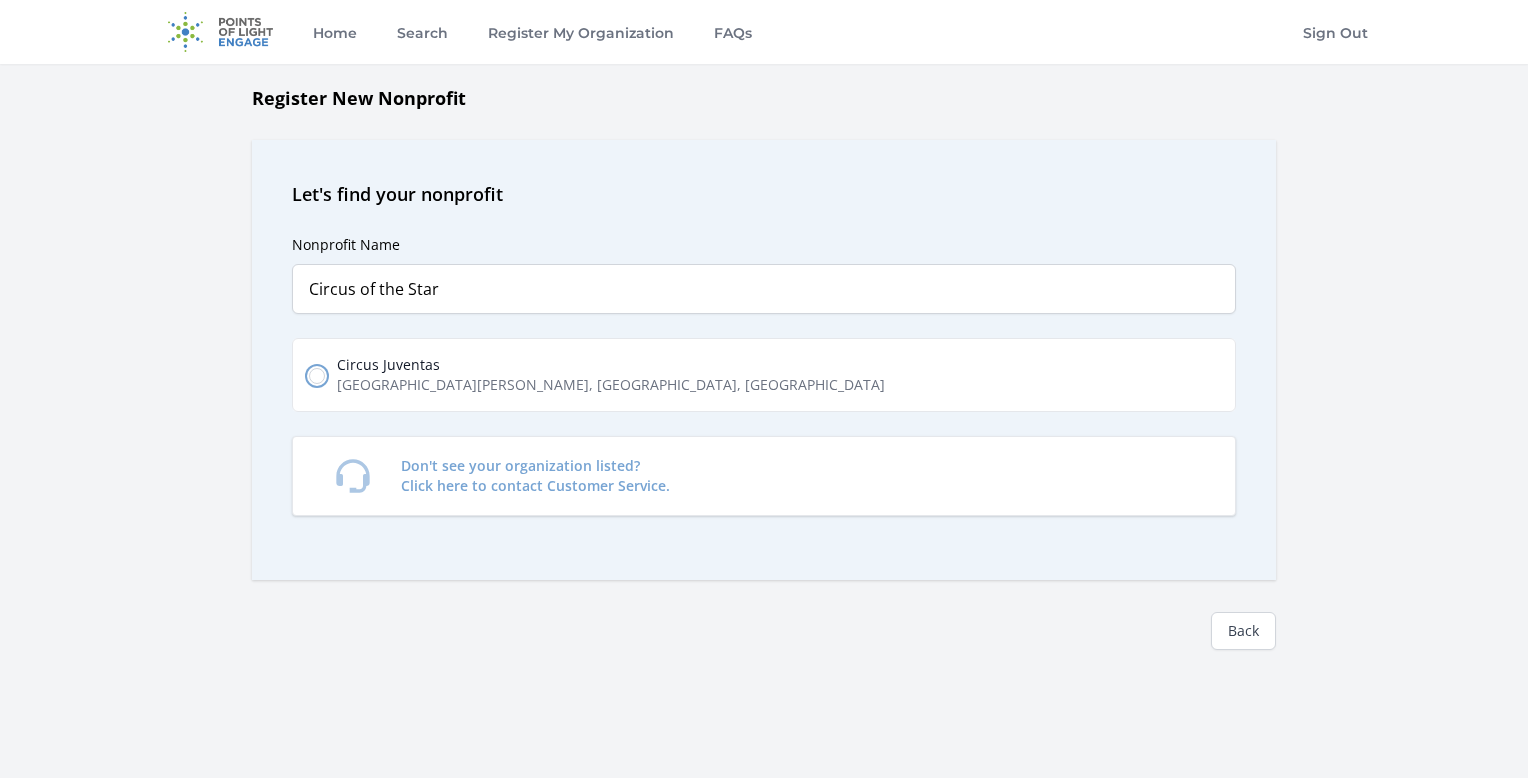 click on "Circus Juventas
Montreal Avenue, Saint Paul, MN, USA" 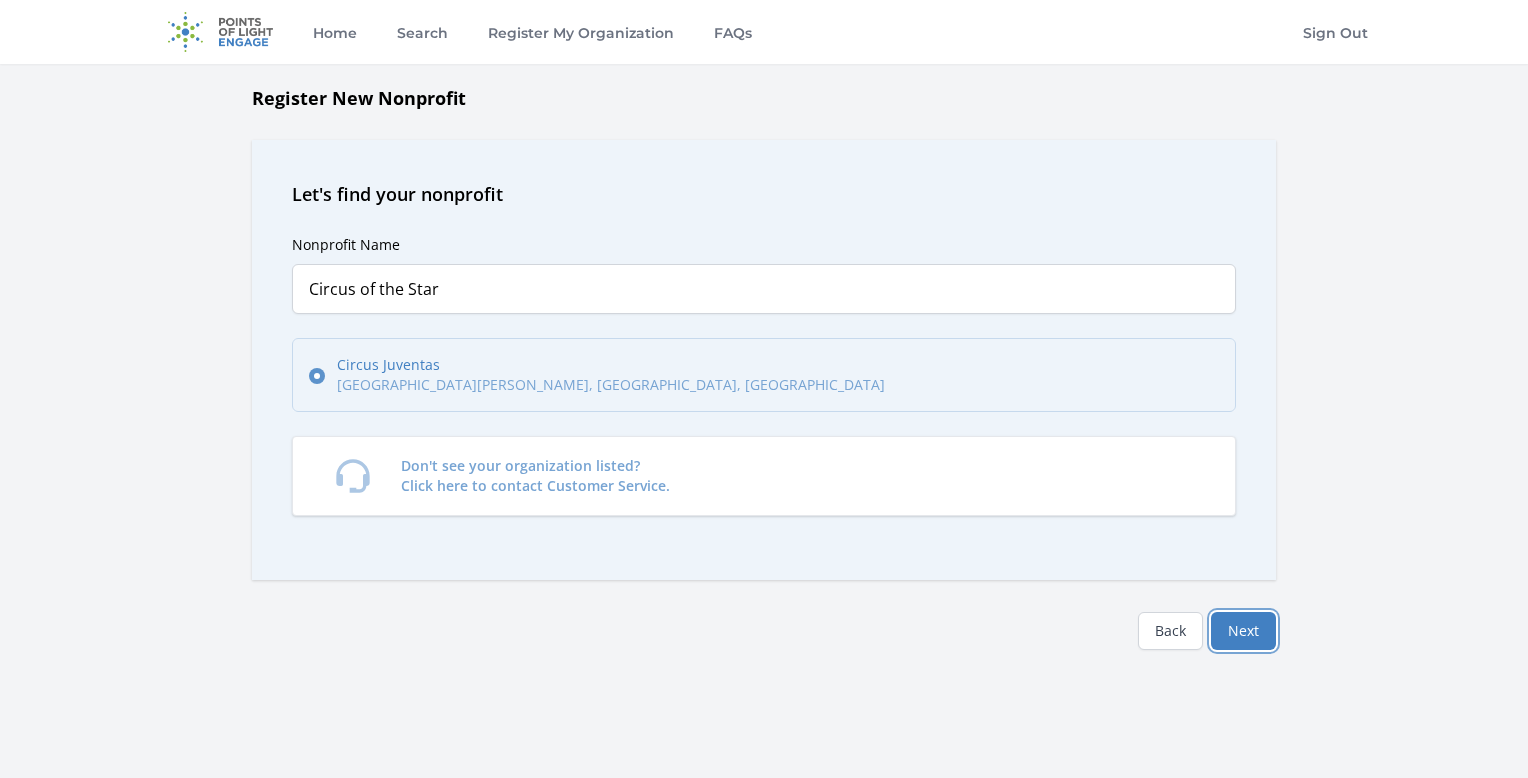 click on "Next" 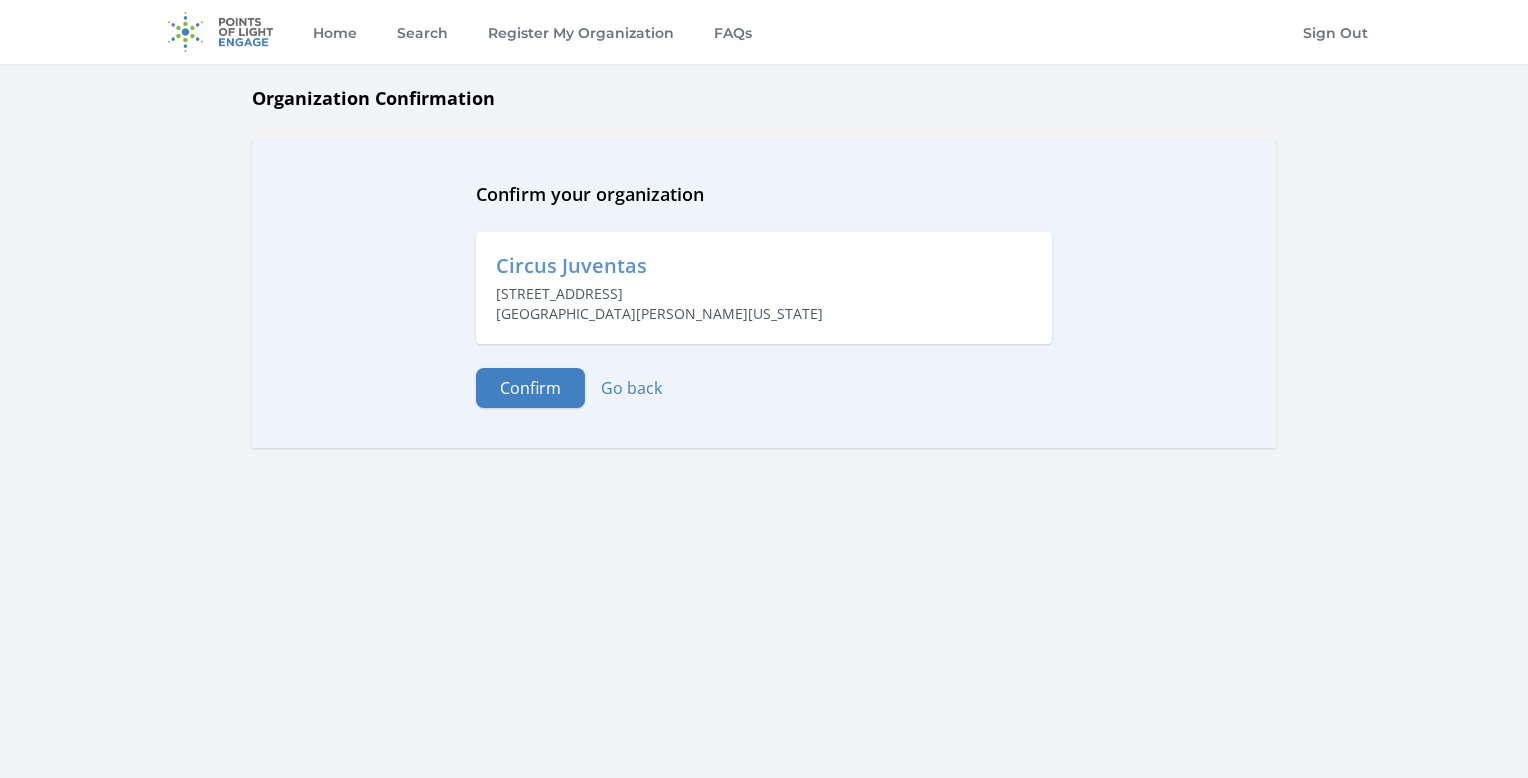 scroll, scrollTop: 0, scrollLeft: 0, axis: both 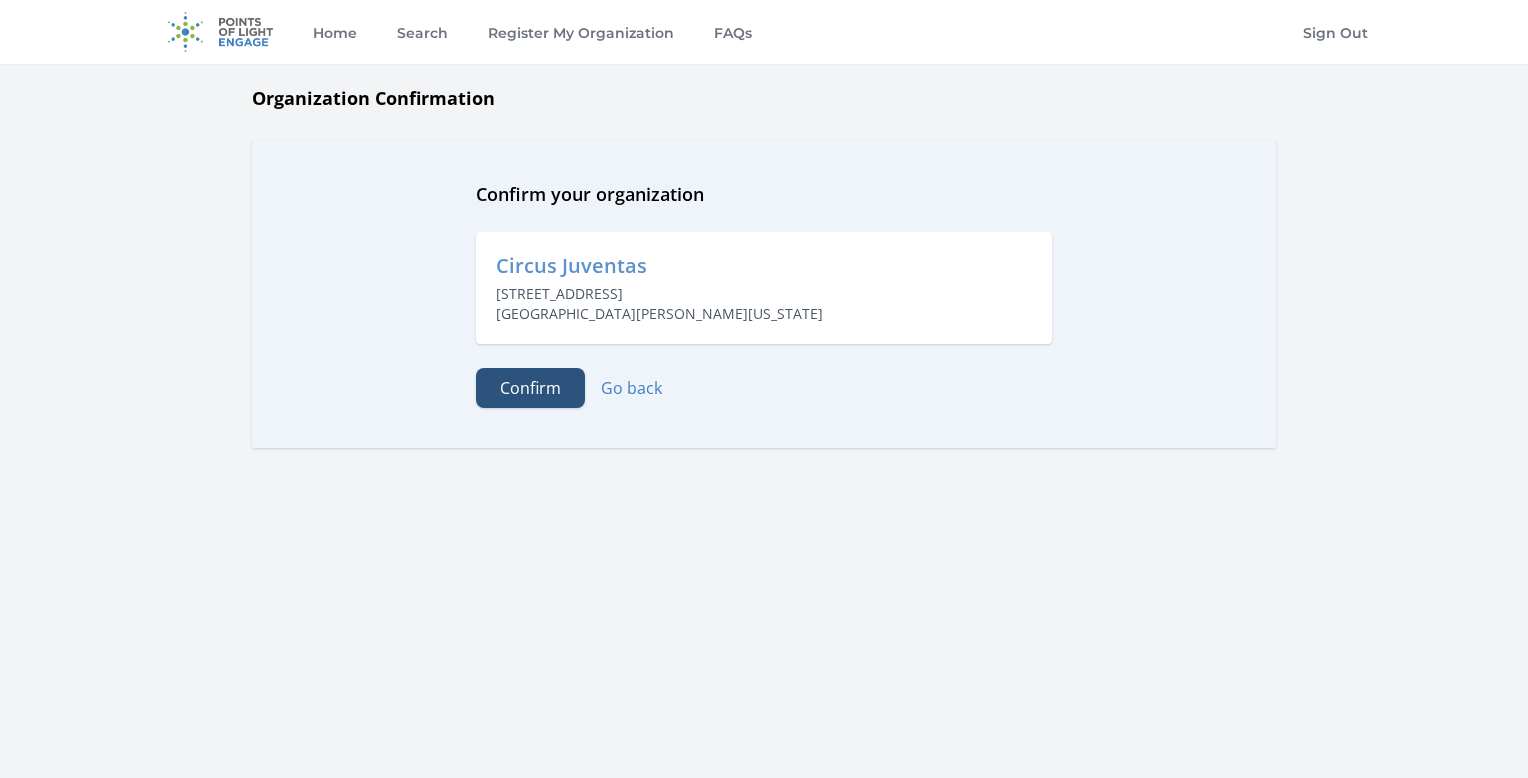 click on "Confirm" at bounding box center (530, 388) 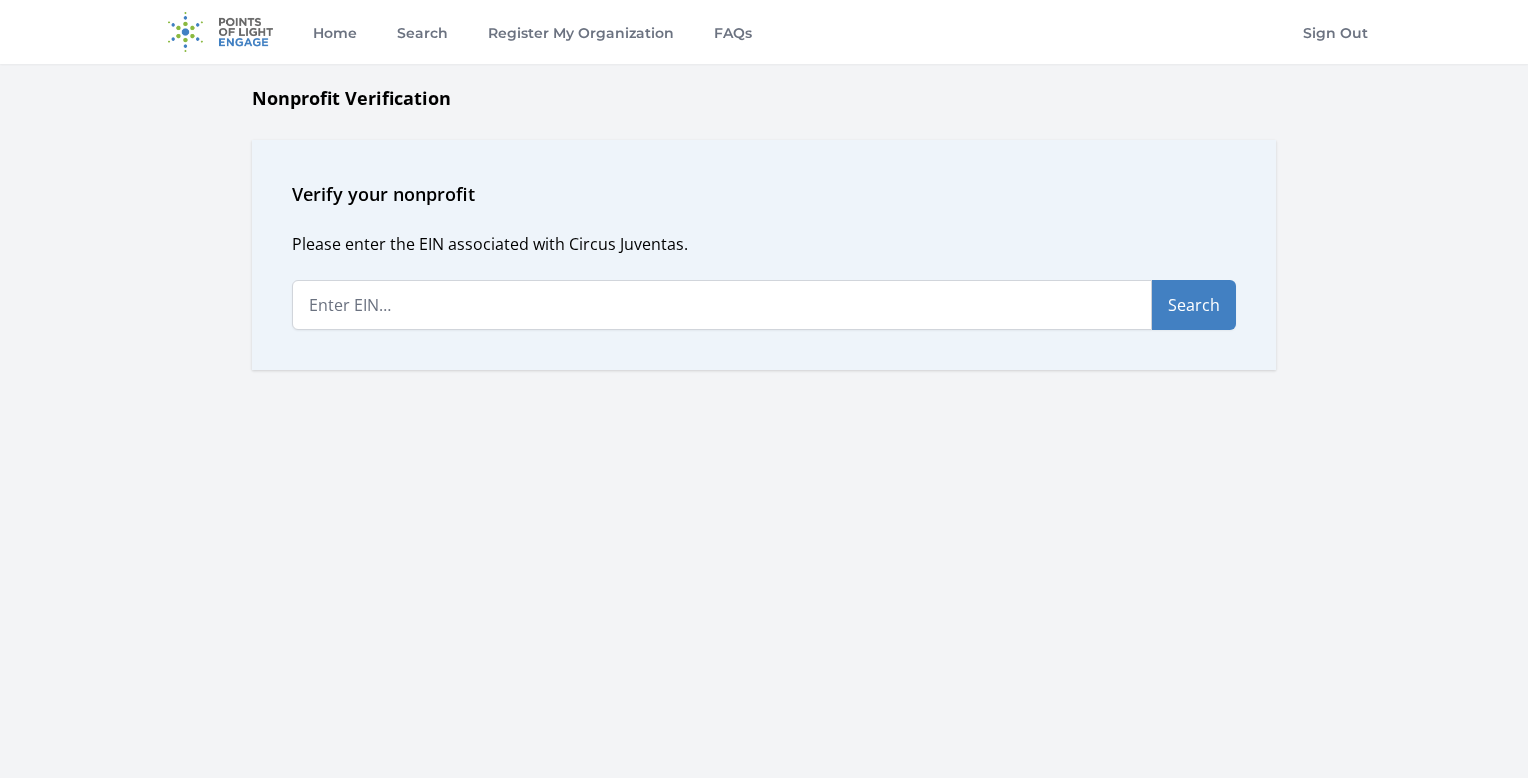 scroll, scrollTop: 0, scrollLeft: 0, axis: both 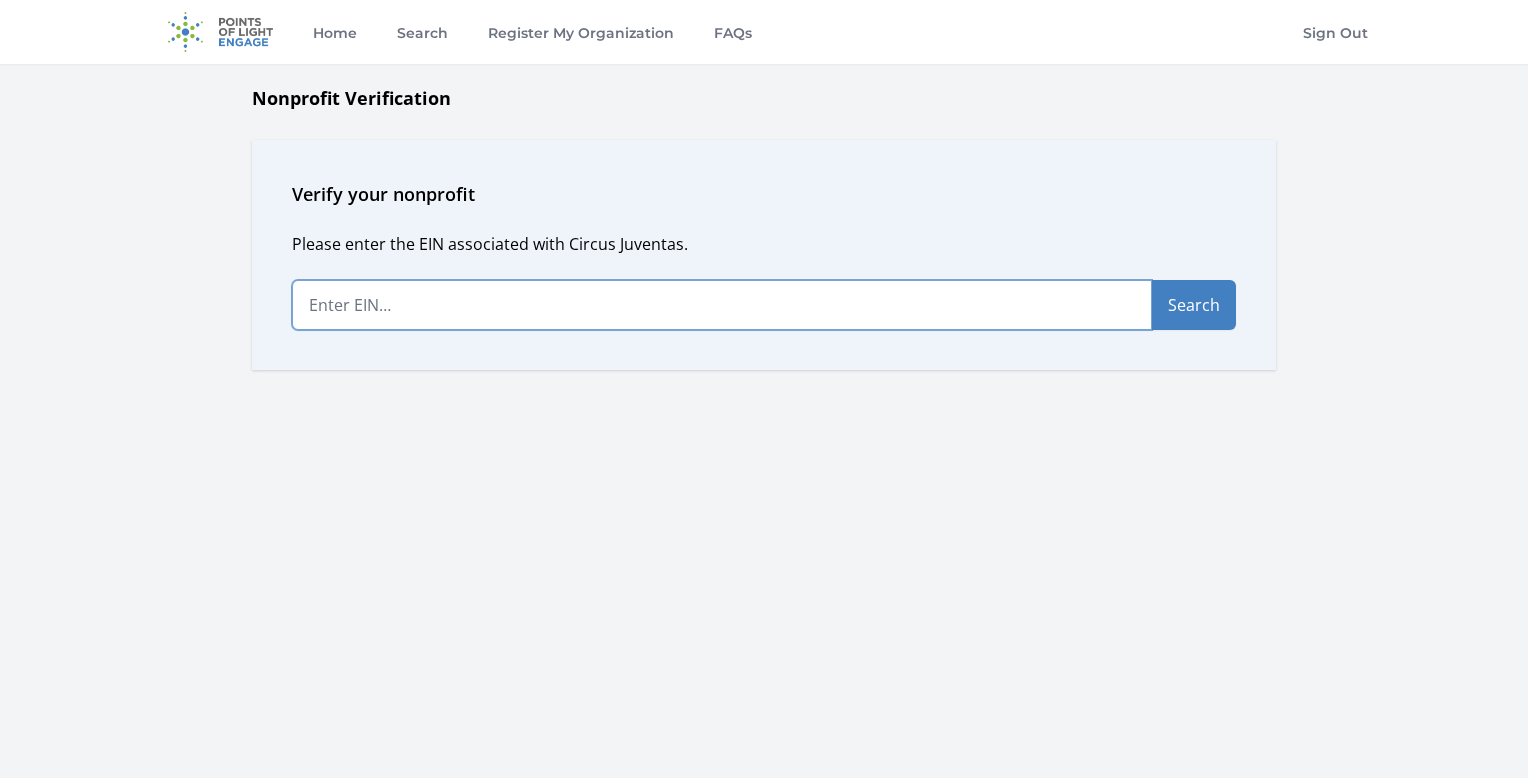 click at bounding box center (722, 305) 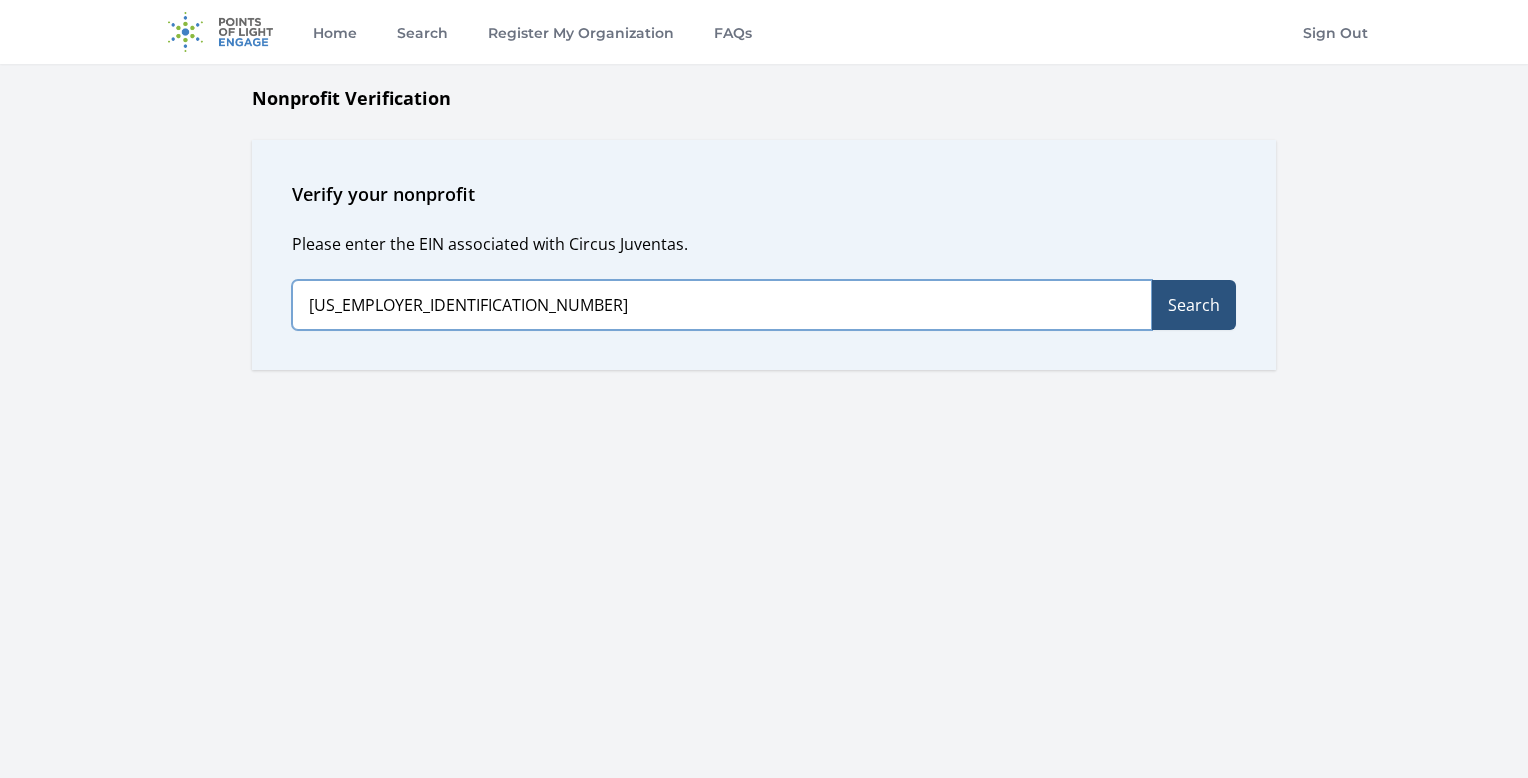 type on "[US_EMPLOYER_IDENTIFICATION_NUMBER]" 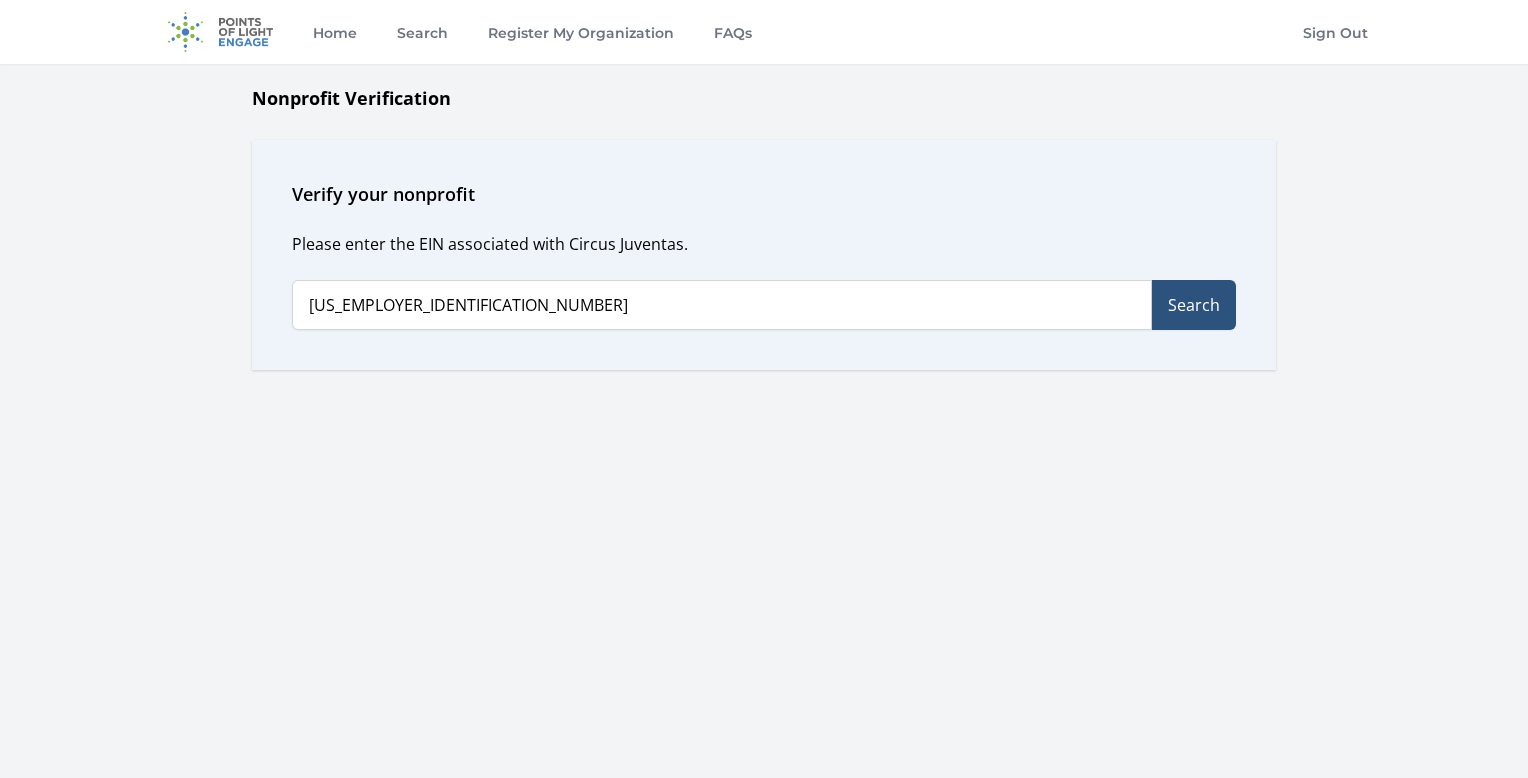 click on "Search" at bounding box center [1194, 305] 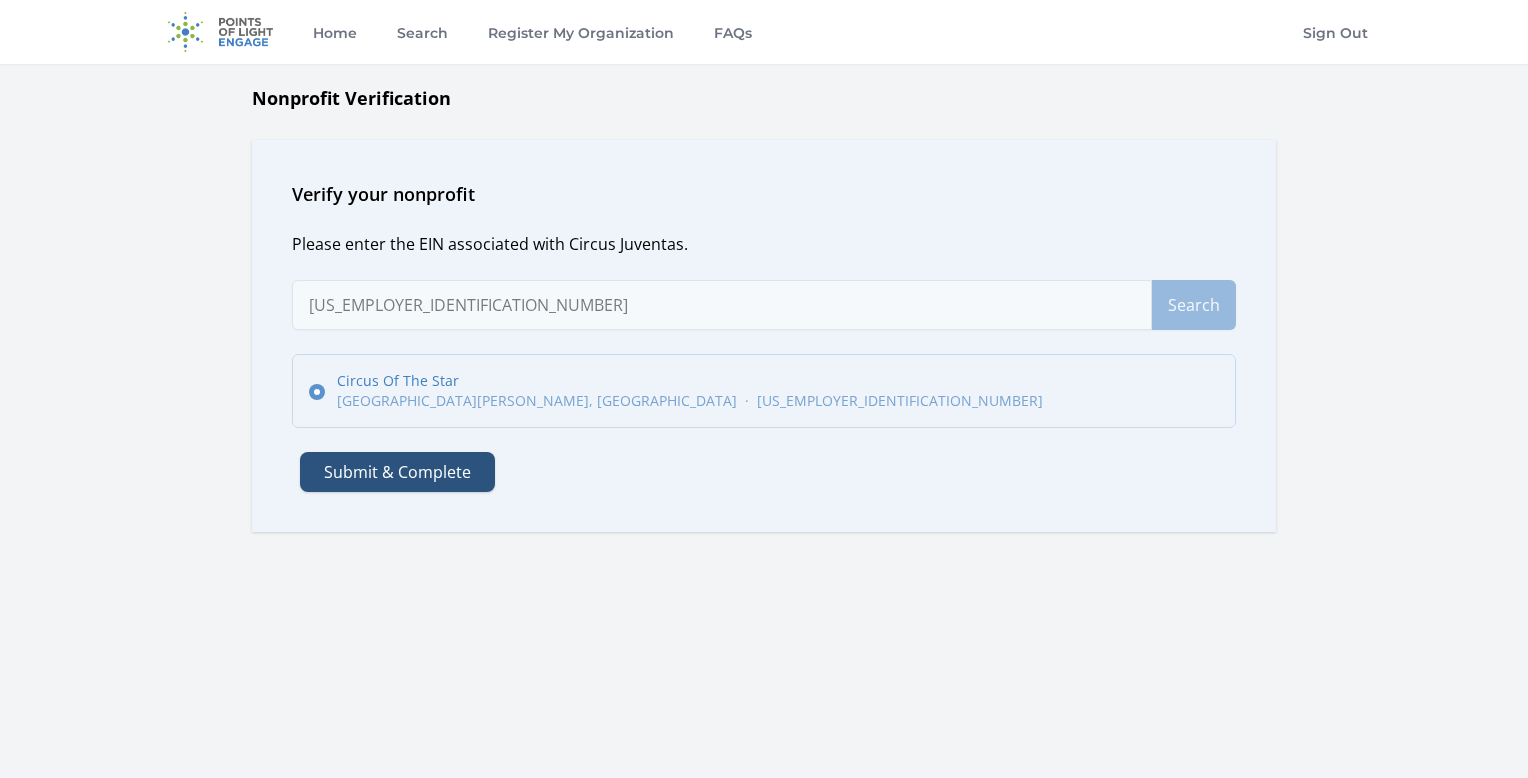 click on "Submit & Complete" at bounding box center (397, 472) 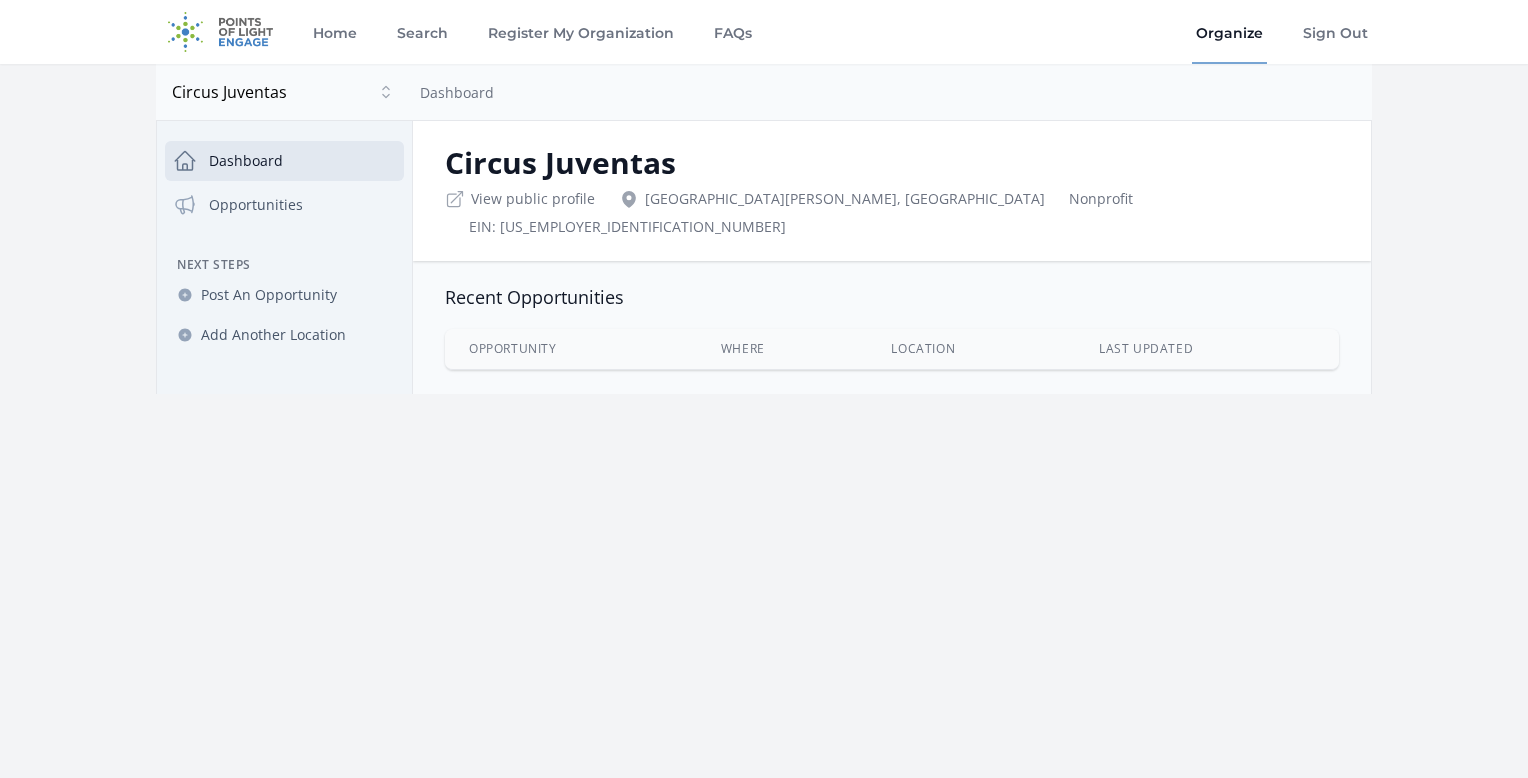 scroll, scrollTop: 0, scrollLeft: 0, axis: both 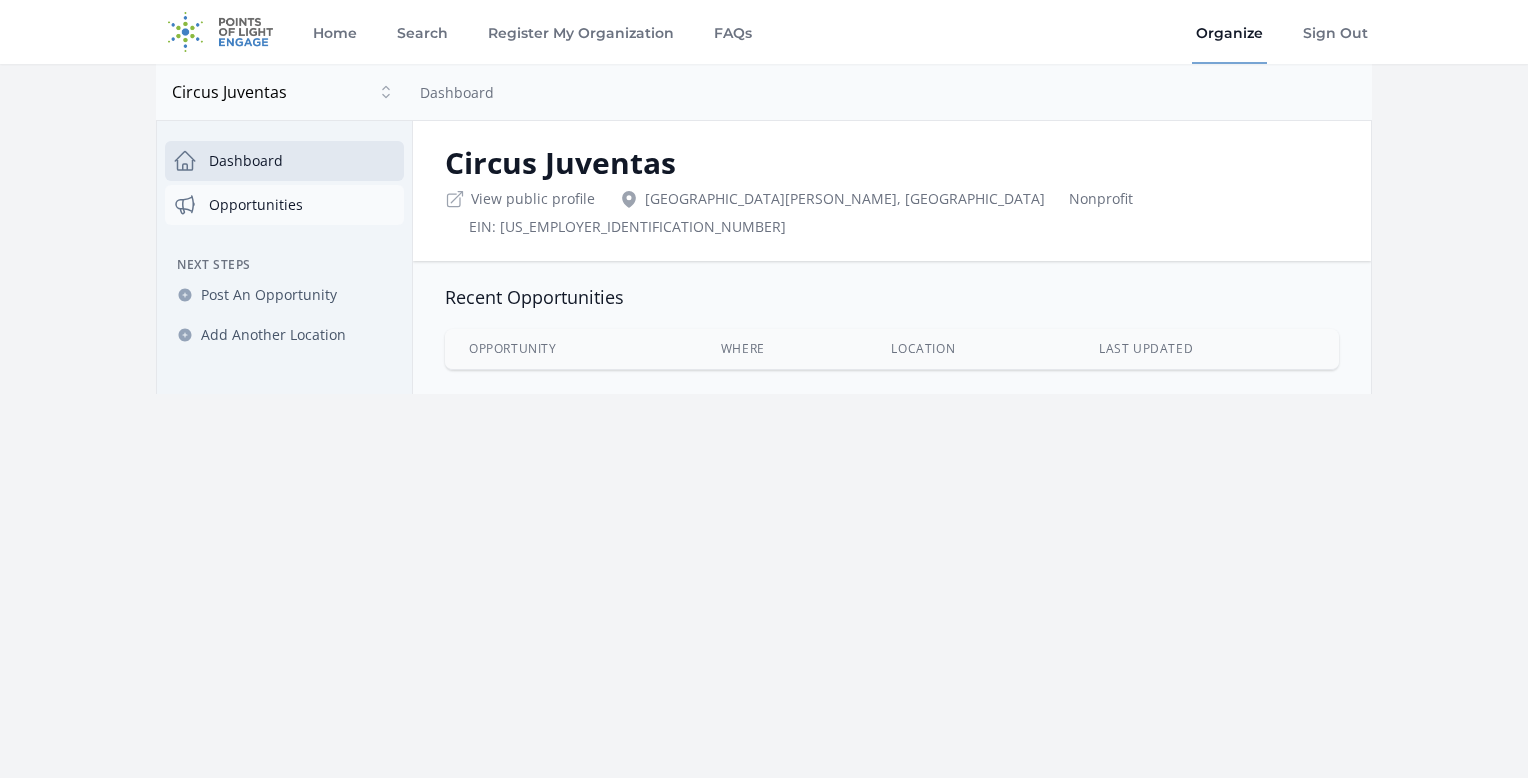 click on "Opportunities" at bounding box center (284, 205) 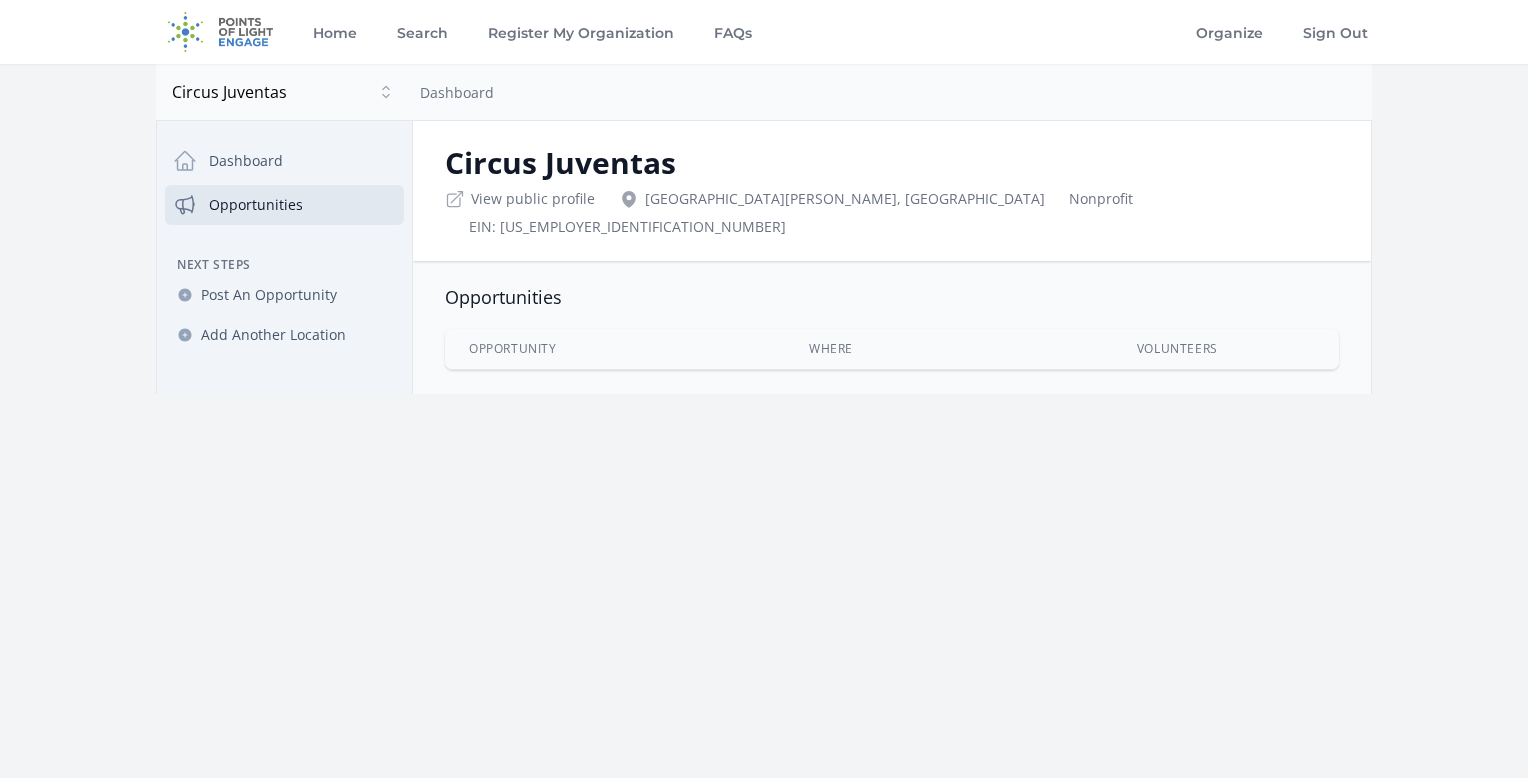 scroll, scrollTop: 0, scrollLeft: 0, axis: both 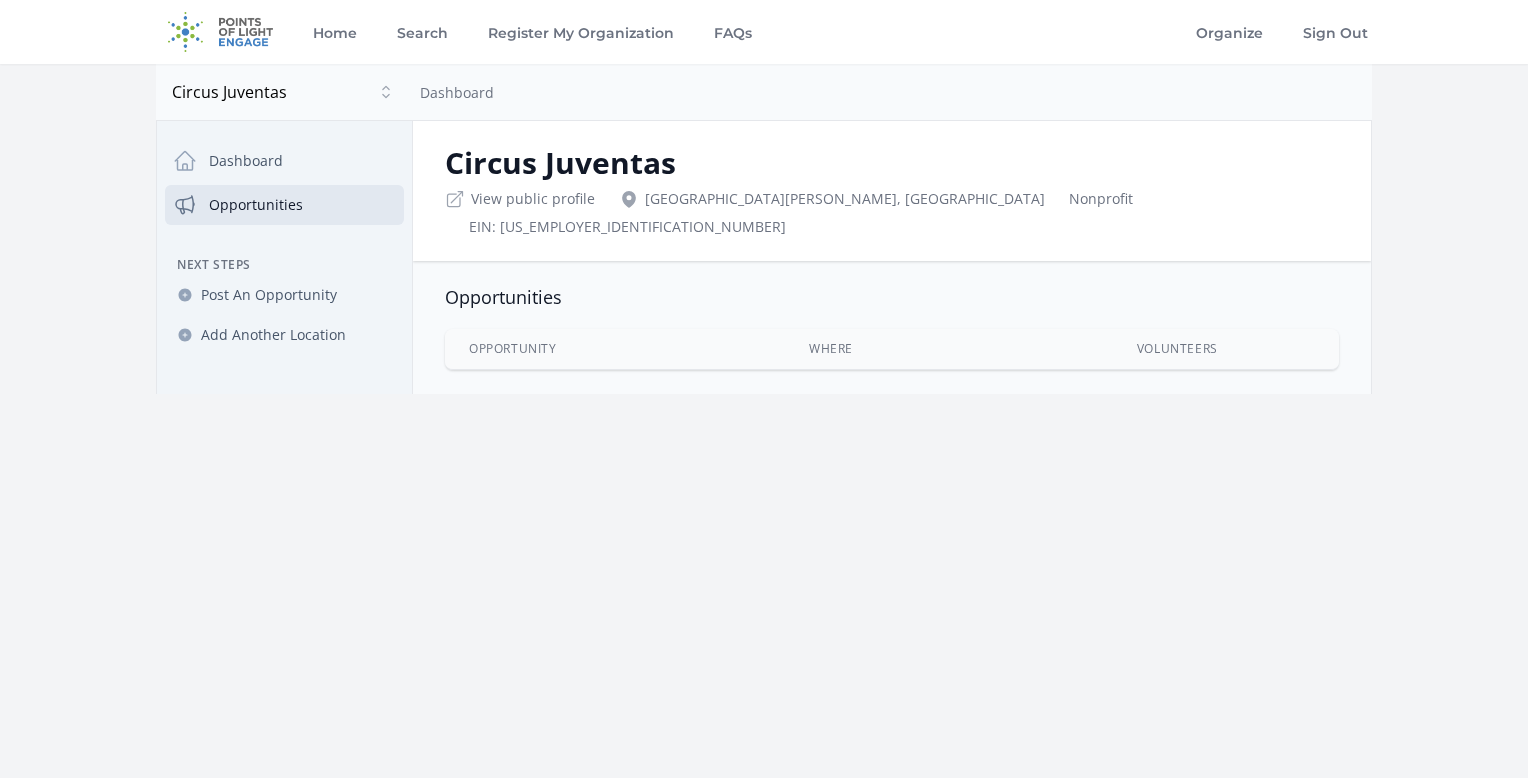 click on "Opportunity" at bounding box center [615, 349] 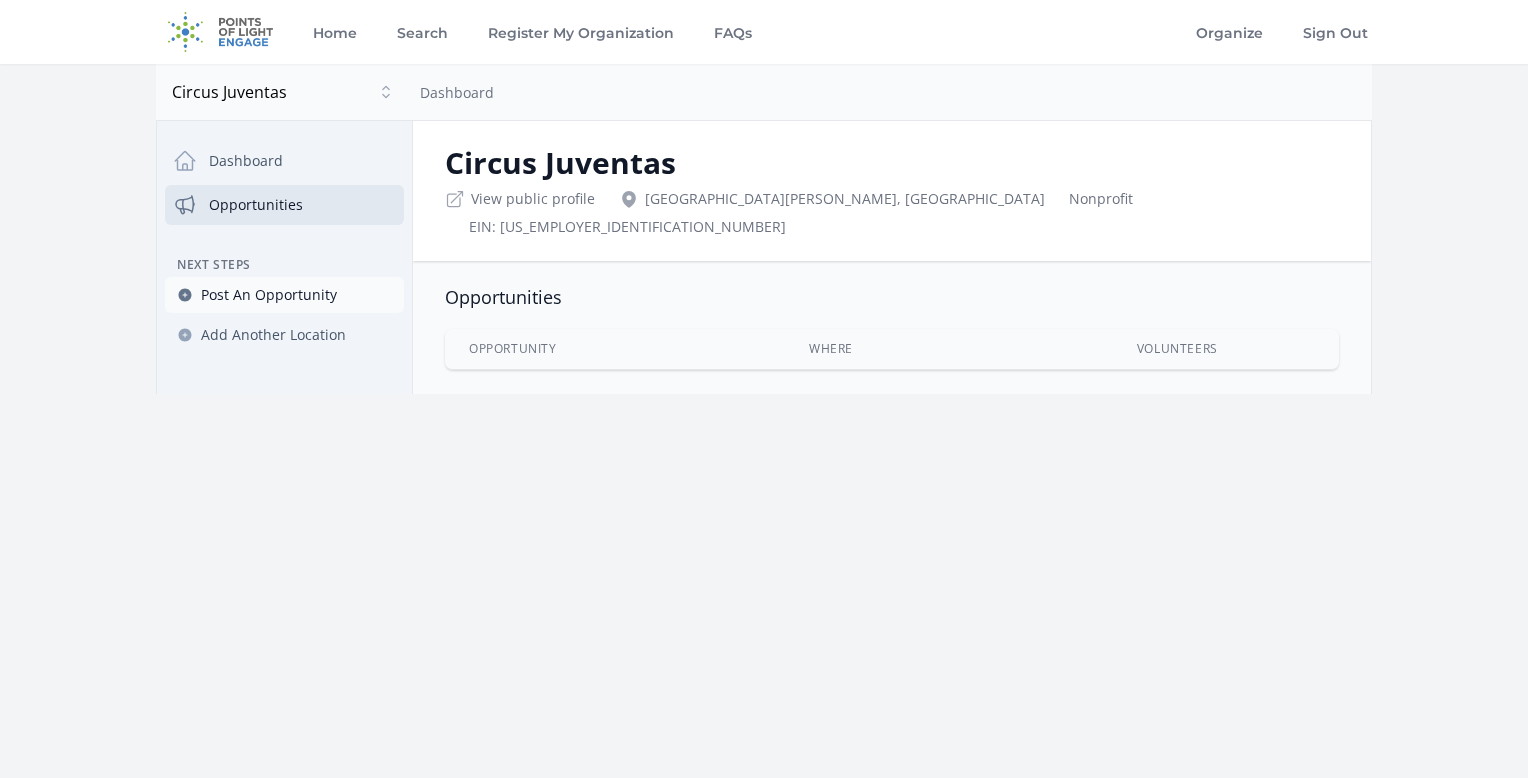 click on "Post An Opportunity" at bounding box center (269, 295) 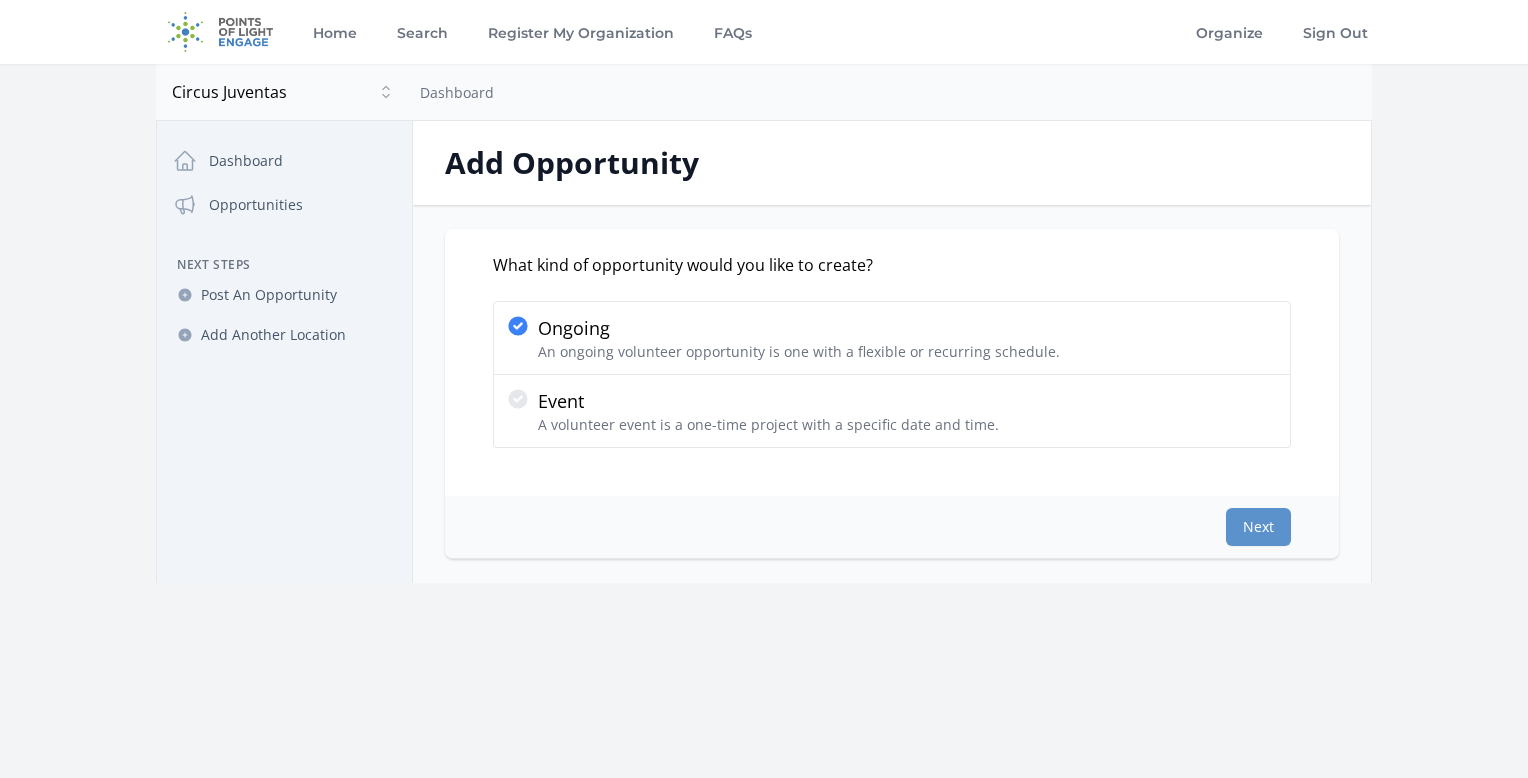 scroll, scrollTop: 0, scrollLeft: 0, axis: both 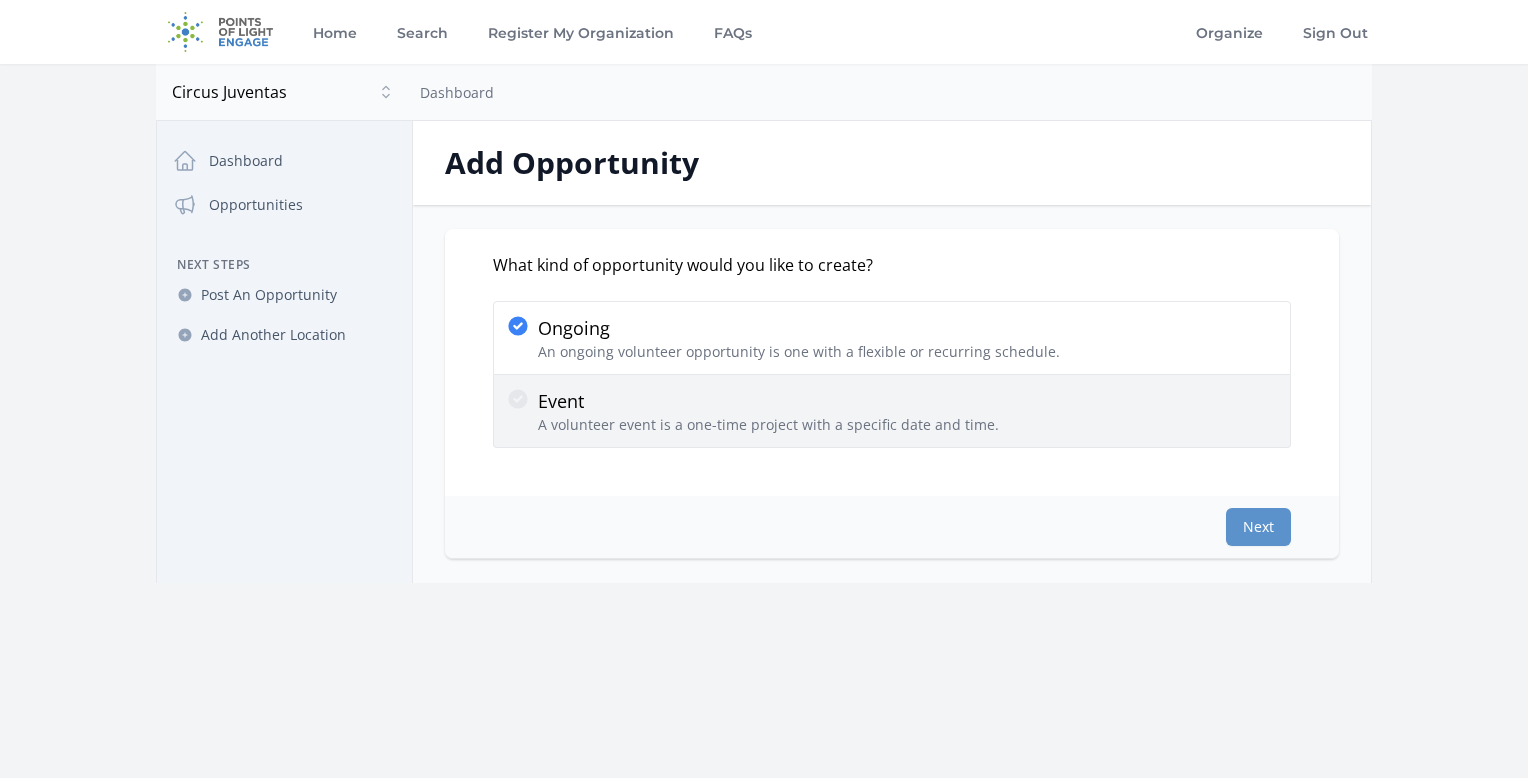 click on "Event" at bounding box center [768, 401] 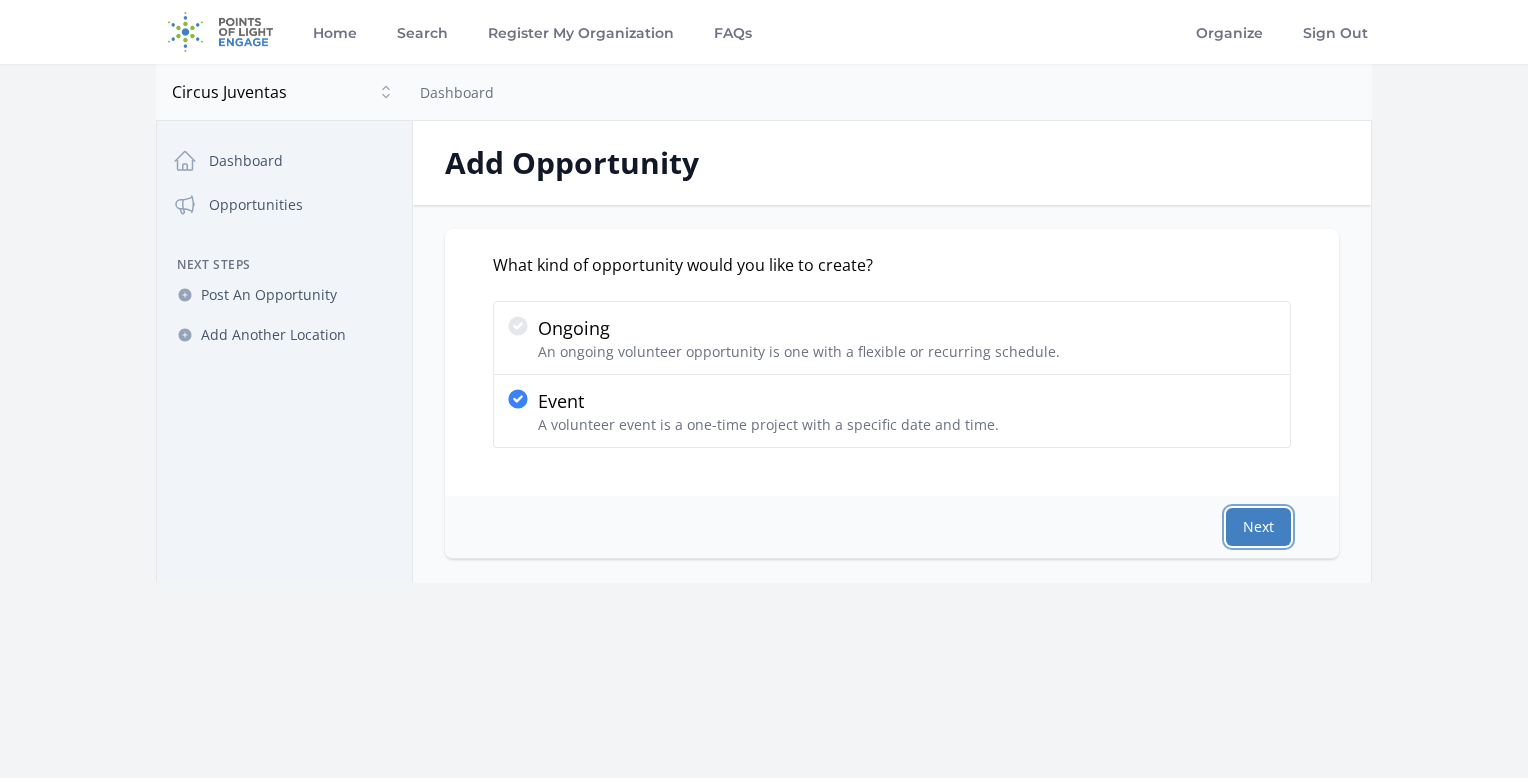 click on "Next" at bounding box center [1258, 527] 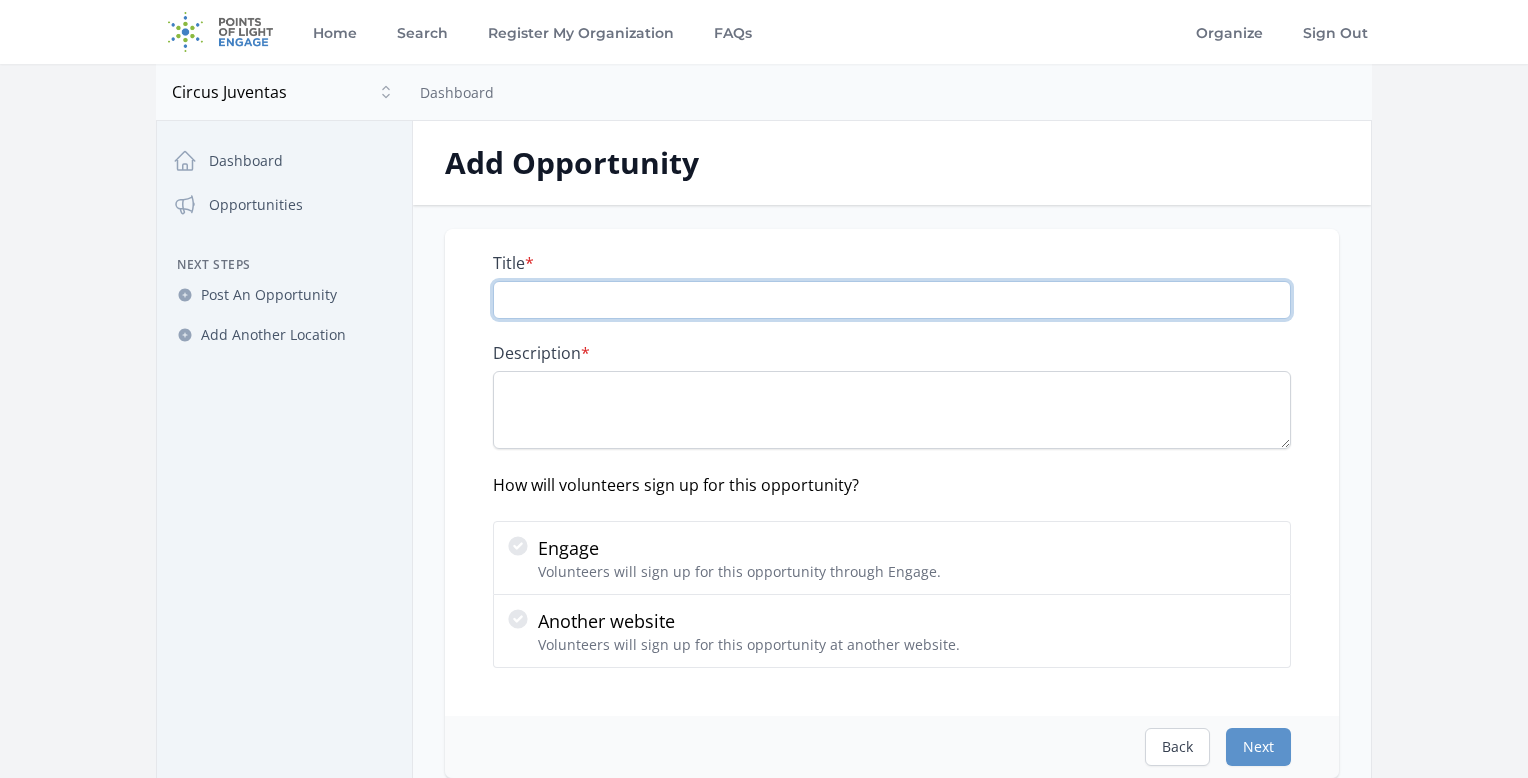 click on "Title  *" at bounding box center [892, 300] 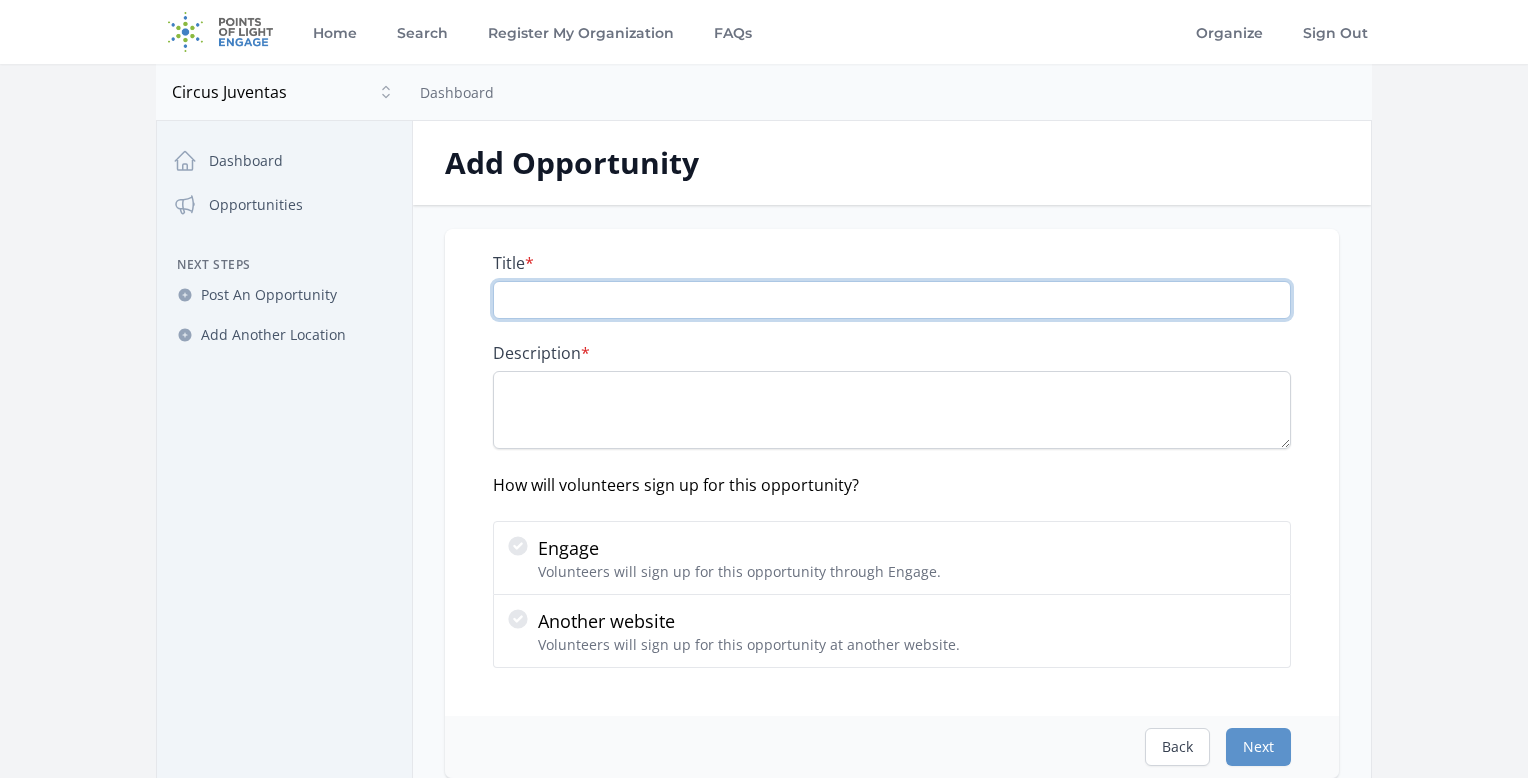 paste on "Circus Juventas Summer Show: Lumière!" 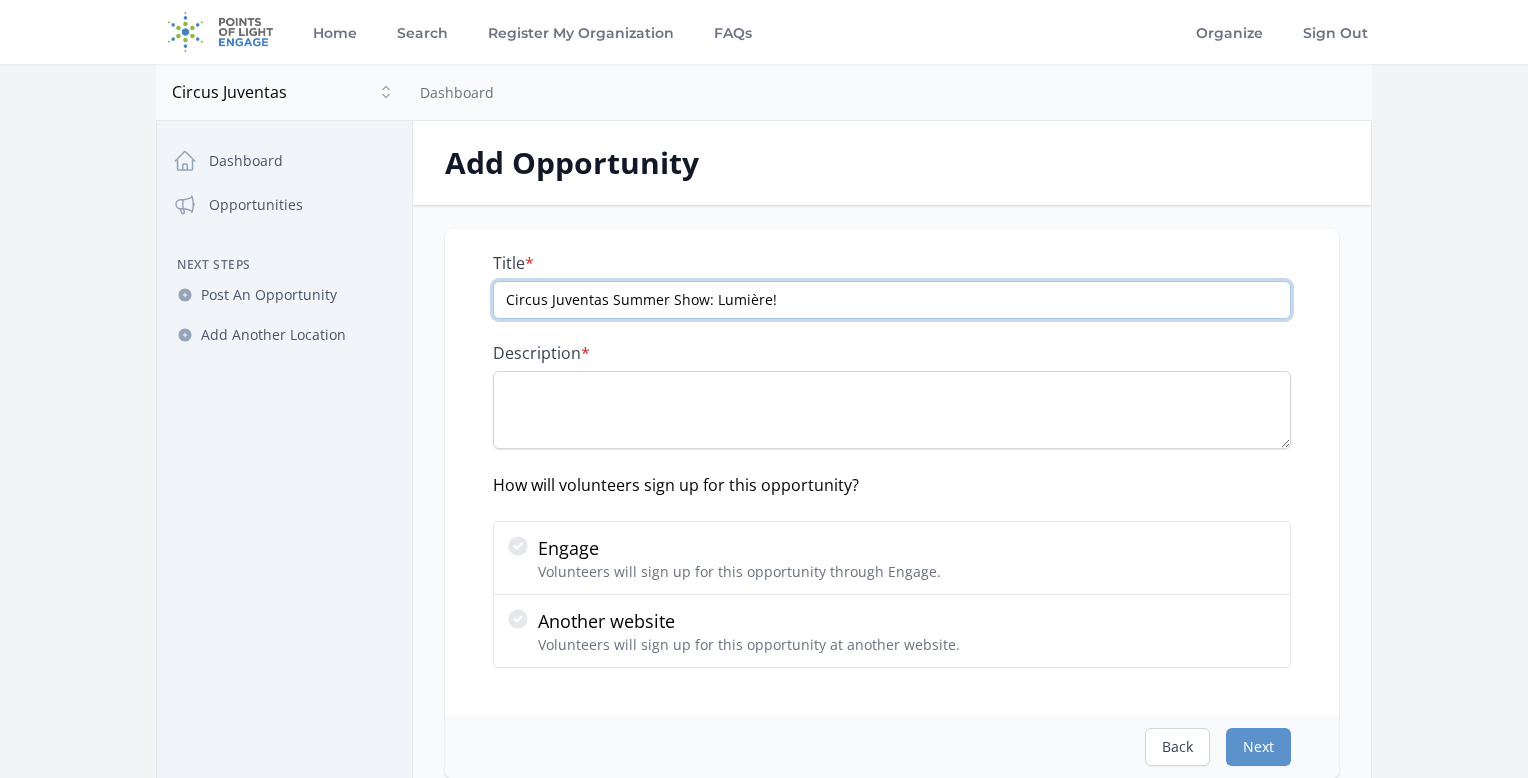 type on "Circus Juventas Summer Show: Lumière!" 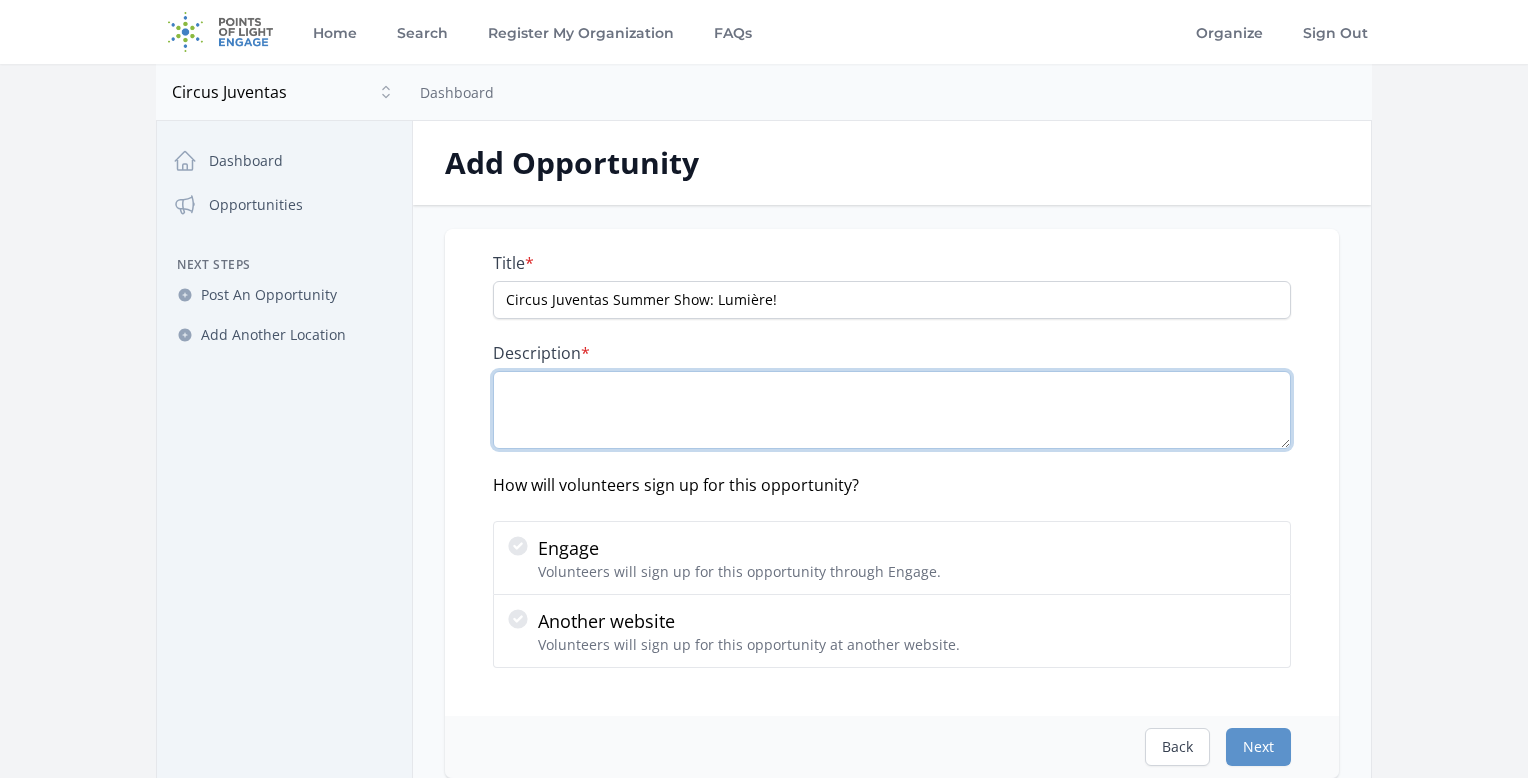 click on "Description  *" at bounding box center [892, 410] 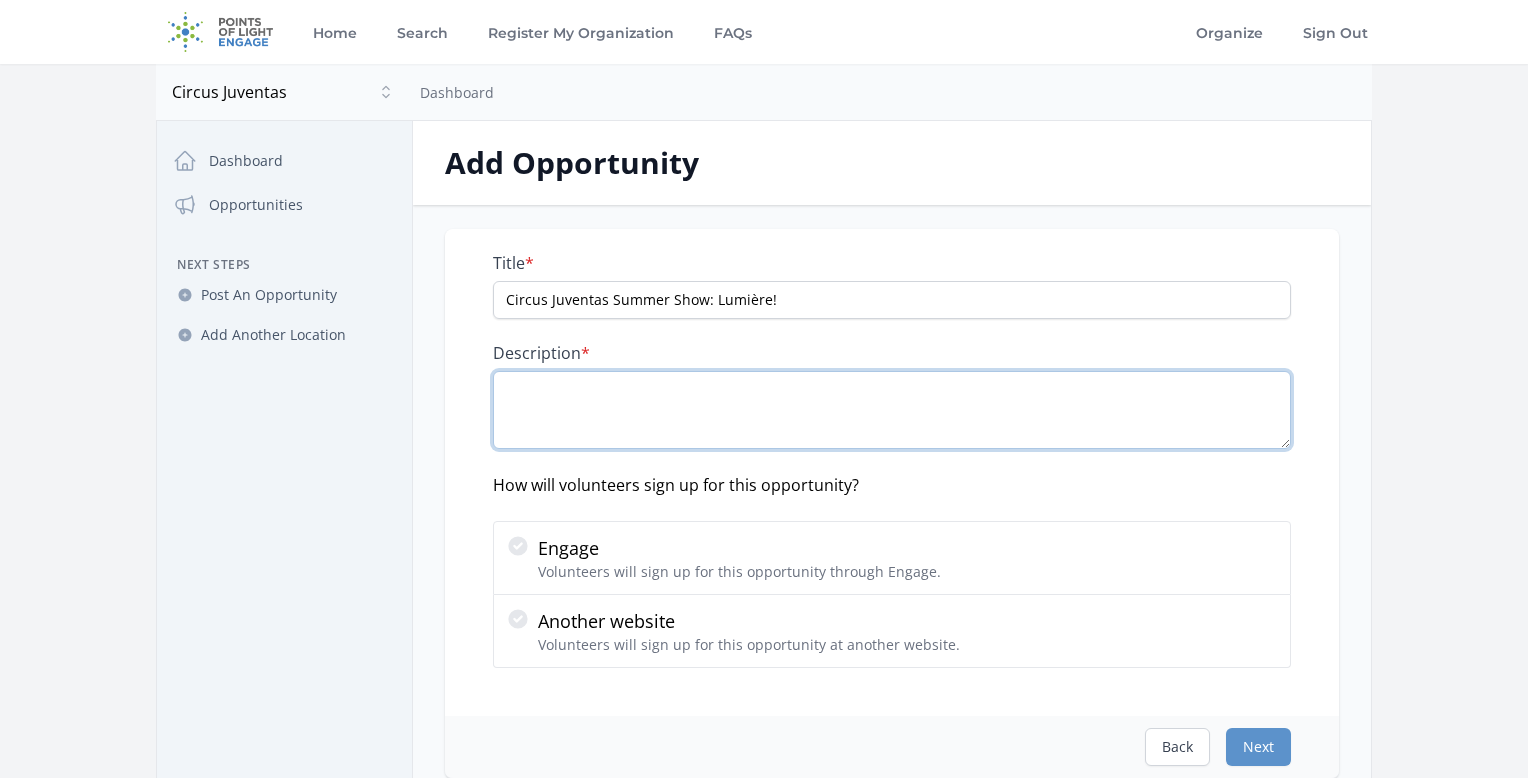 paste on "oin Circus Juventas, a youth circus and performing arts center, for its dazzling Summer Show Lumière! This summer, our performers take center stage - and a trip to the past - amidst the glitz, glam, and intrigue of Old Hollywood. While our young artists are dimension-hopping, our volunteers are who keep the show going!
There is a role for everyone 16+ in the Circus Juventas volunteer program; and with 20 shows in the Lumière production run, we'd love to see you here!
To become a Summer Show volunteer, please sign up with our organization's volunteer system here: https://volunteer.bloomerang.co:443/JE/hem9zuzobv9tbt" 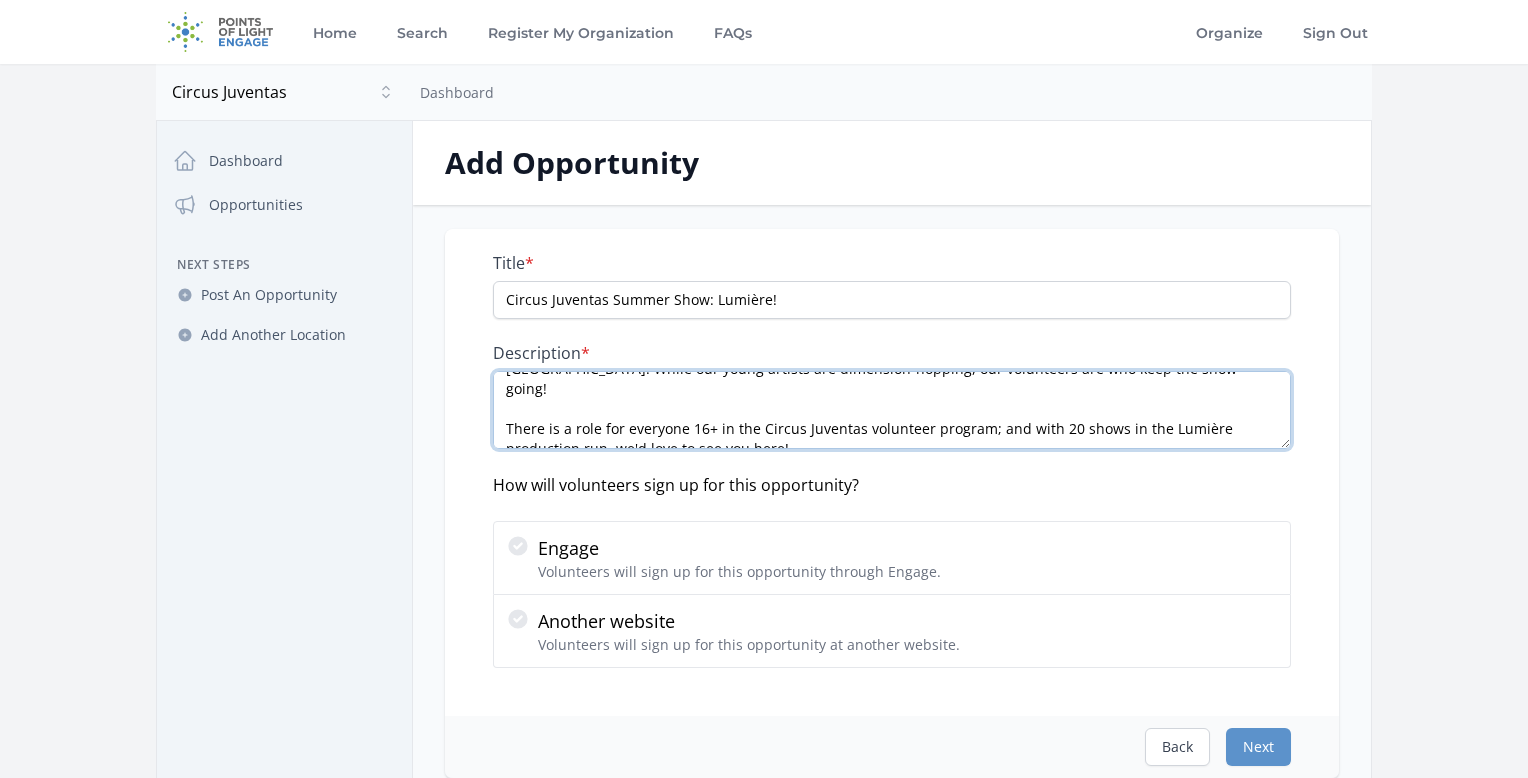 scroll, scrollTop: 0, scrollLeft: 0, axis: both 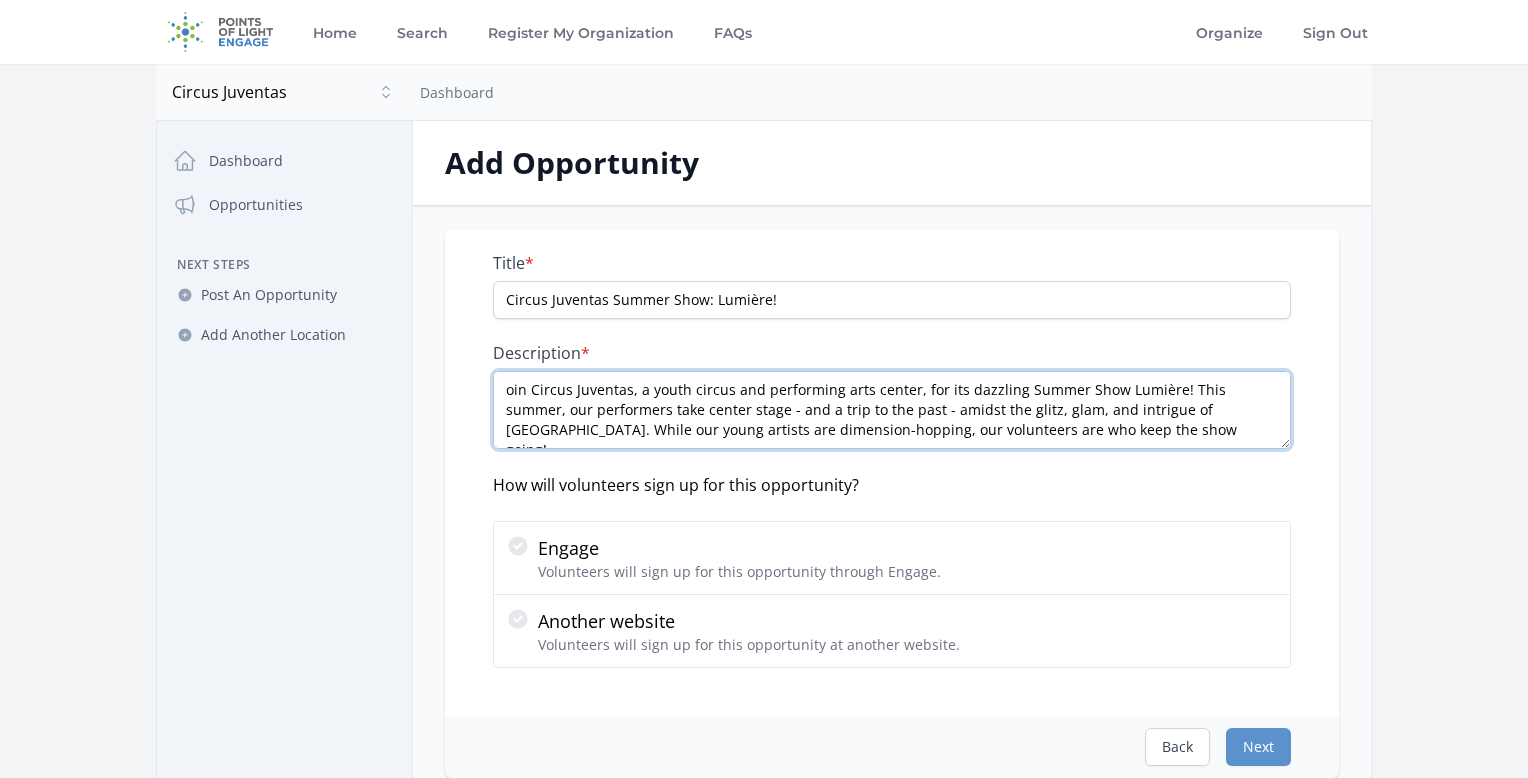 click on "oin Circus Juventas, a youth circus and performing arts center, for its dazzling Summer Show Lumière! This summer, our performers take center stage - and a trip to the past - amidst the glitz, glam, and intrigue of Old Hollywood. While our young artists are dimension-hopping, our volunteers are who keep the show going!
There is a role for everyone 16+ in the Circus Juventas volunteer program; and with 20 shows in the Lumière production run, we'd love to see you here!
To become a Summer Show volunteer, please sign up with our organization's volunteer system here: https://volunteer.bloomerang.co:443/JE/hem9zuzobv9tbt" at bounding box center (892, 410) 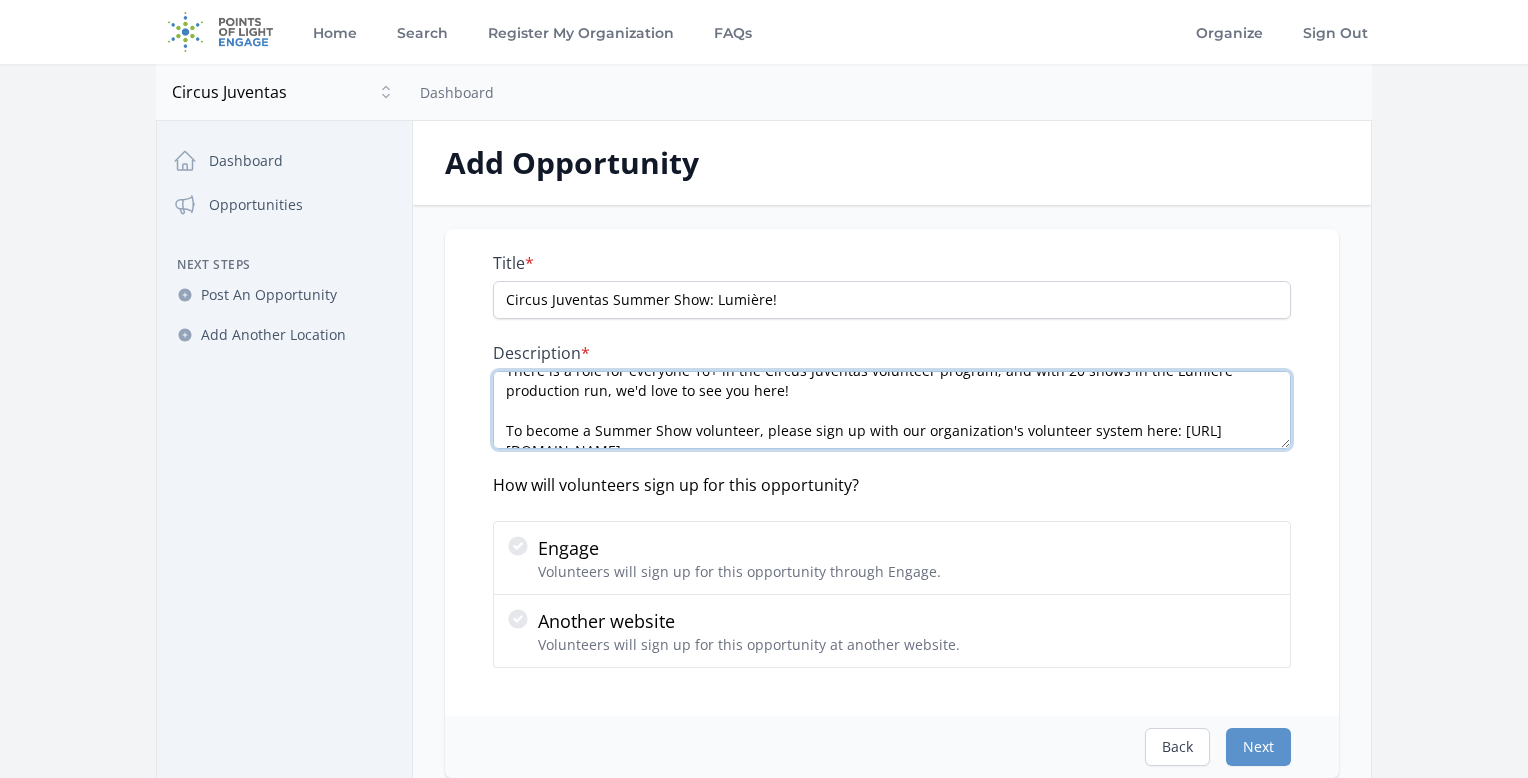 scroll, scrollTop: 120, scrollLeft: 0, axis: vertical 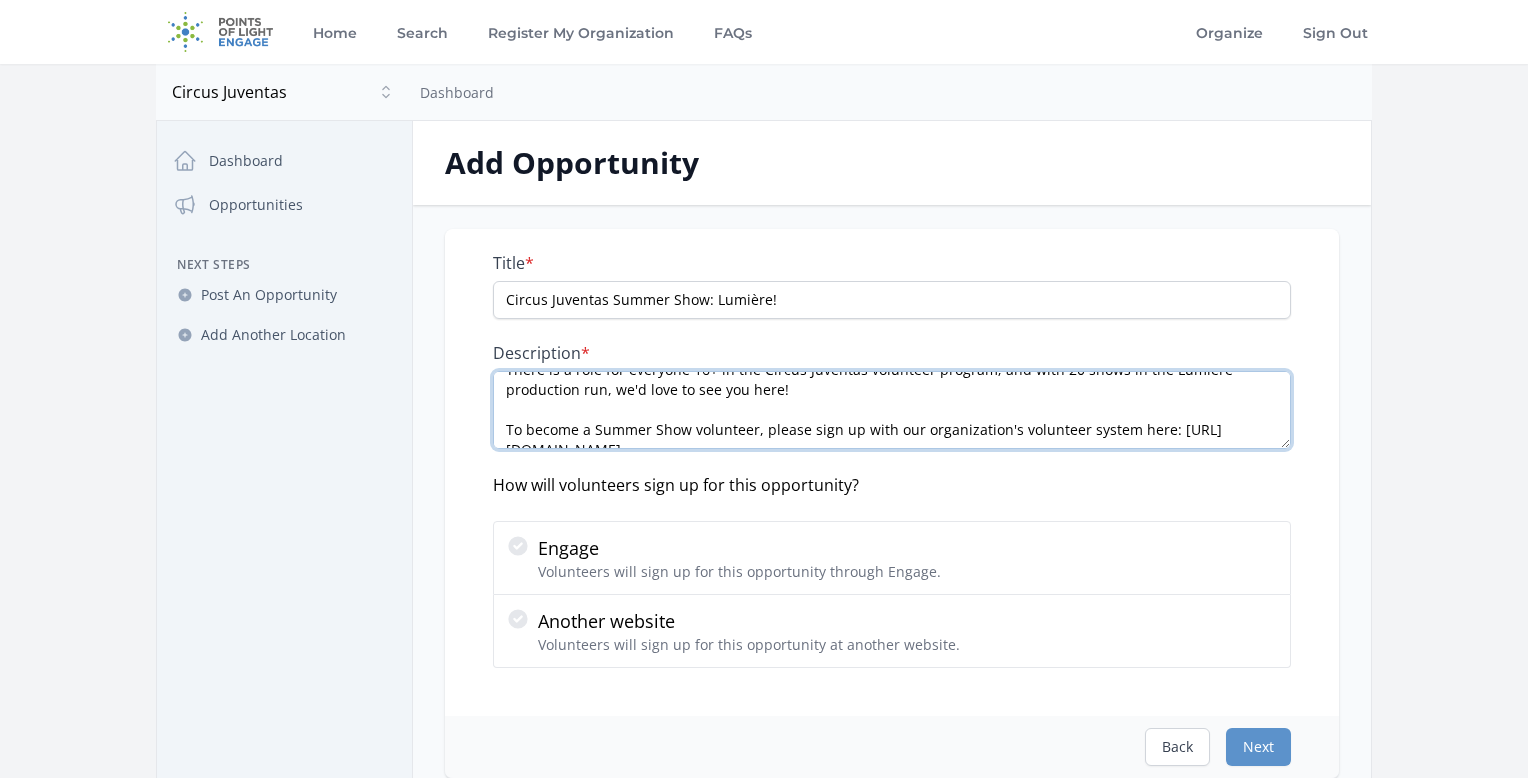 drag, startPoint x: 914, startPoint y: 431, endPoint x: 493, endPoint y: 419, distance: 421.171 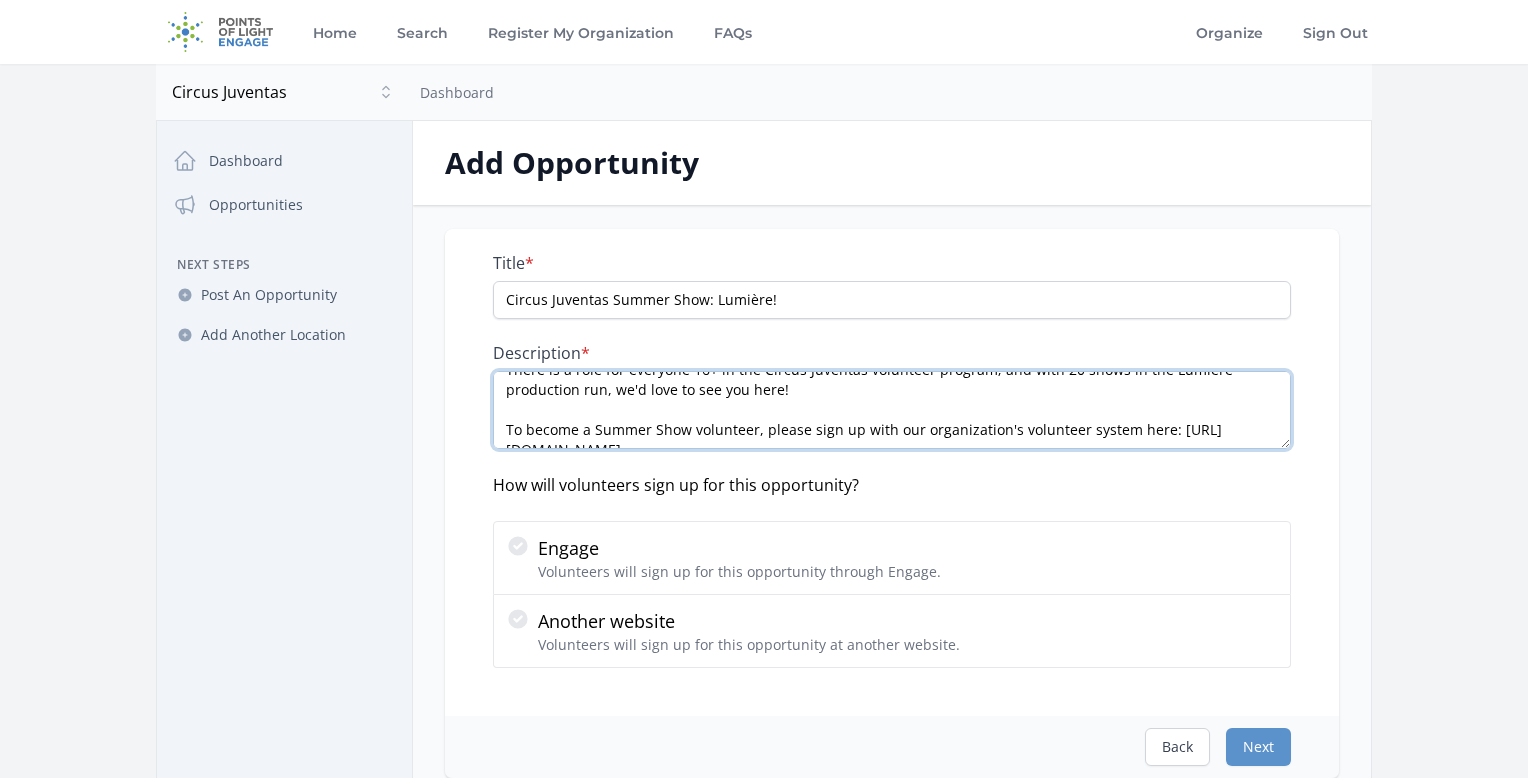 click on "Join Circus Juventas, a youth circus and performing arts center, for its dazzling Summer Show Lumière! This summer, our performers take center stage - and a trip to the past - amidst the glitz, glam, and intrigue of Old Hollywood. While our young artists are dimension-hopping, our volunteers are who keep the show going!
There is a role for everyone 16+ in the Circus Juventas volunteer program; and with 20 shows in the Lumière production run, we'd love to see you here!
To become a Summer Show volunteer, please sign up with our organization's volunteer system here: https://volunteer.bloomerang.co:443/JE/hem9zuzobv9tbt" at bounding box center (892, 410) 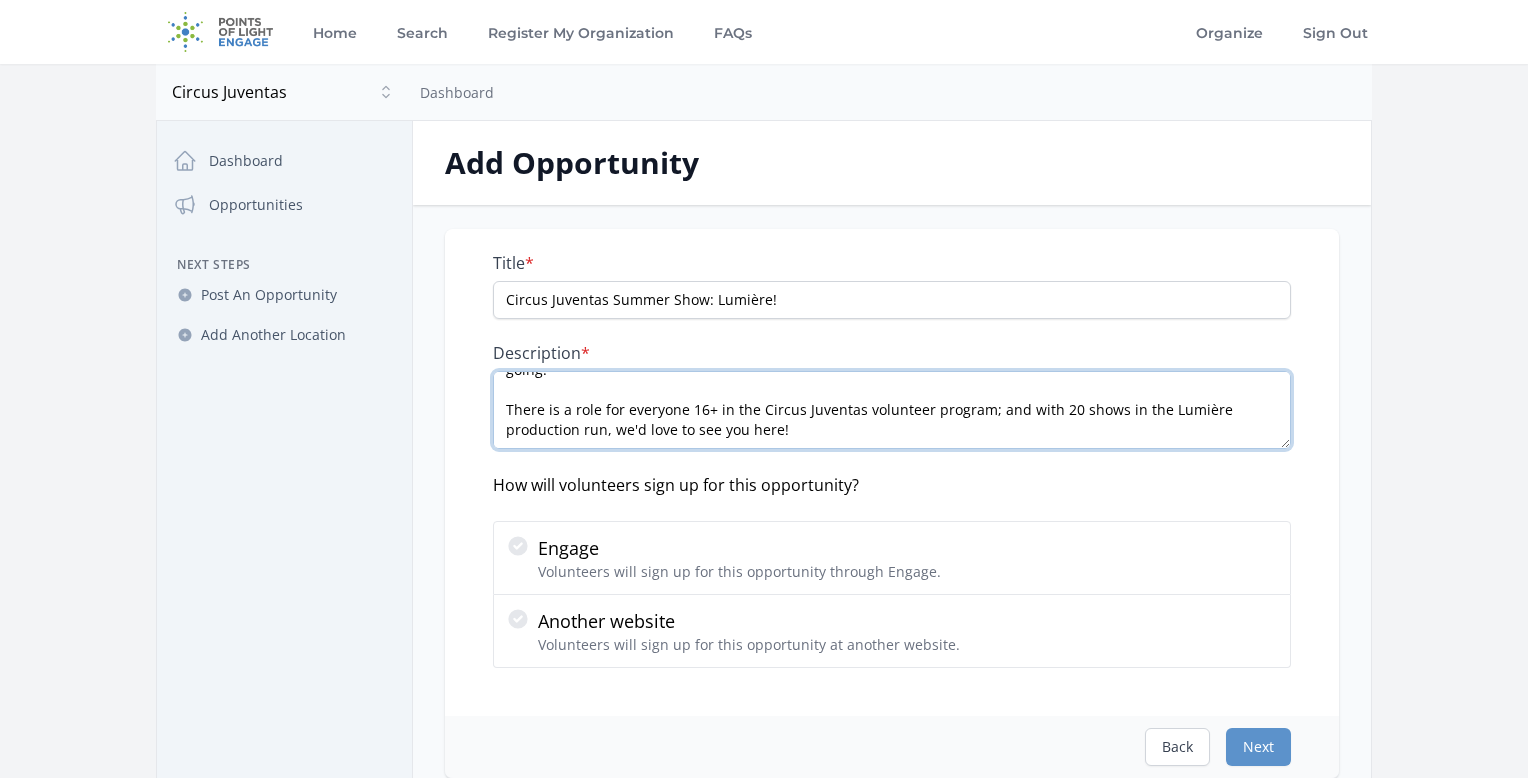 scroll, scrollTop: 60, scrollLeft: 0, axis: vertical 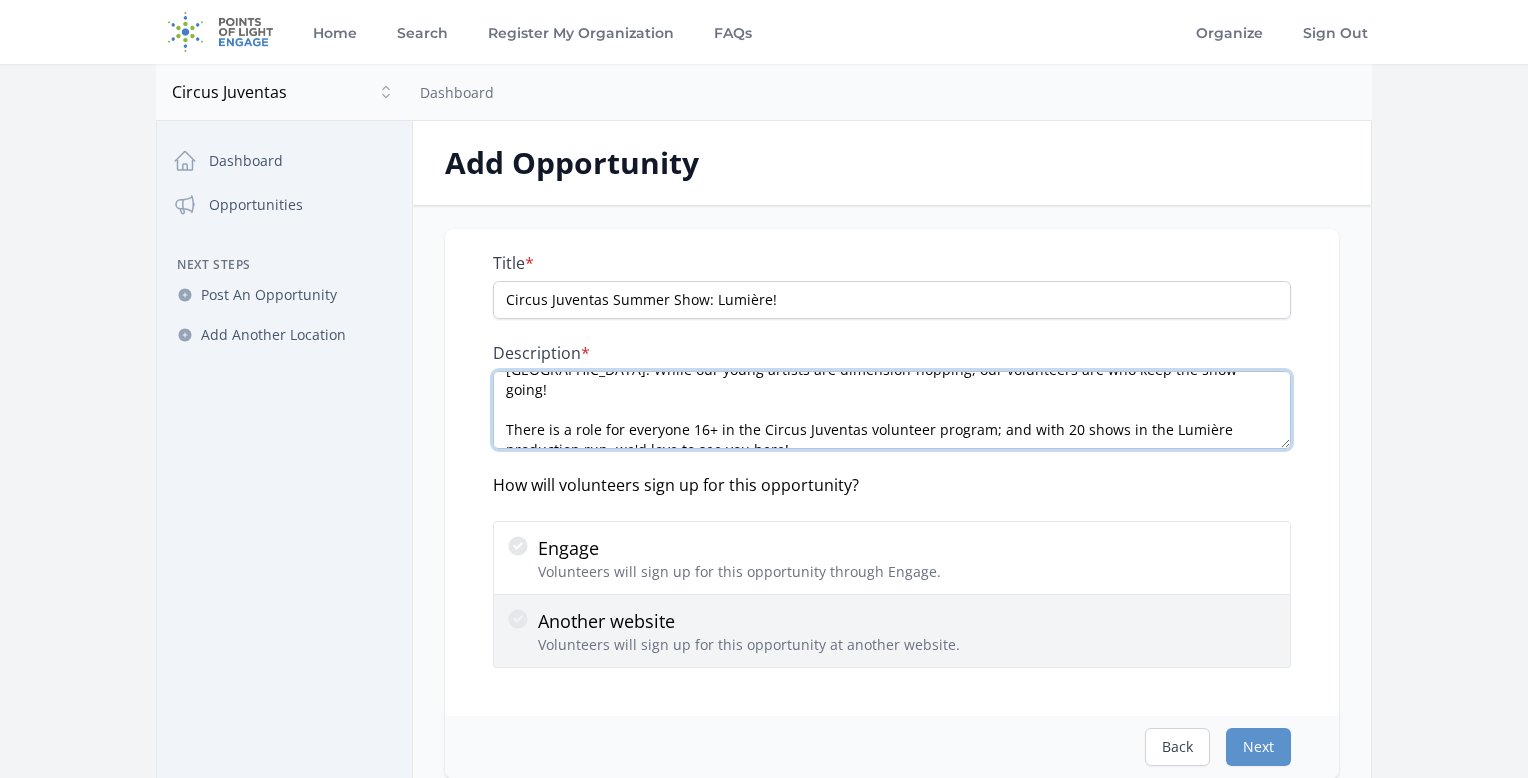 type on "Join Circus Juventas, a youth circus and performing arts center, for its dazzling Summer Show Lumière! This summer, our performers take center stage - and a trip to the past - amidst the glitz, glam, and intrigue of Old Hollywood. While our young artists are dimension-hopping, our volunteers are who keep the show going!
There is a role for everyone 16+ in the Circus Juventas volunteer program; and with 20 shows in the Lumière production run, we'd love to see you here!" 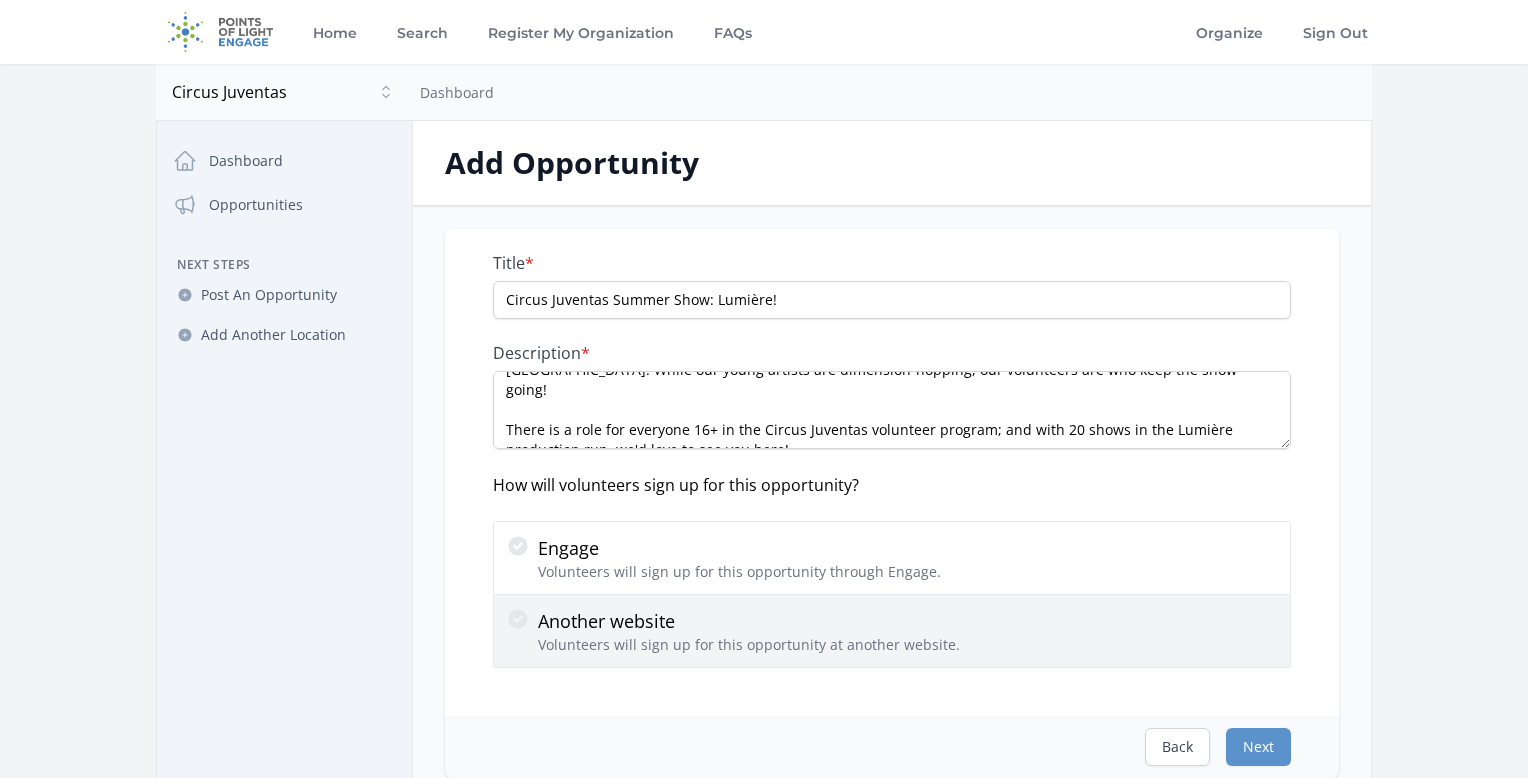 click on "Another website" at bounding box center (749, 621) 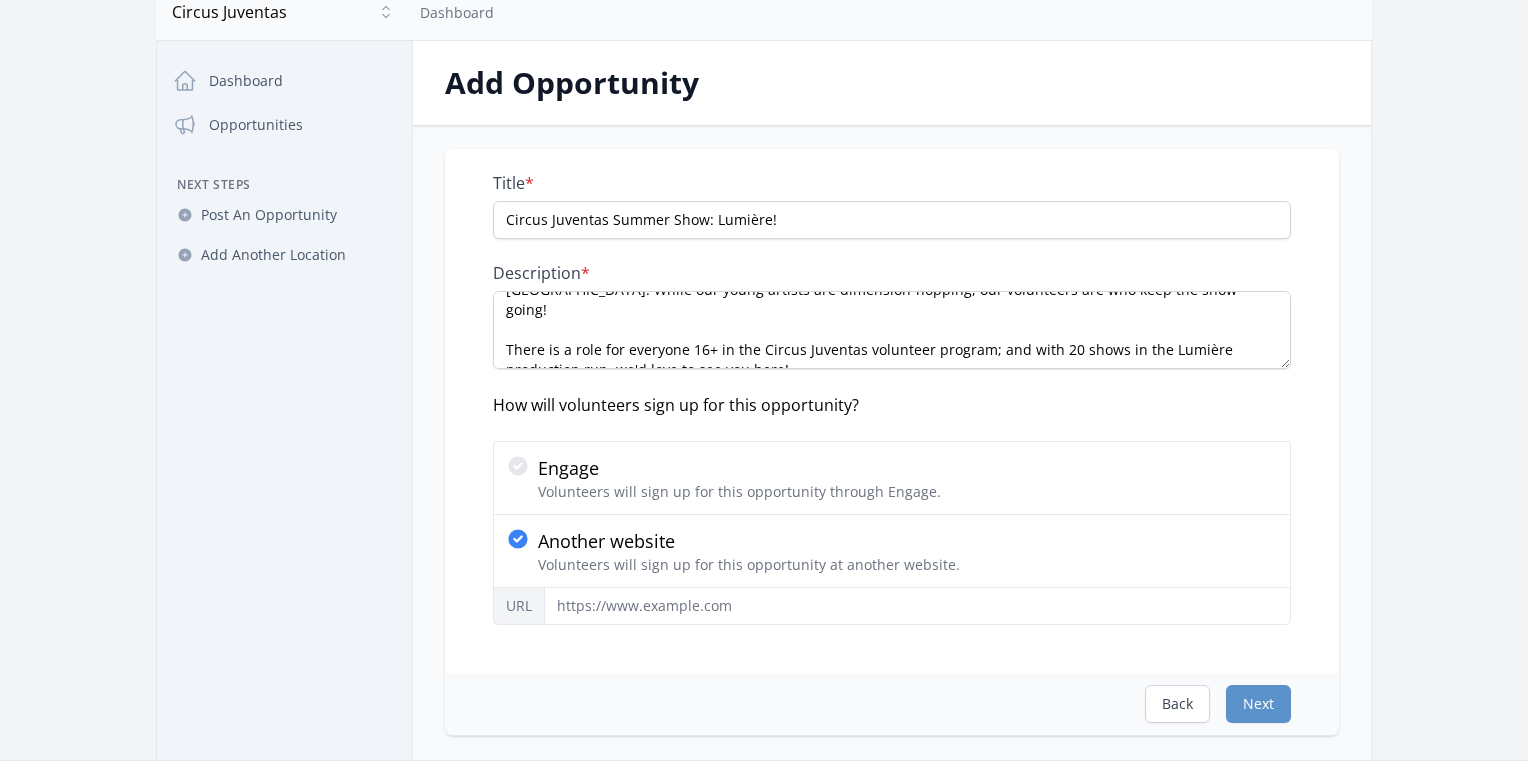 scroll, scrollTop: 300, scrollLeft: 0, axis: vertical 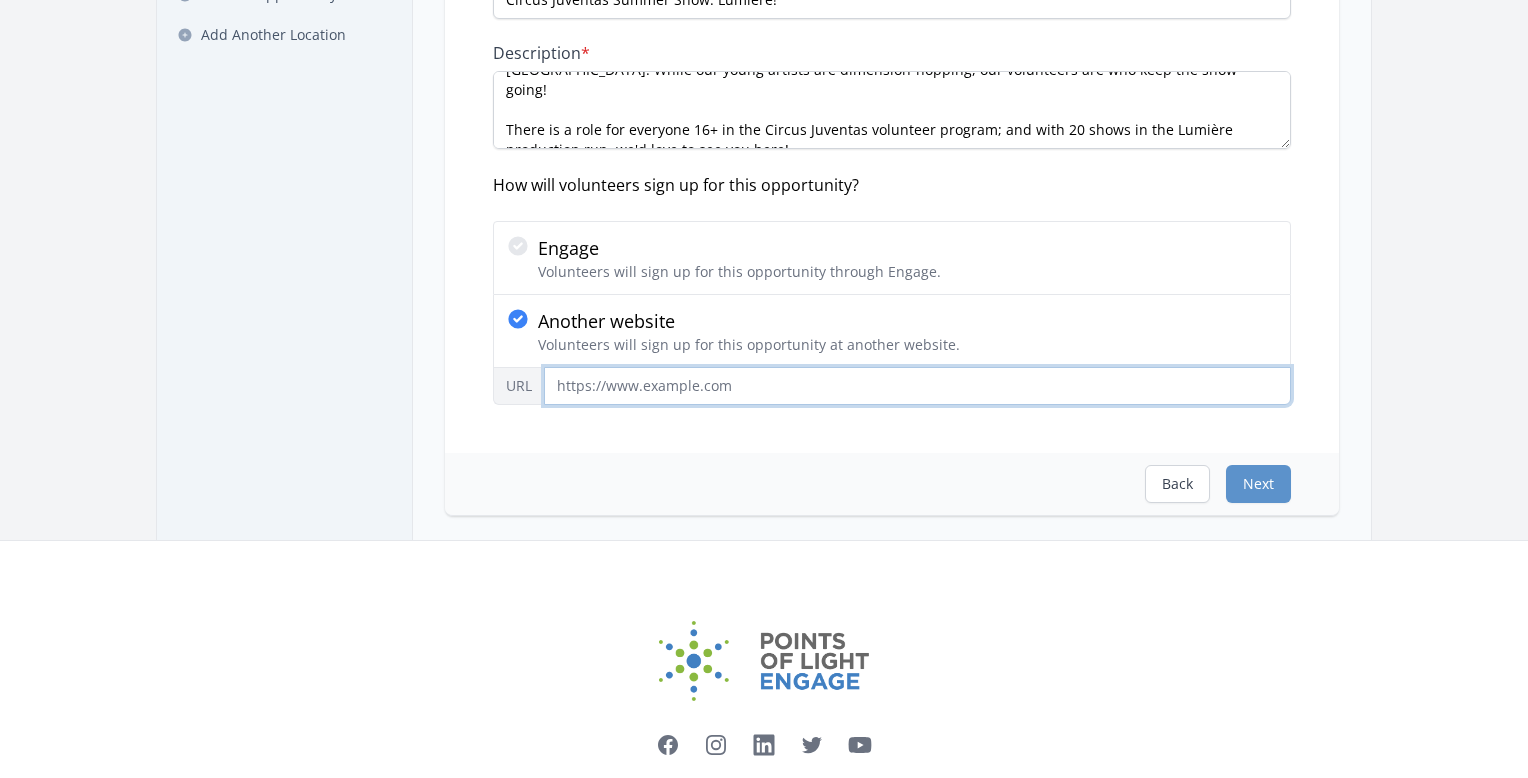 click on "URL" at bounding box center (917, 386) 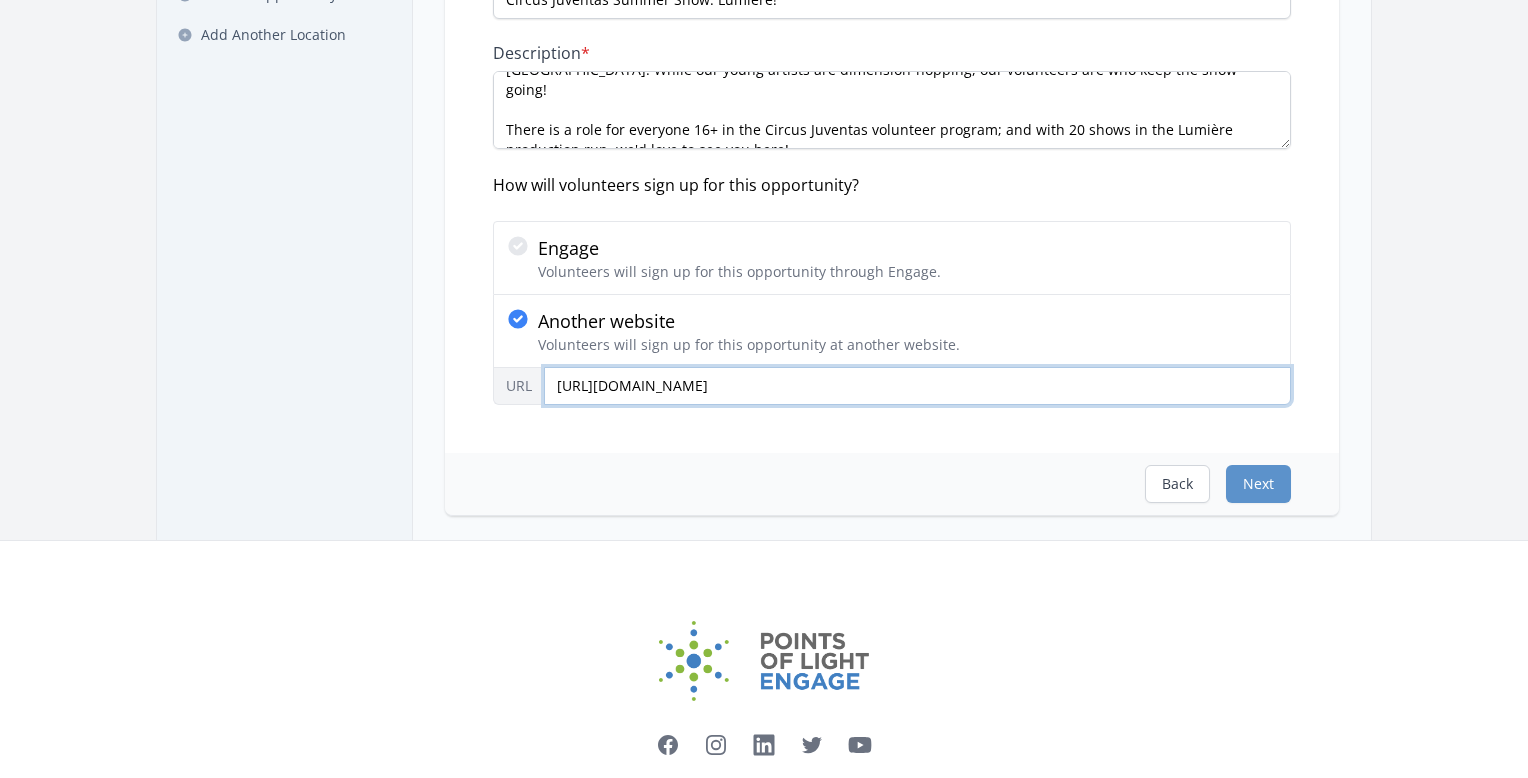 type on "https://volunteer.bloomerang.co:443/JE/hem9zuzobv9tbt" 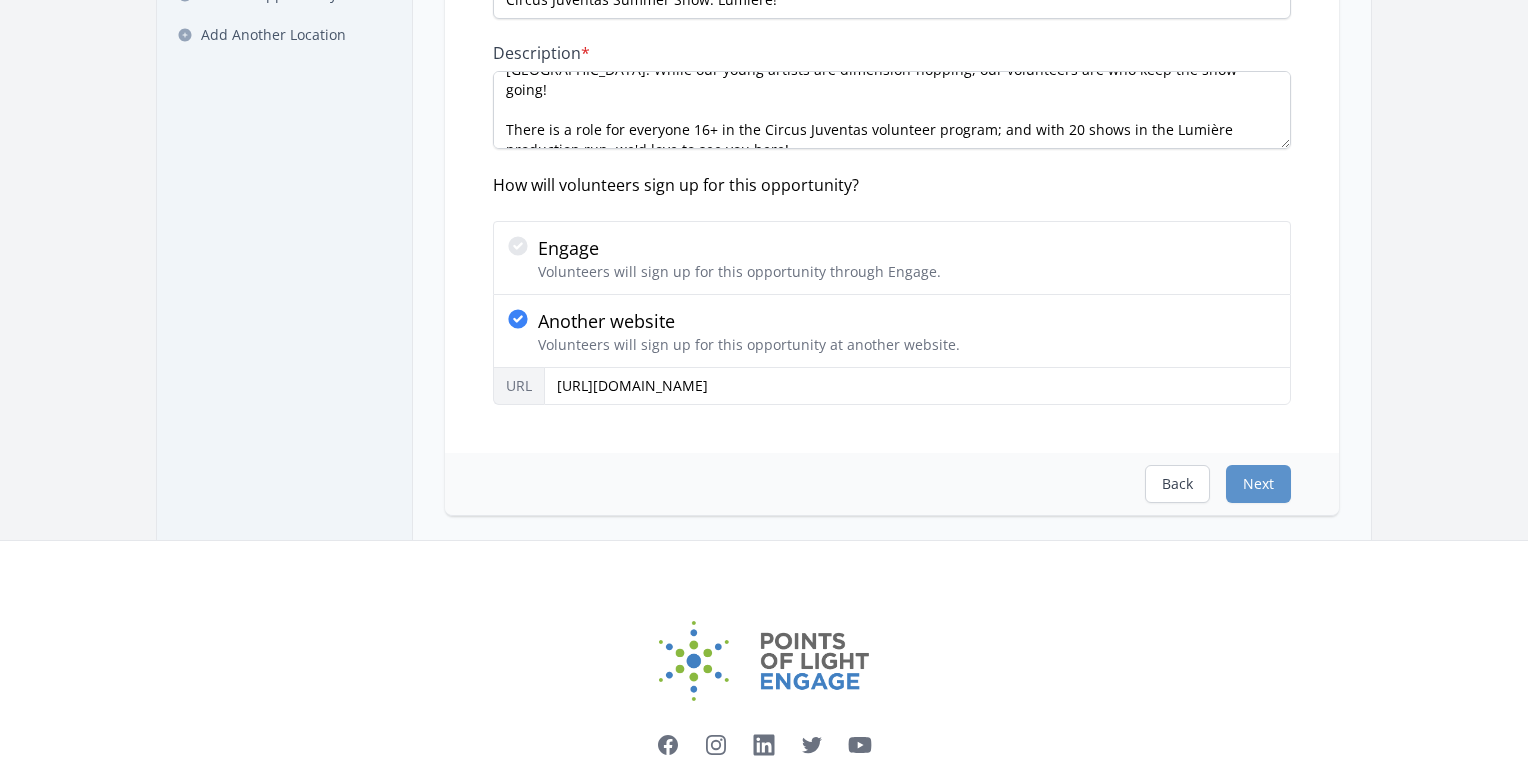 click on "Title  *
Circus Juventas Summer Show: Lumière!
Description  *
Join Circus Juventas, a youth circus and performing arts center, for its dazzling Summer Show Lumière! This summer, our performers take center stage - and a trip to the past - amidst the glitz, glam, and intrigue of Old Hollywood. While our young artists are dimension-hopping, our volunteers are who keep the show going!
There is a role for everyone 16+ in the Circus Juventas volunteer program; and with 20 shows in the Lumière production run, we'd love to see you here!
How will volunteers sign up for this opportunity?" at bounding box center [892, 191] 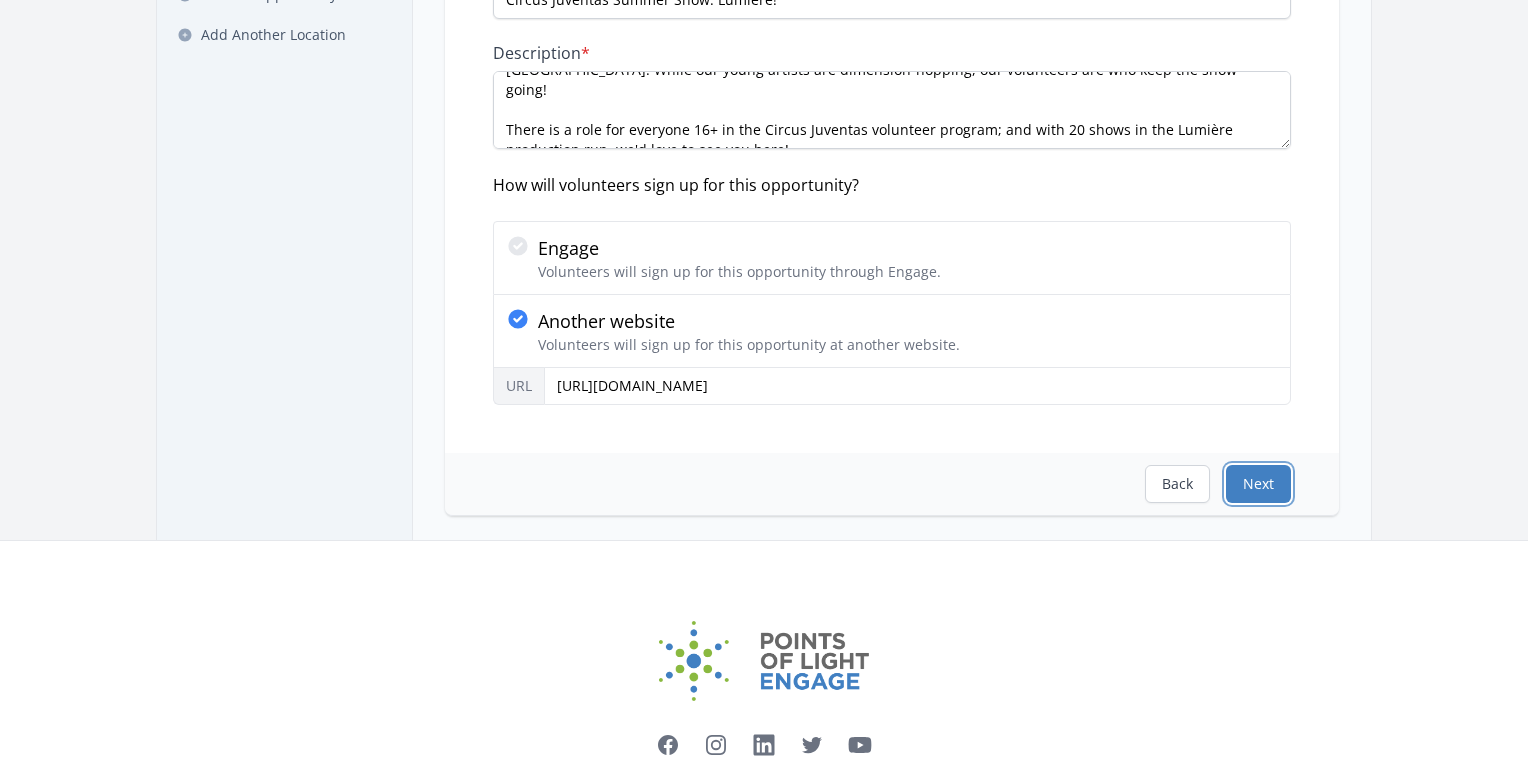 click on "Next" at bounding box center [1258, 484] 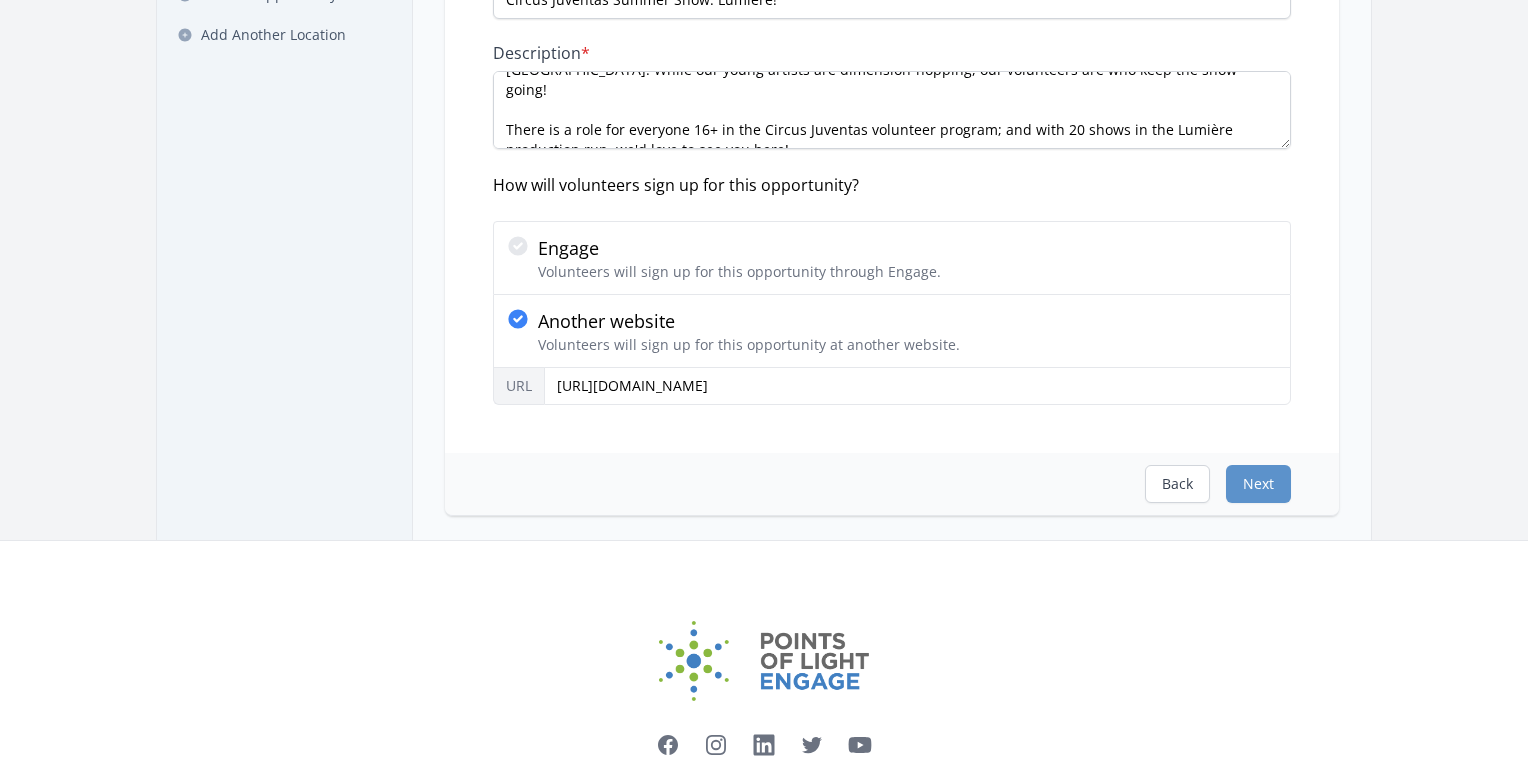 scroll, scrollTop: 0, scrollLeft: 0, axis: both 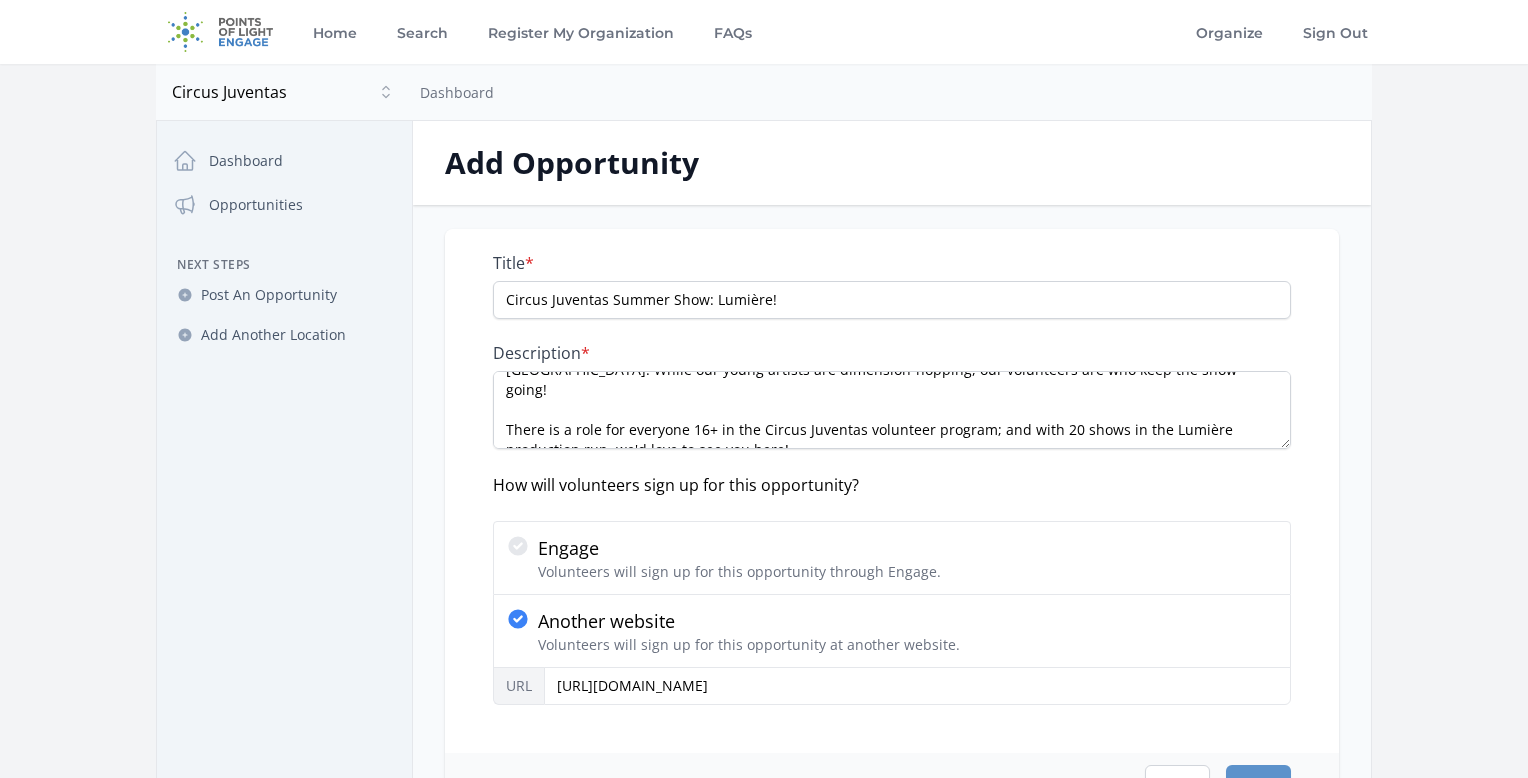 select on "US/Eastern" 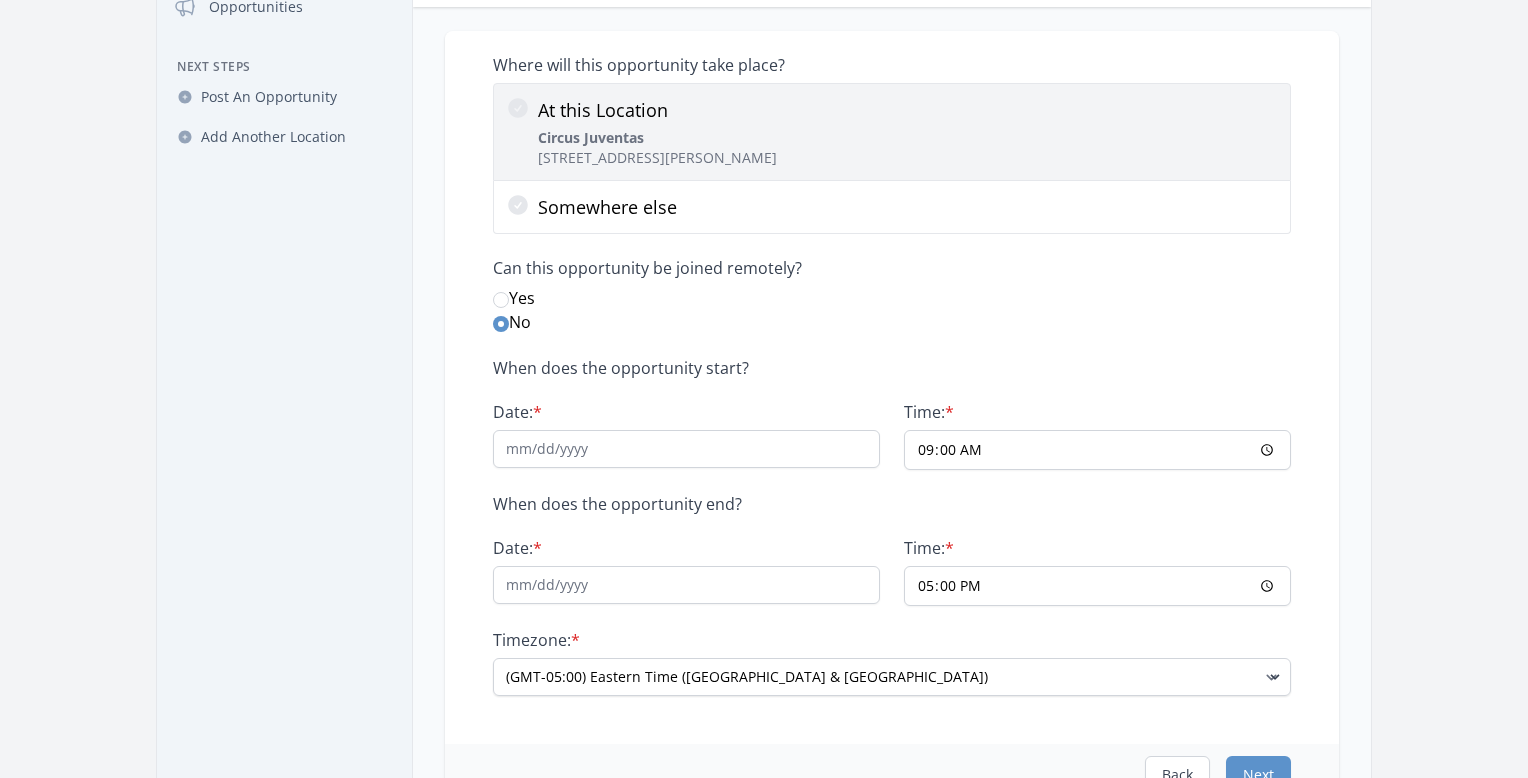 scroll, scrollTop: 200, scrollLeft: 0, axis: vertical 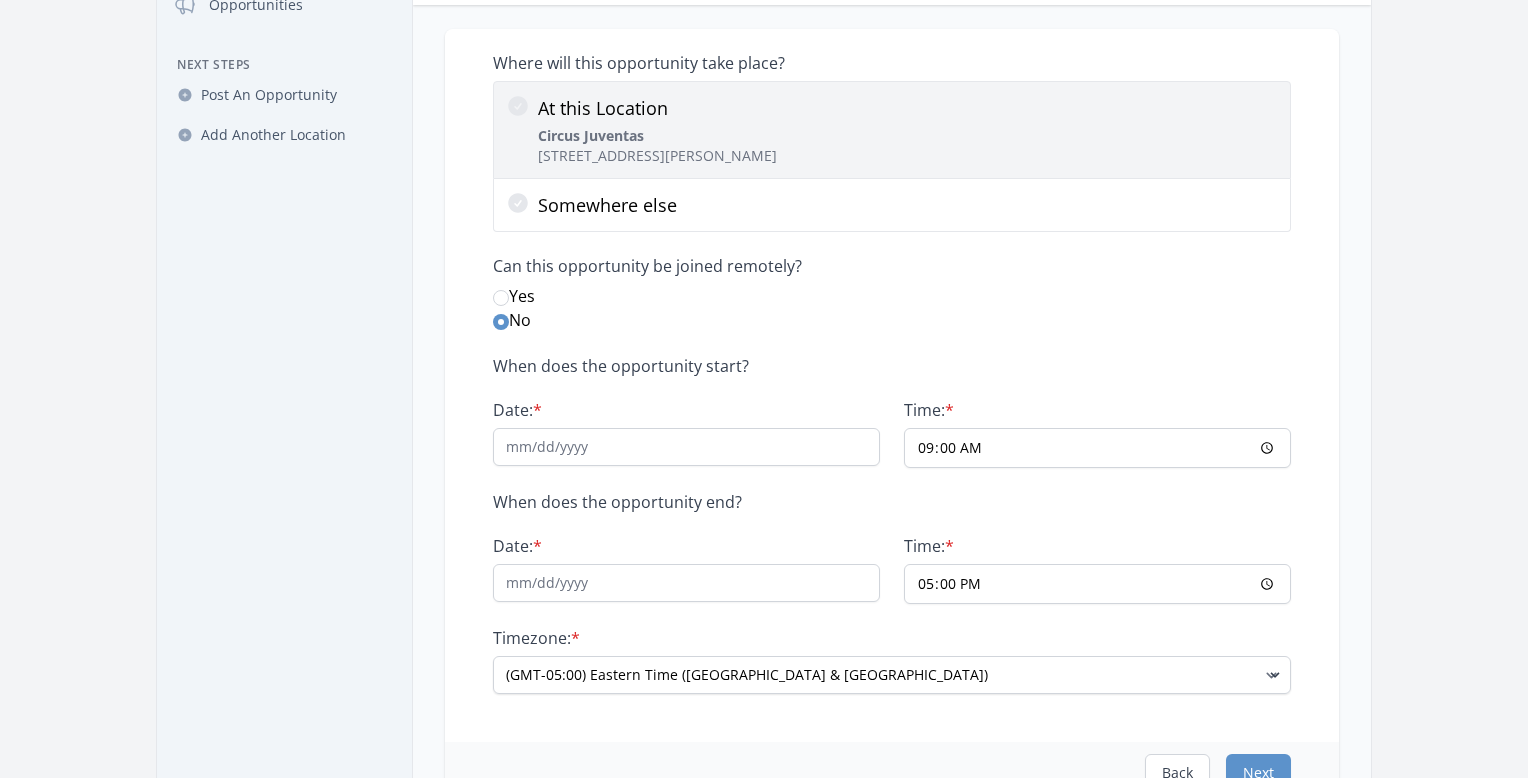 click on "Circus Juventas
1270 Montreal Ave, St Paul, MN 55116" at bounding box center [657, 146] 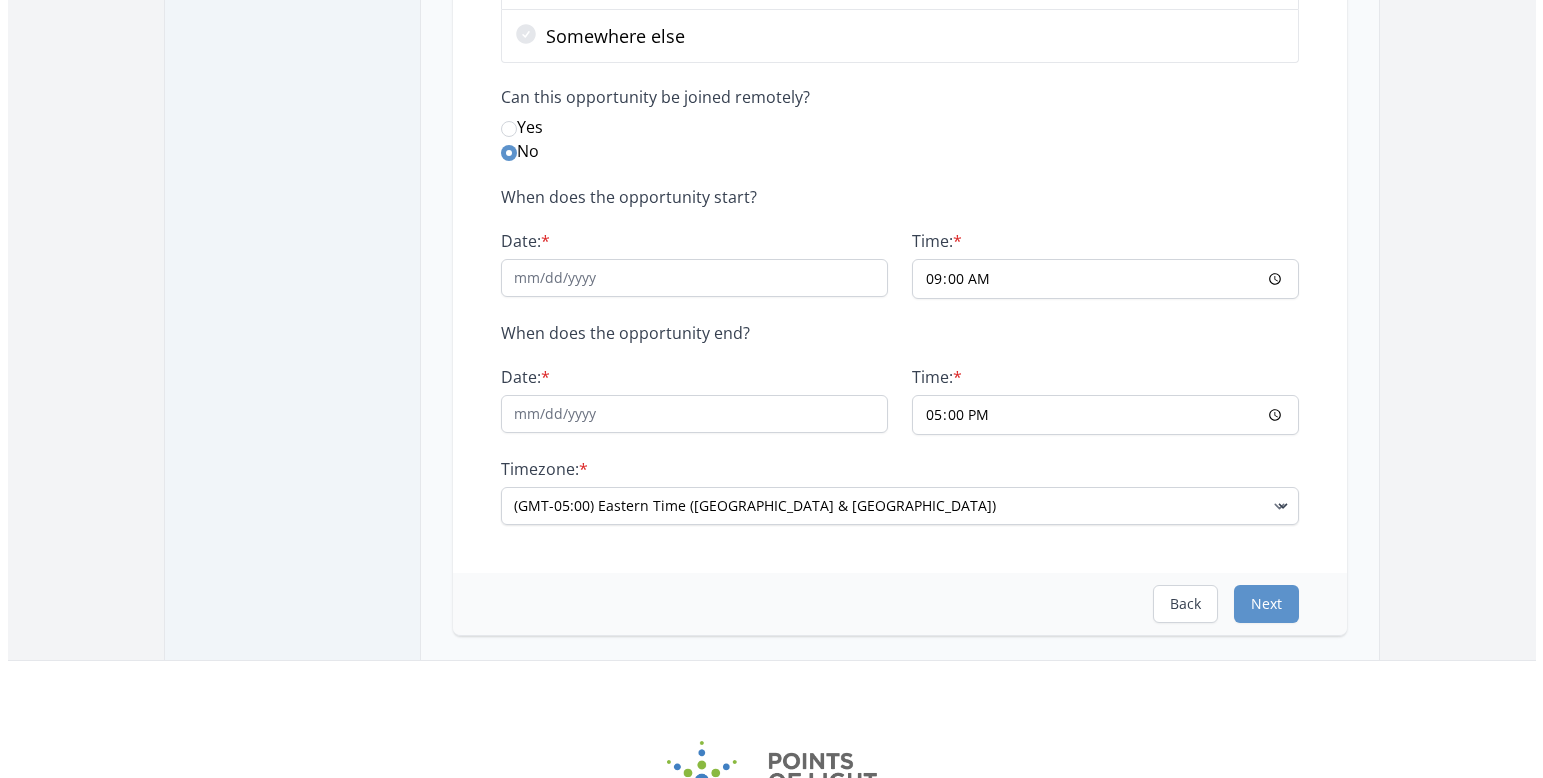 scroll, scrollTop: 400, scrollLeft: 0, axis: vertical 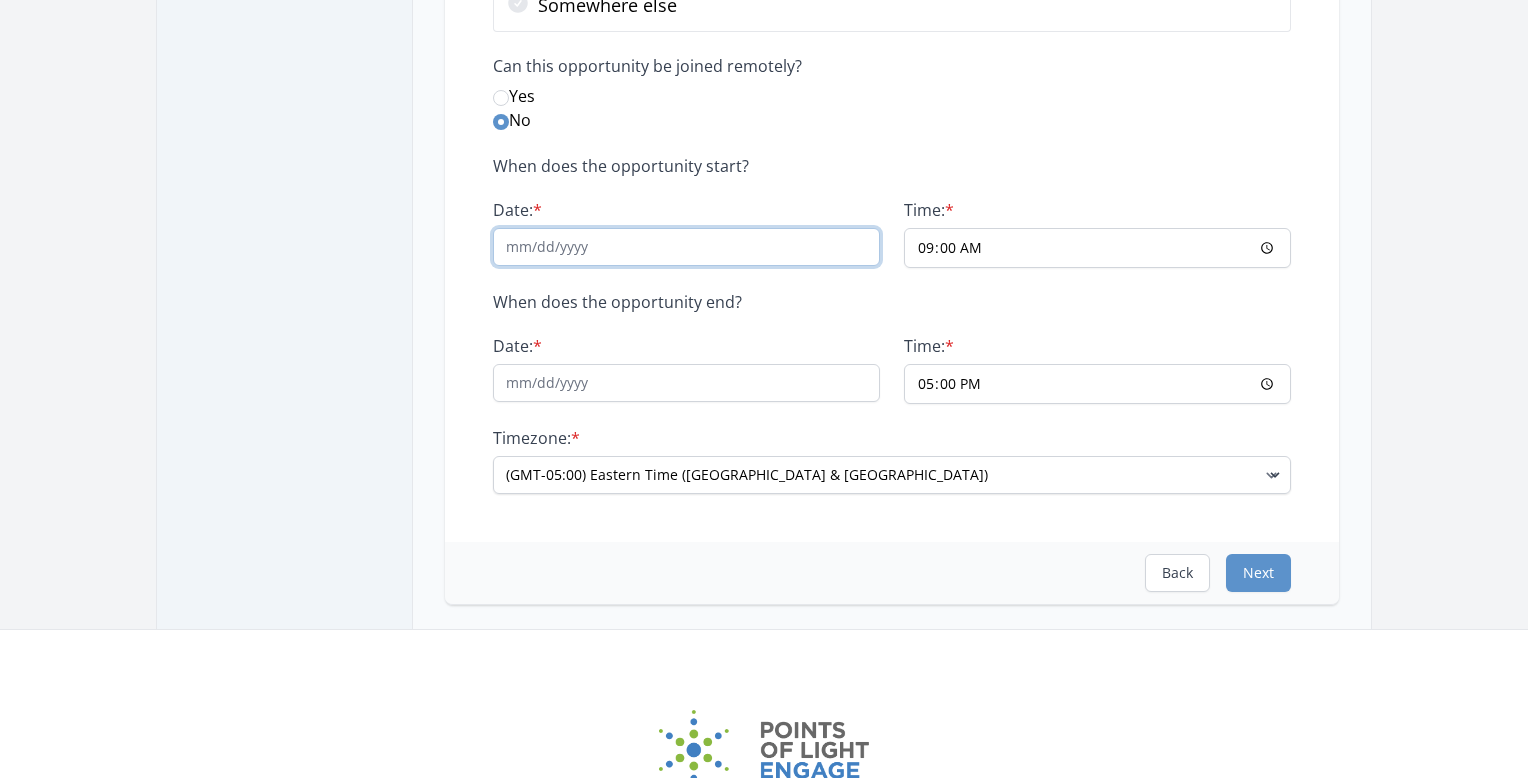 click on "Date:  *" at bounding box center (686, 247) 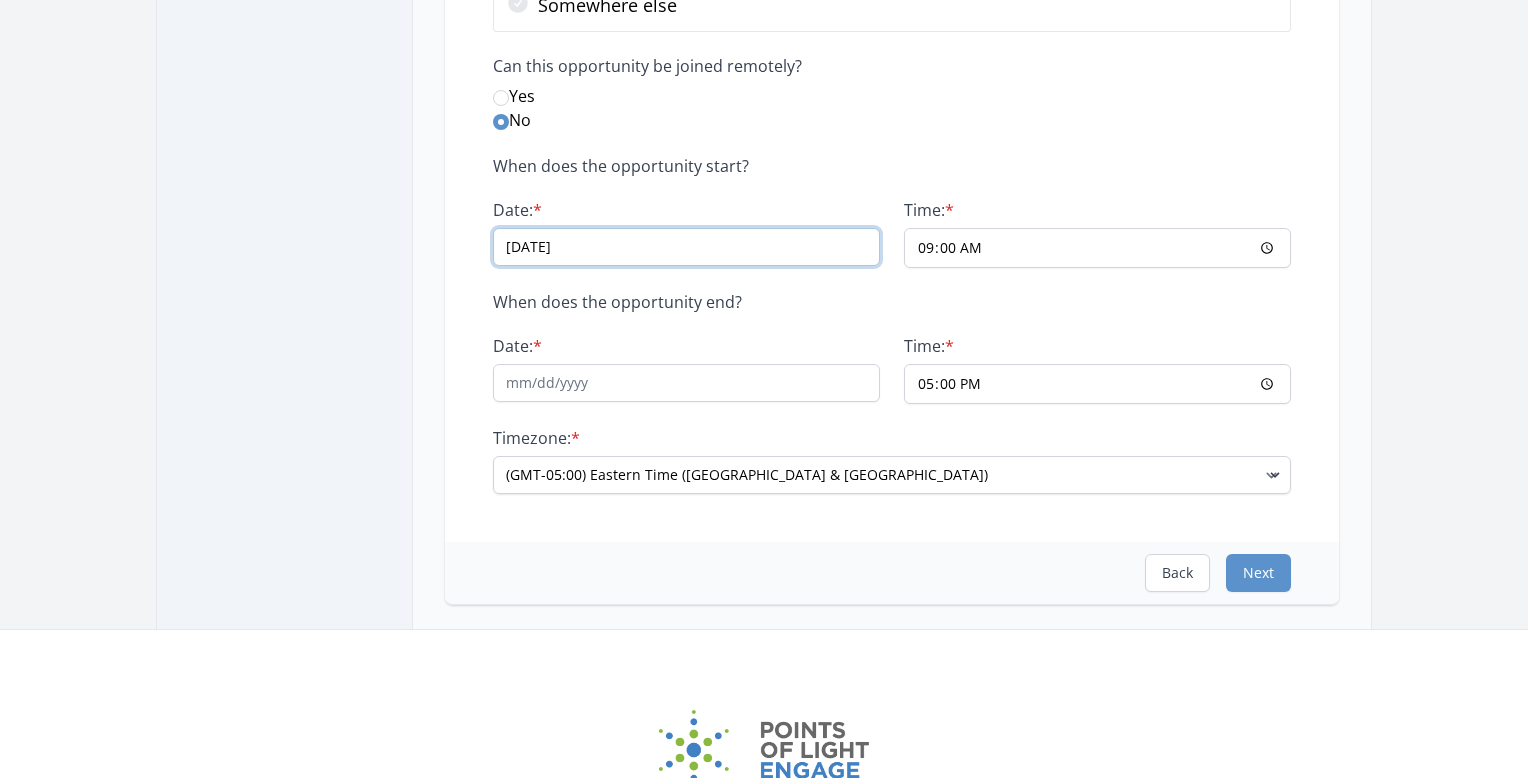 type on "07/24/2025" 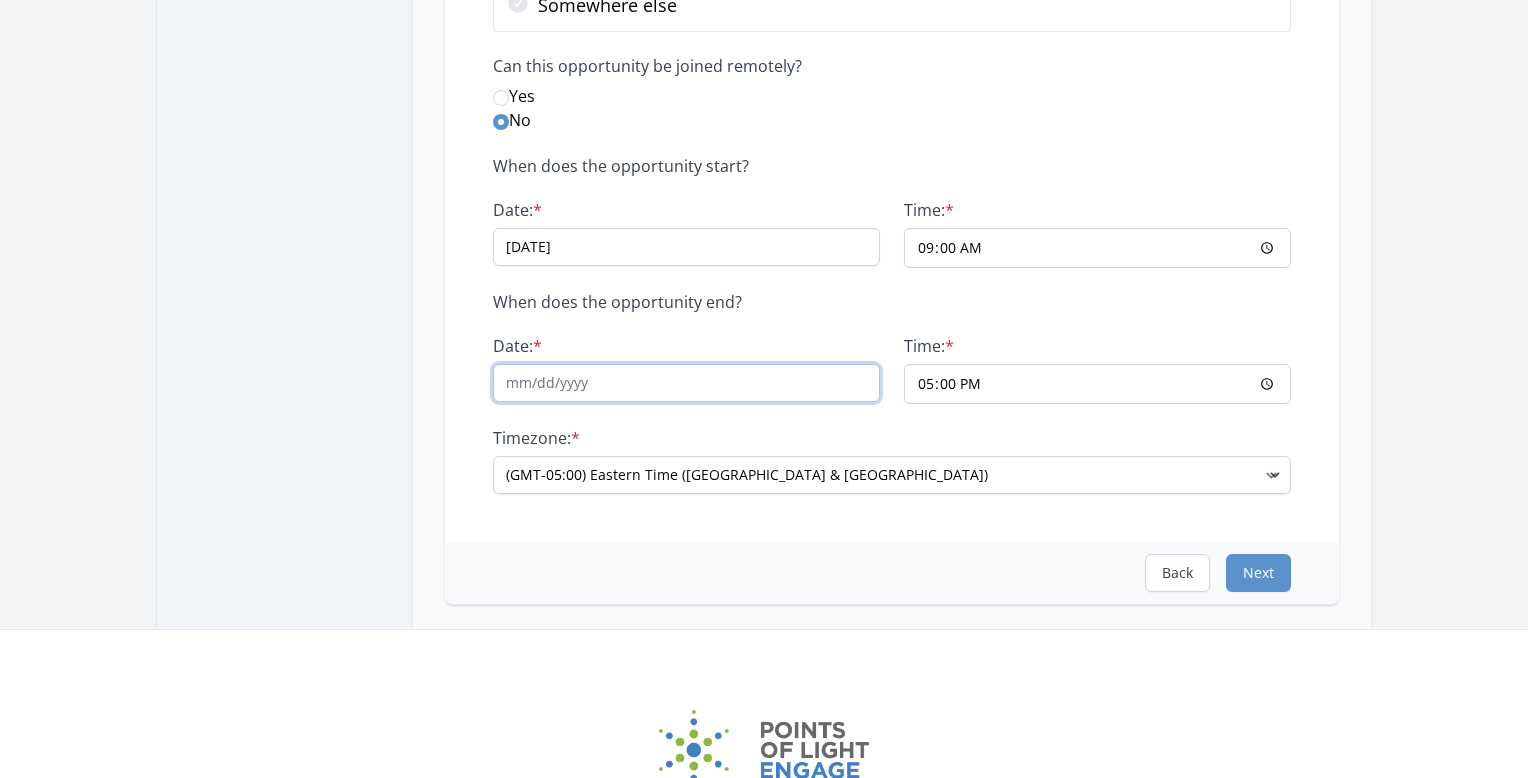 click on "Date:  *" at bounding box center [686, 383] 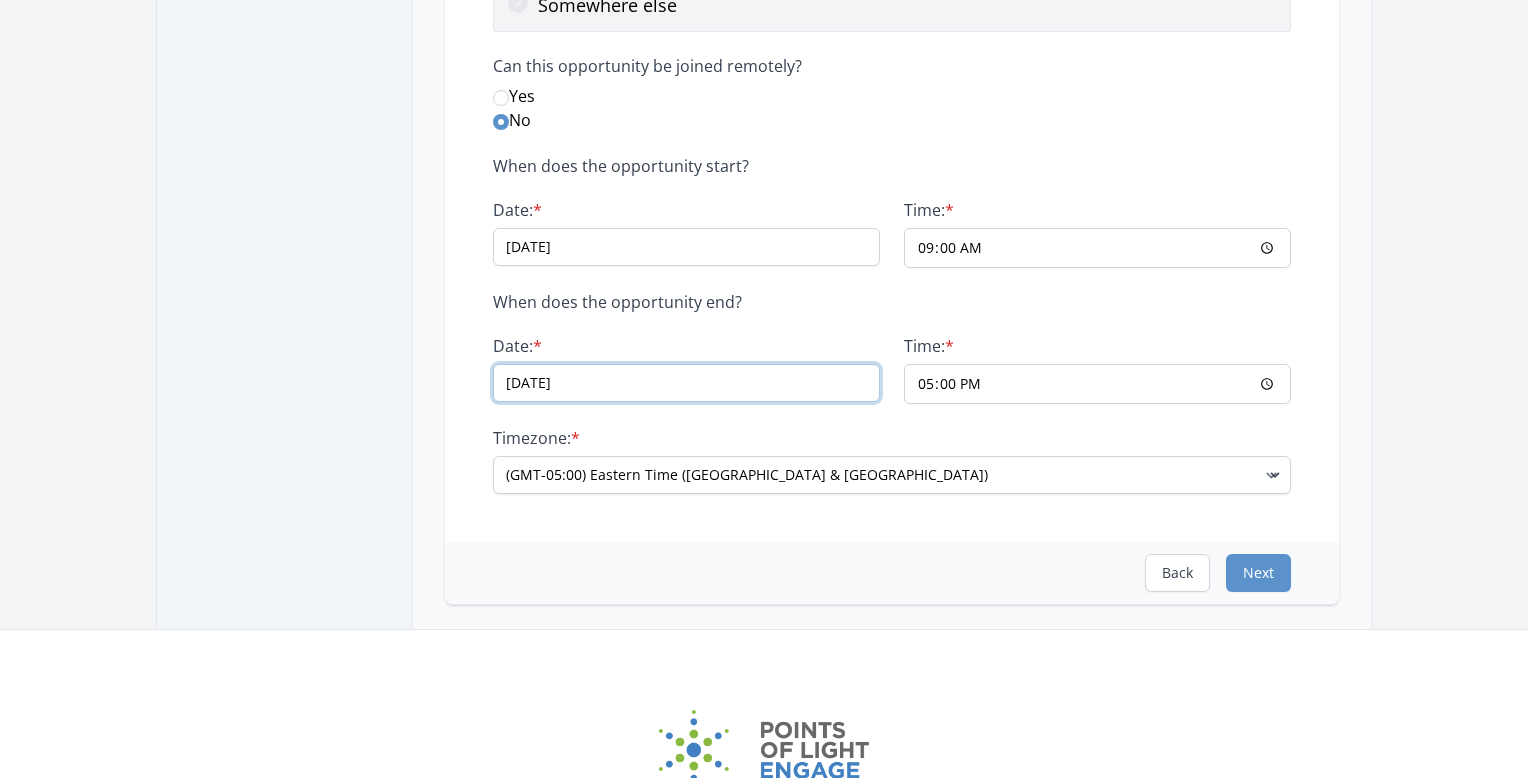 type on "08/10/2025" 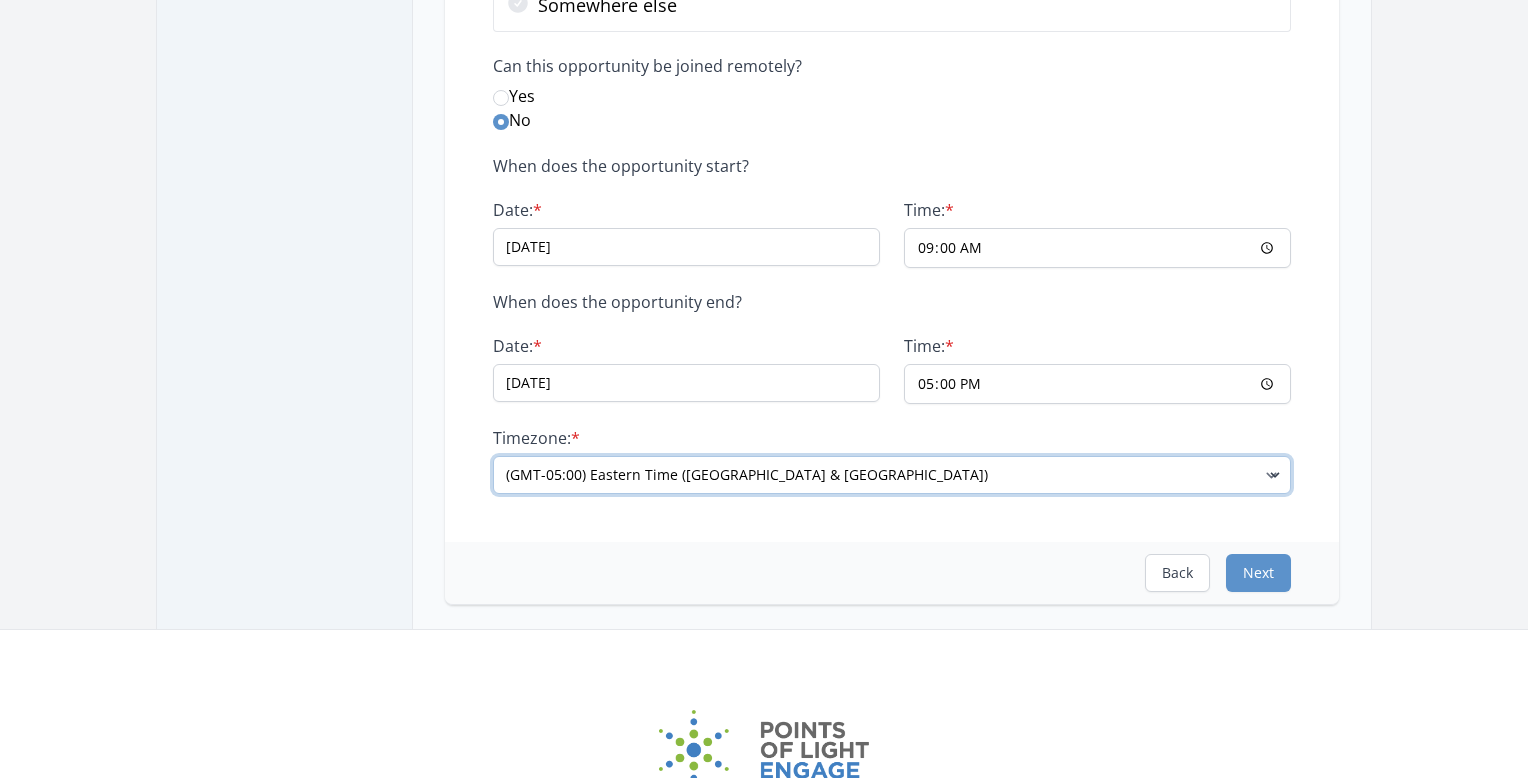 click on "(GMT-11:00) Samoa
(GMT-10:00) Hawaii
(GMT-09:00) Alaska
(GMT-08:00) Pacific Time (US & Canada)
(GMT-07:00) Arizona
(GMT-07:00) Mountain Time (US & Canada)
(GMT-06:00) Central Time (US & Canada)" at bounding box center [892, 475] 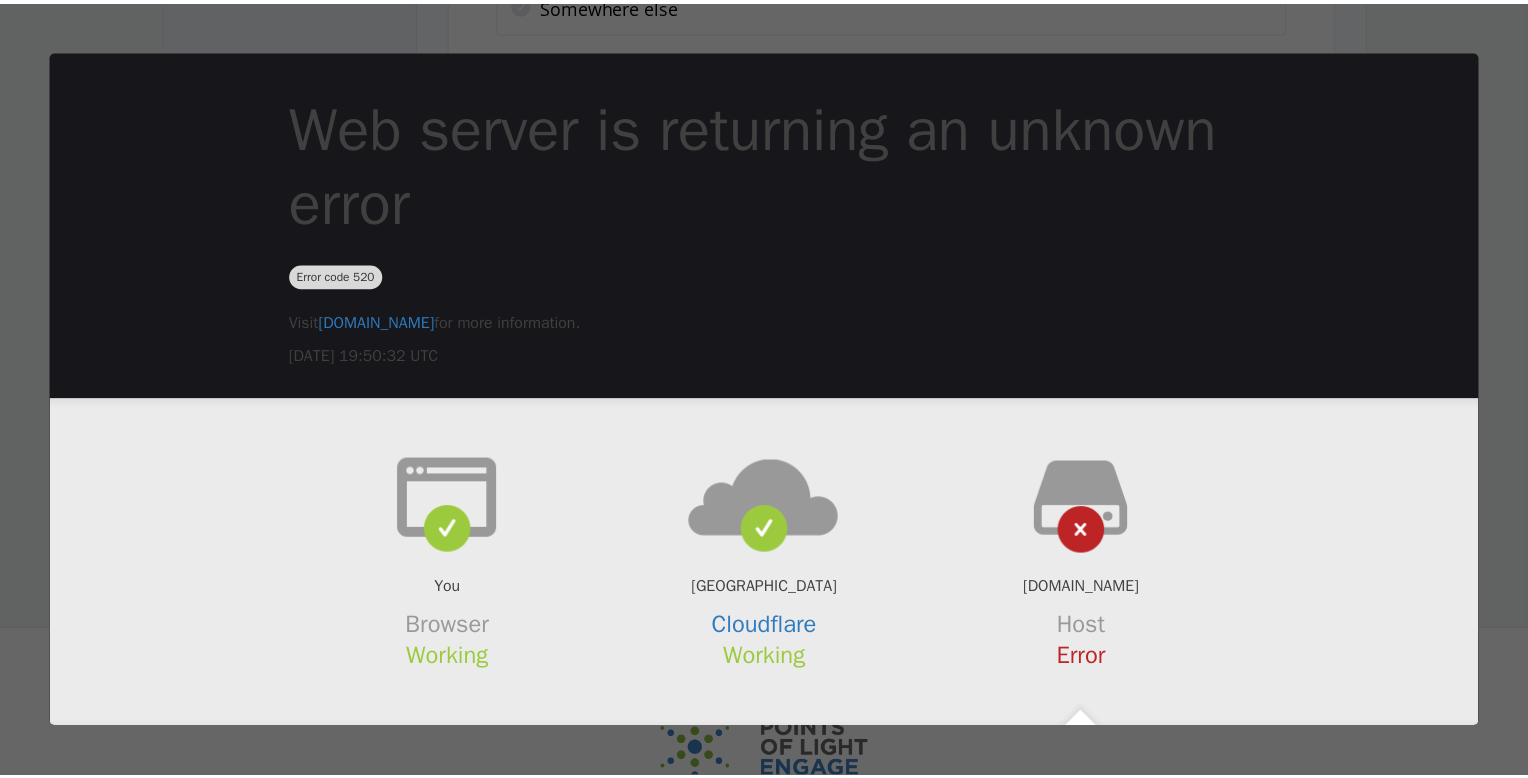 scroll, scrollTop: 0, scrollLeft: 0, axis: both 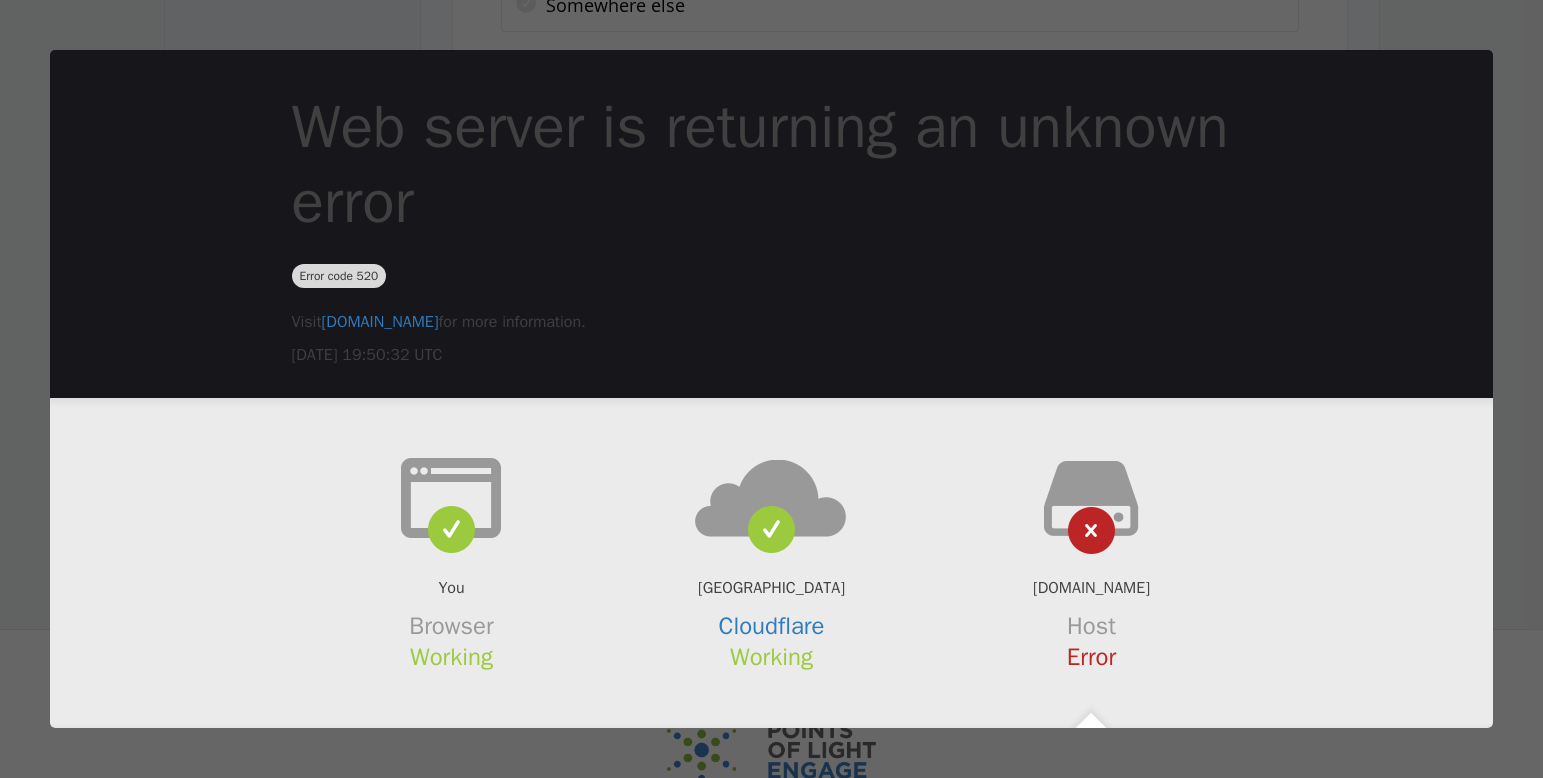 click at bounding box center [771, 389] 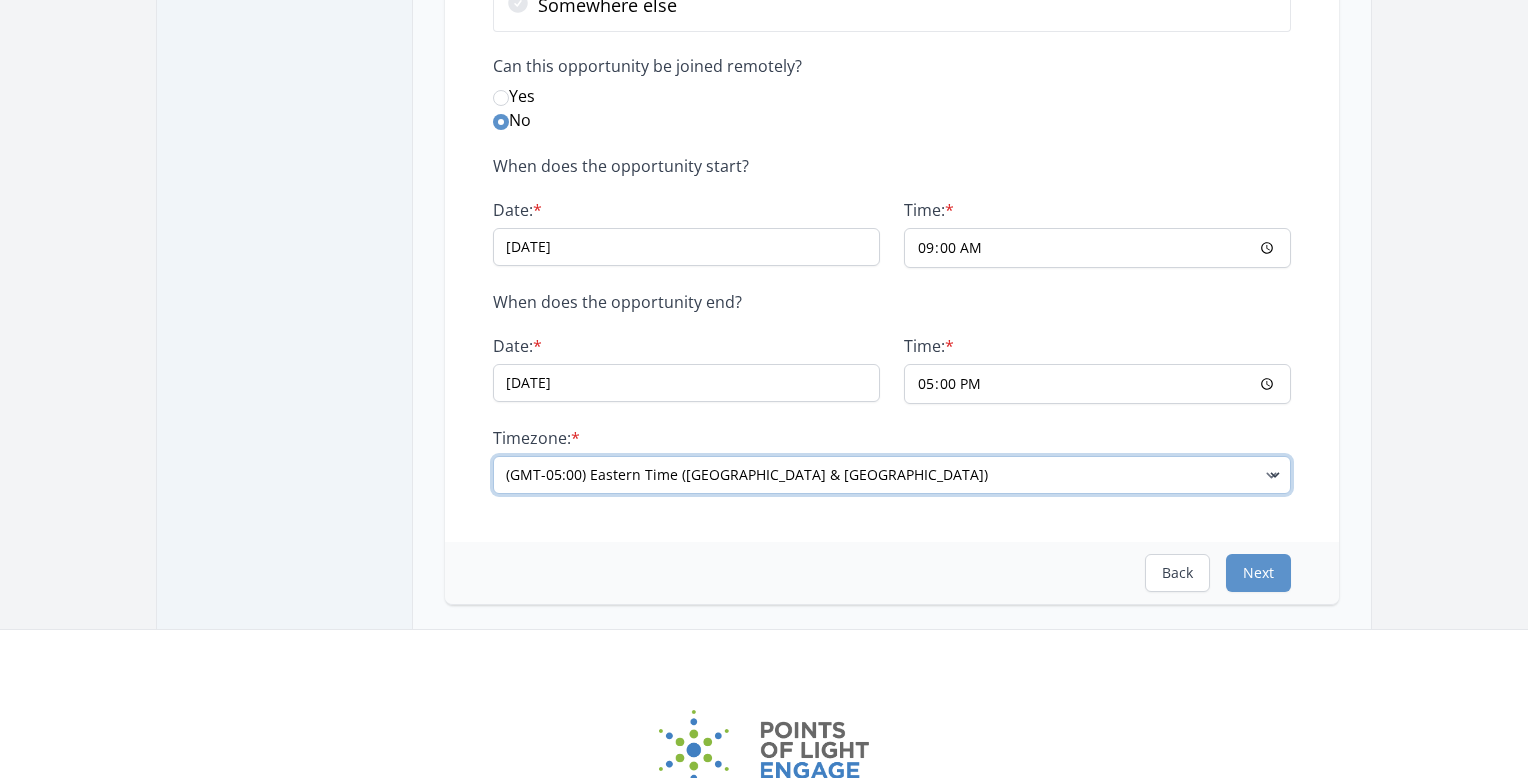 click on "(GMT-11:00) Samoa
(GMT-10:00) Hawaii
(GMT-09:00) Alaska
(GMT-08:00) Pacific Time (US & Canada)
(GMT-07:00) Arizona
(GMT-07:00) Mountain Time (US & Canada)
(GMT-06:00) Central Time (US & Canada)" at bounding box center [892, 475] 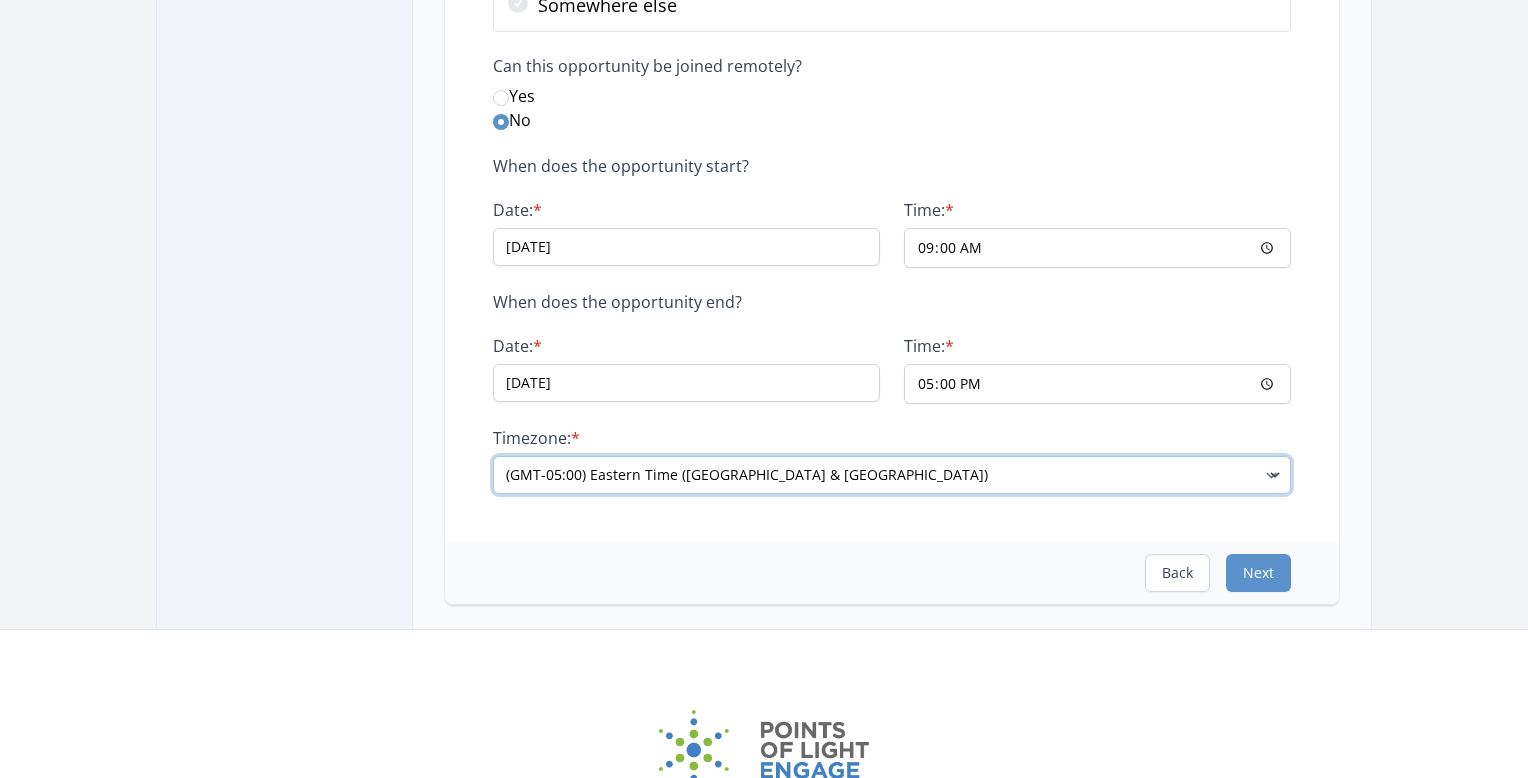 select on "US/Central" 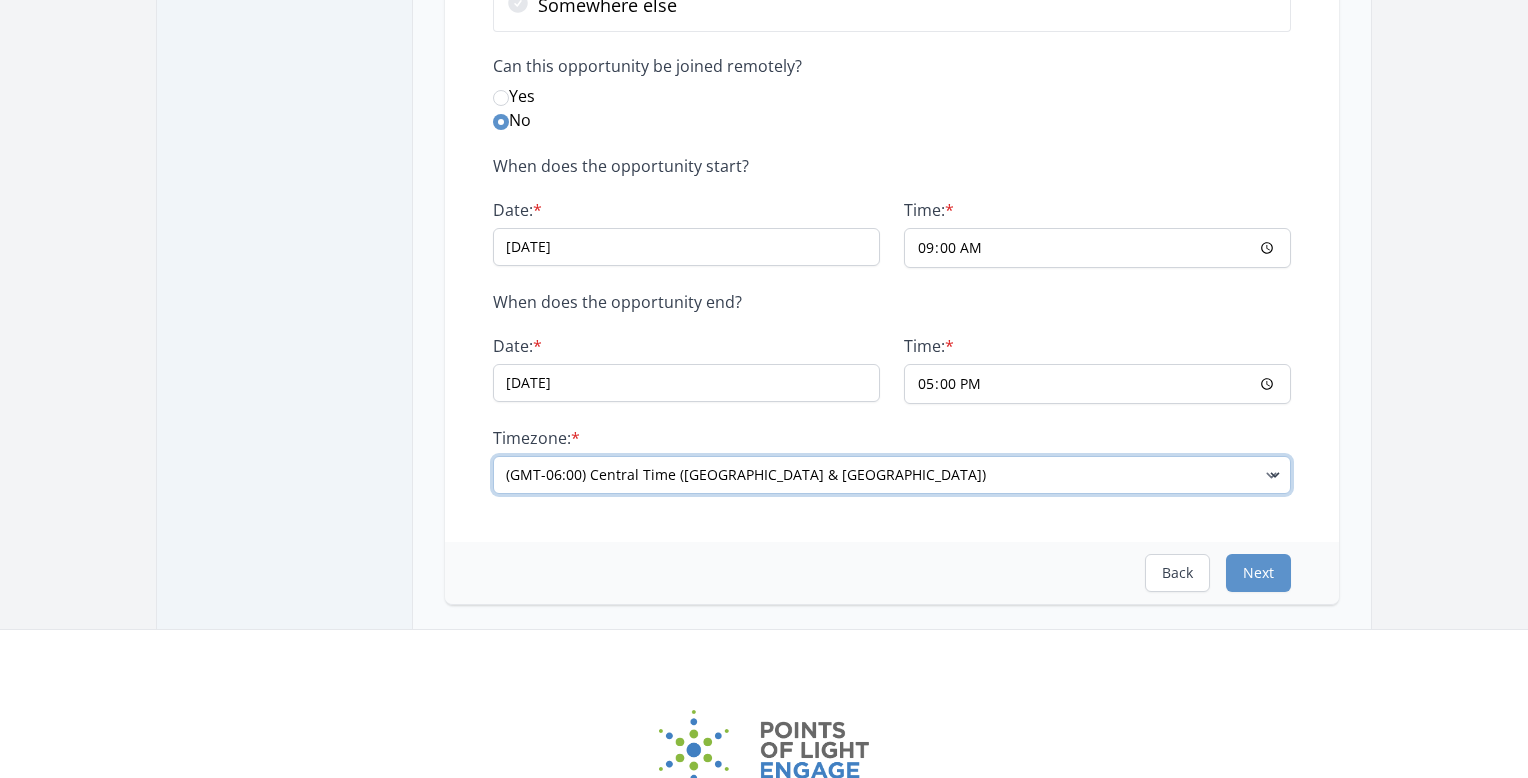 click on "(GMT-11:00) Samoa
(GMT-10:00) Hawaii
(GMT-09:00) Alaska
(GMT-08:00) Pacific Time (US & Canada)
(GMT-07:00) Arizona
(GMT-07:00) Mountain Time (US & Canada)
(GMT-06:00) Central Time (US & Canada)" at bounding box center (892, 475) 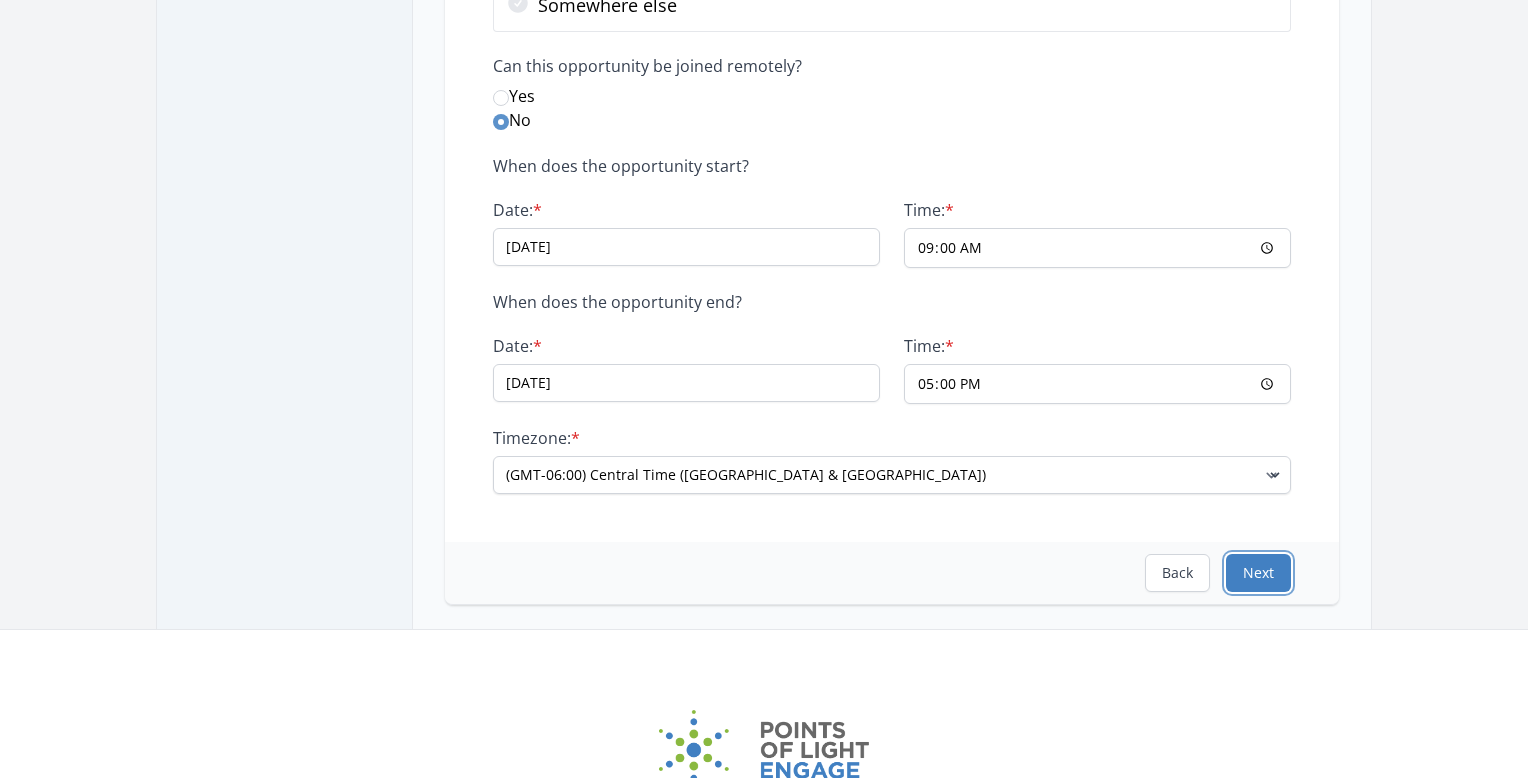click on "Next" at bounding box center (1258, 573) 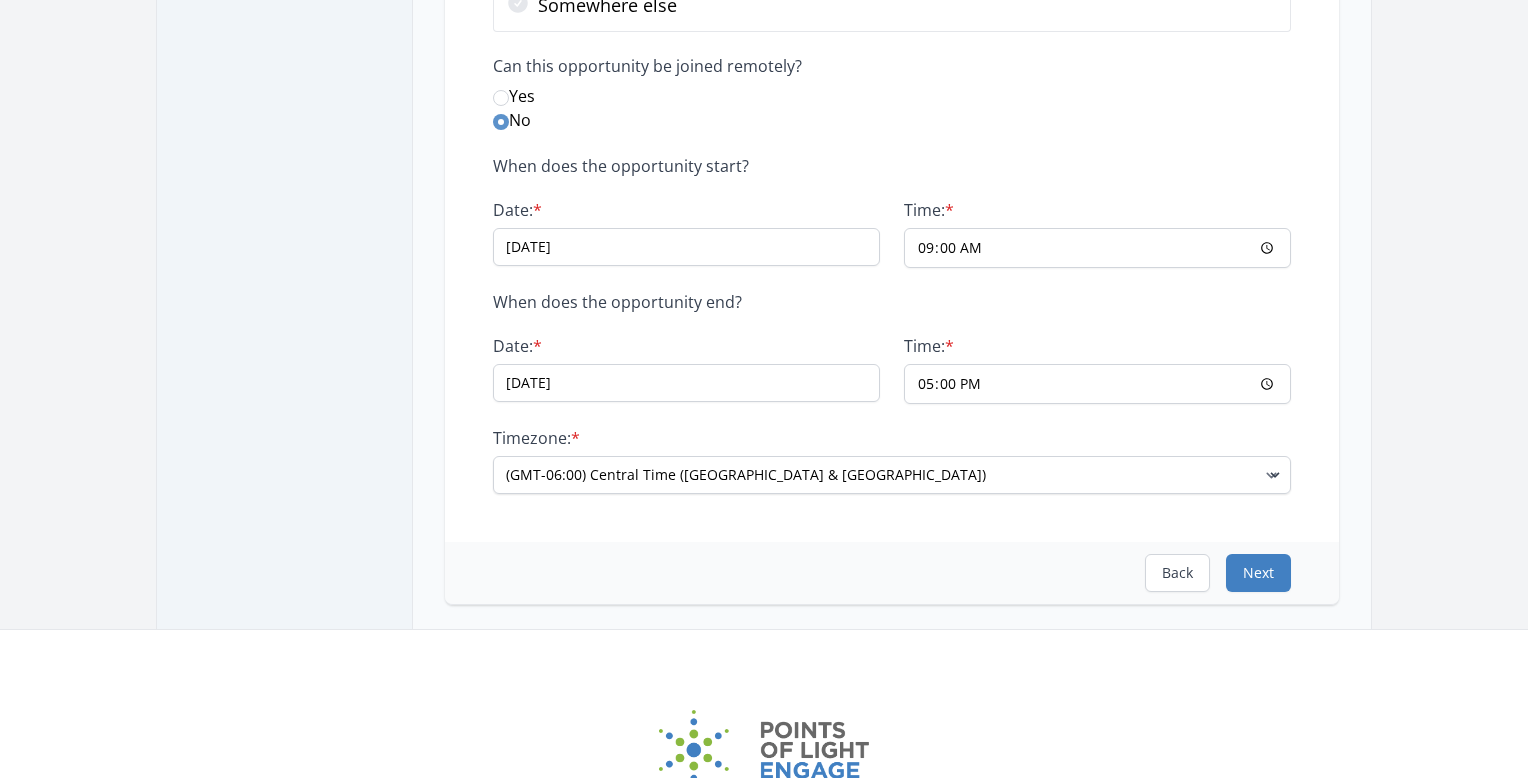 scroll, scrollTop: 0, scrollLeft: 0, axis: both 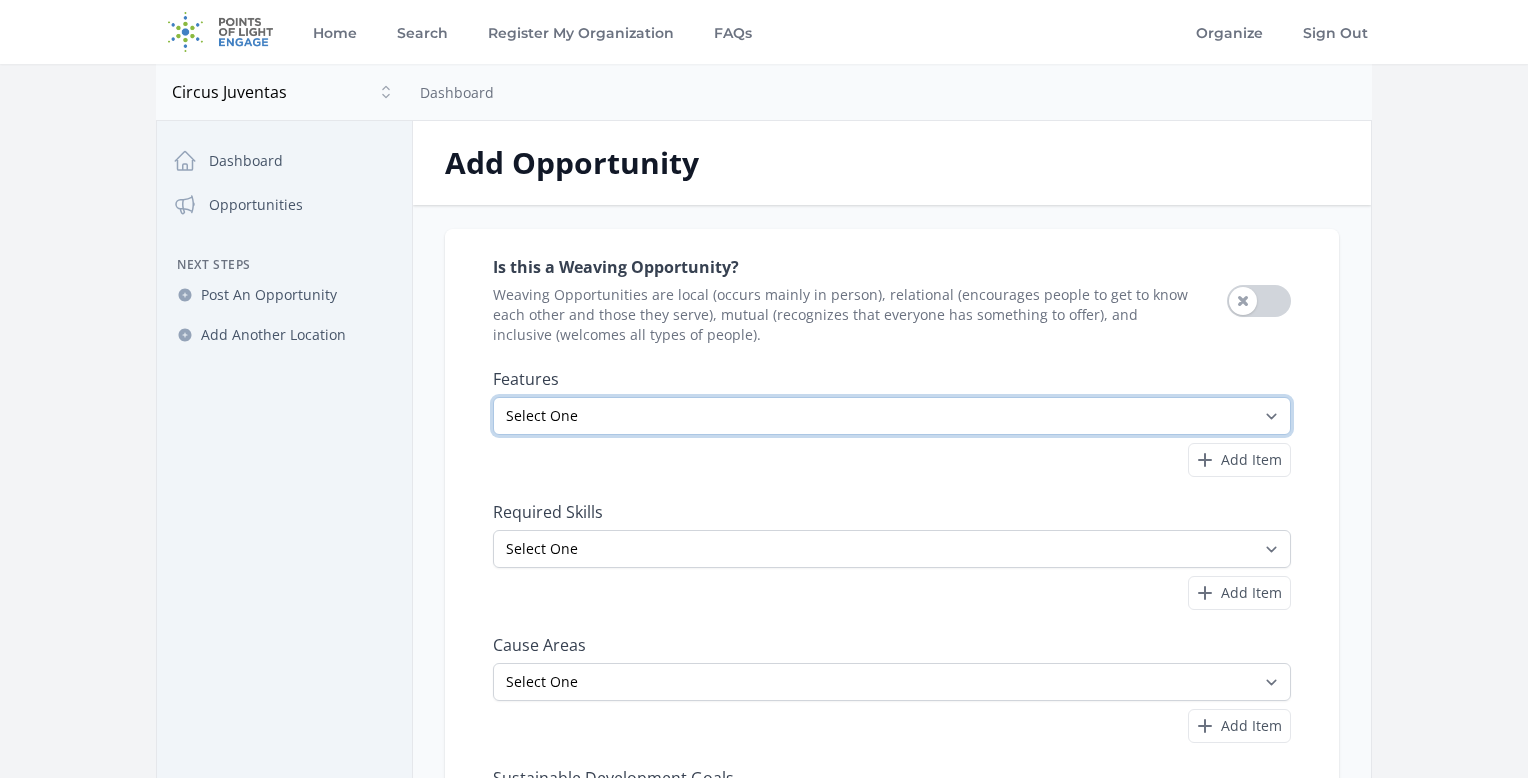 click on "Select One
All Ages
Court-Ordered Eligible
Good for Families
Good for Groups
Good for Kids
Good for Seniors
Good for Teens
Handicap Accessible
Indoor Activity
Involves Physical Labor
Minimum Age 18
Minimum Age 21
Outdoor Activity
Volunteer Abroad" at bounding box center [892, 416] 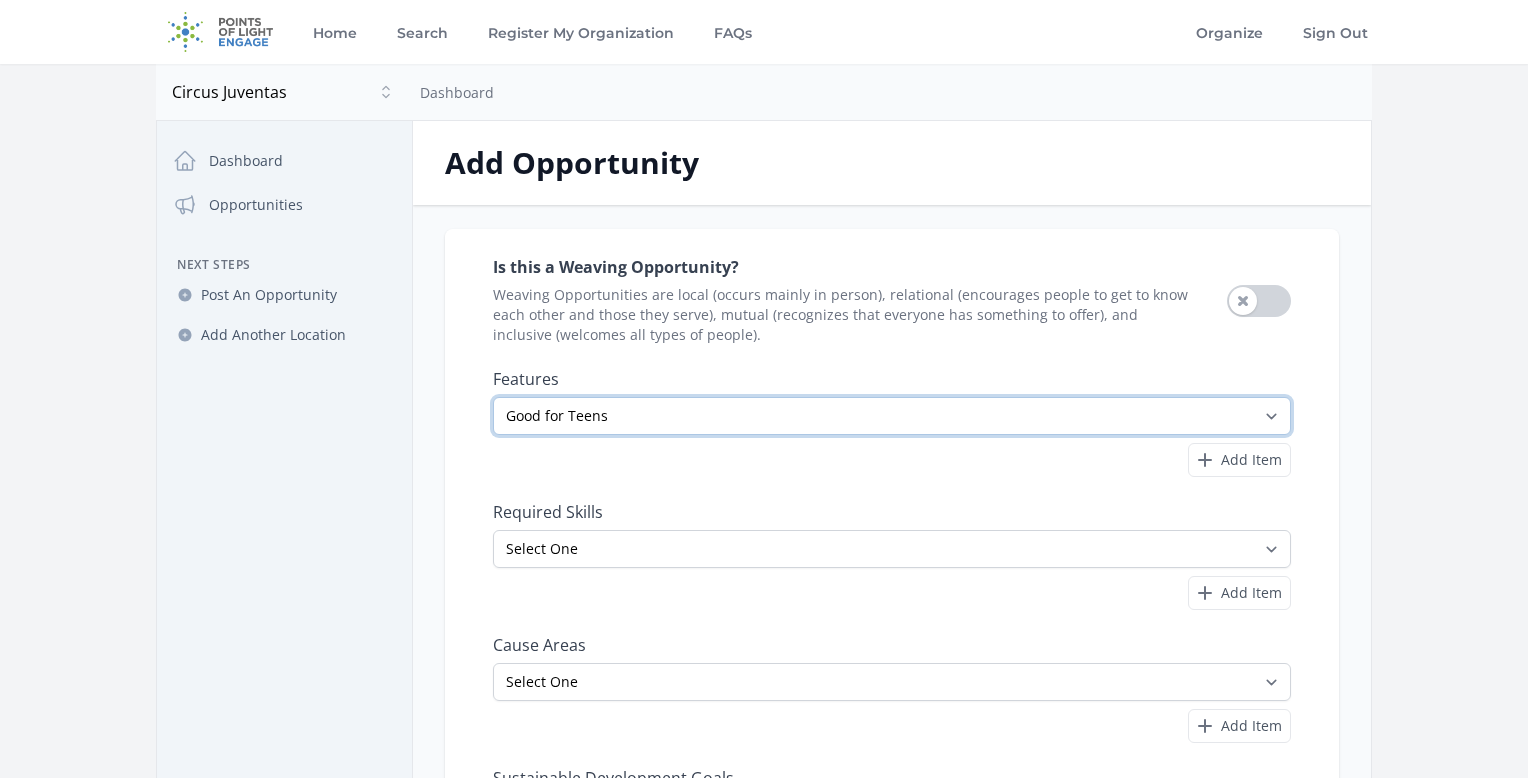 click on "Select One
All Ages
Court-Ordered Eligible
Good for Families
Good for Groups
Good for Kids
Good for Seniors
Good for Teens
Handicap Accessible
Indoor Activity
Involves Physical Labor
Minimum Age 18
Minimum Age 21
Outdoor Activity
Volunteer Abroad" at bounding box center (892, 416) 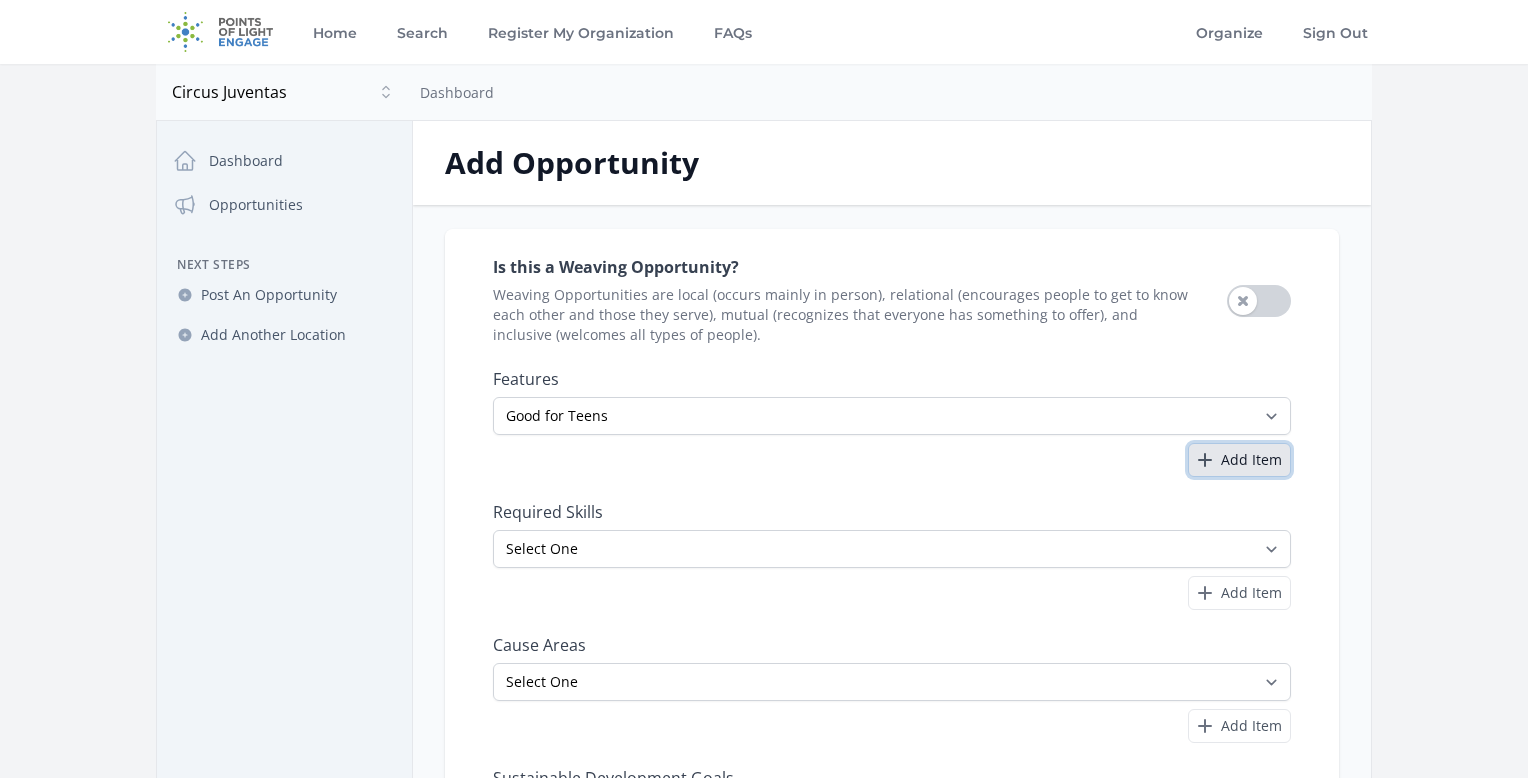 click on "Add Item" at bounding box center [1251, 460] 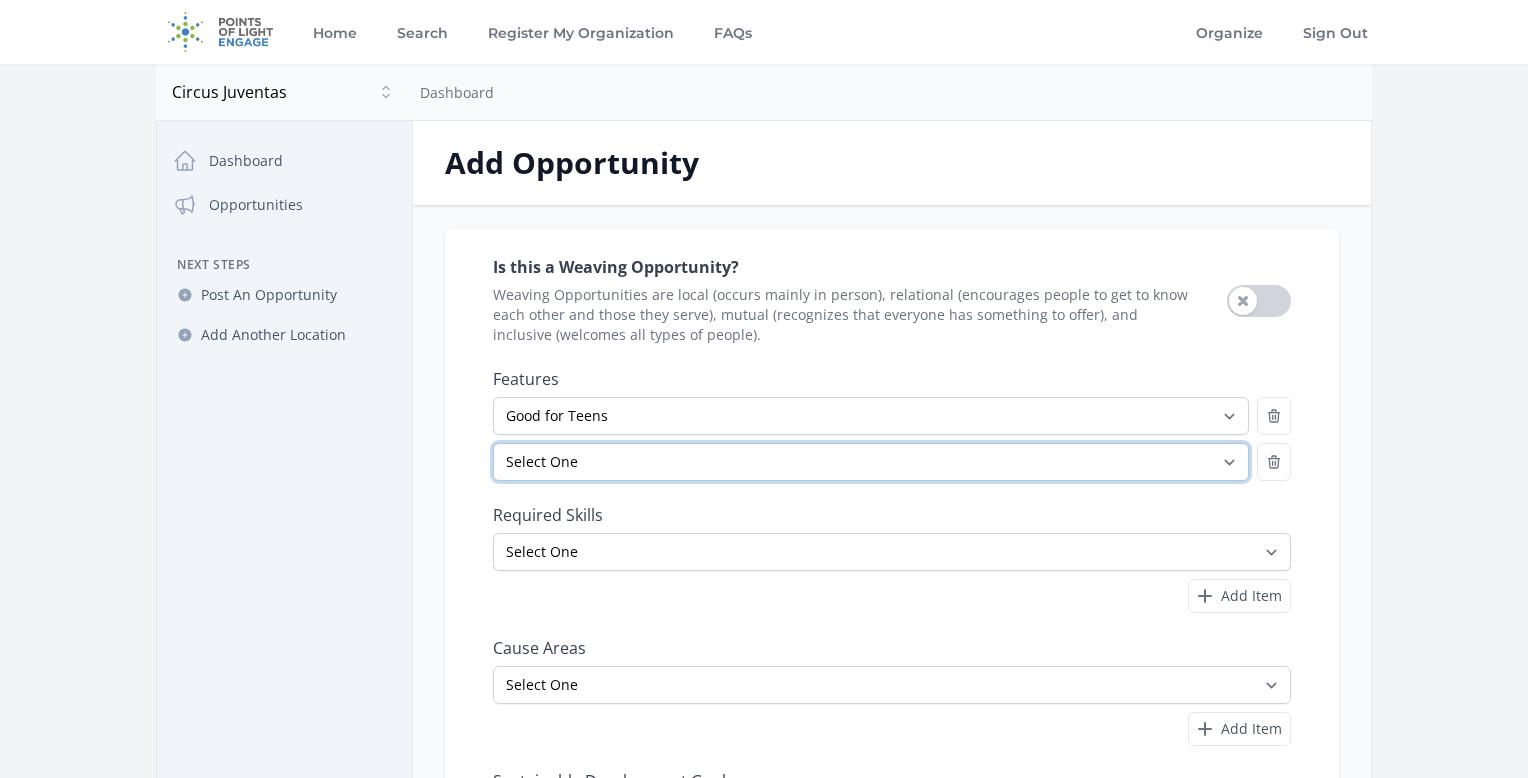 click on "Select One
All Ages
Court-Ordered Eligible
Good for Families
Good for Groups
Good for Kids
Good for Seniors
Good for Teens
Handicap Accessible
Indoor Activity
Involves Physical Labor
Minimum Age 18
Minimum Age 21
Outdoor Activity
Volunteer Abroad" at bounding box center (871, 462) 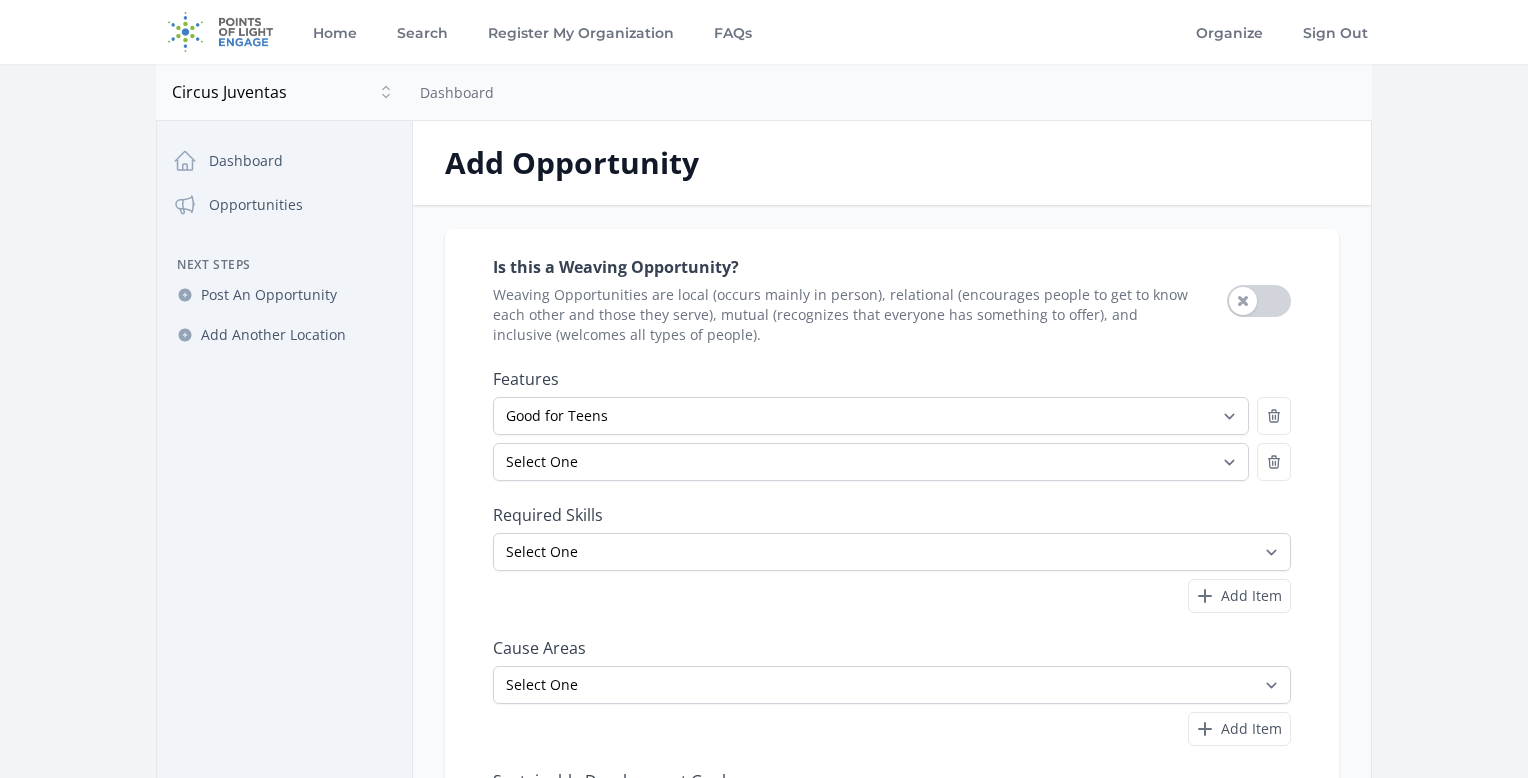 click on "Is this a Weaving Opportunity?
Weaving Opportunities are local (occurs mainly in person),
relational (encourages people to get to know each other and those they serve),
mutual (recognizes that everyone has something to offer), and inclusive (welcomes all types of people).
Use setting" at bounding box center [892, 578] 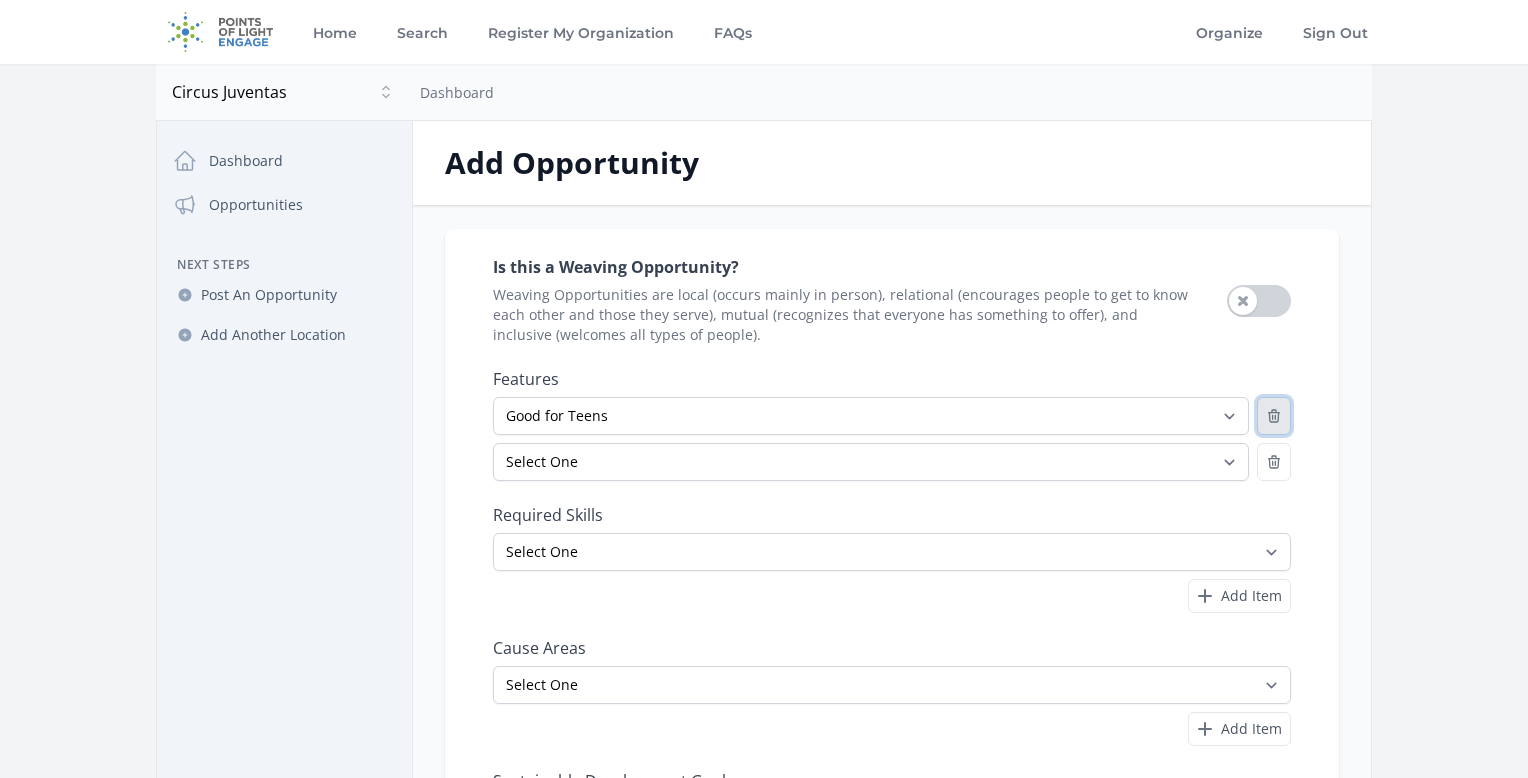 click 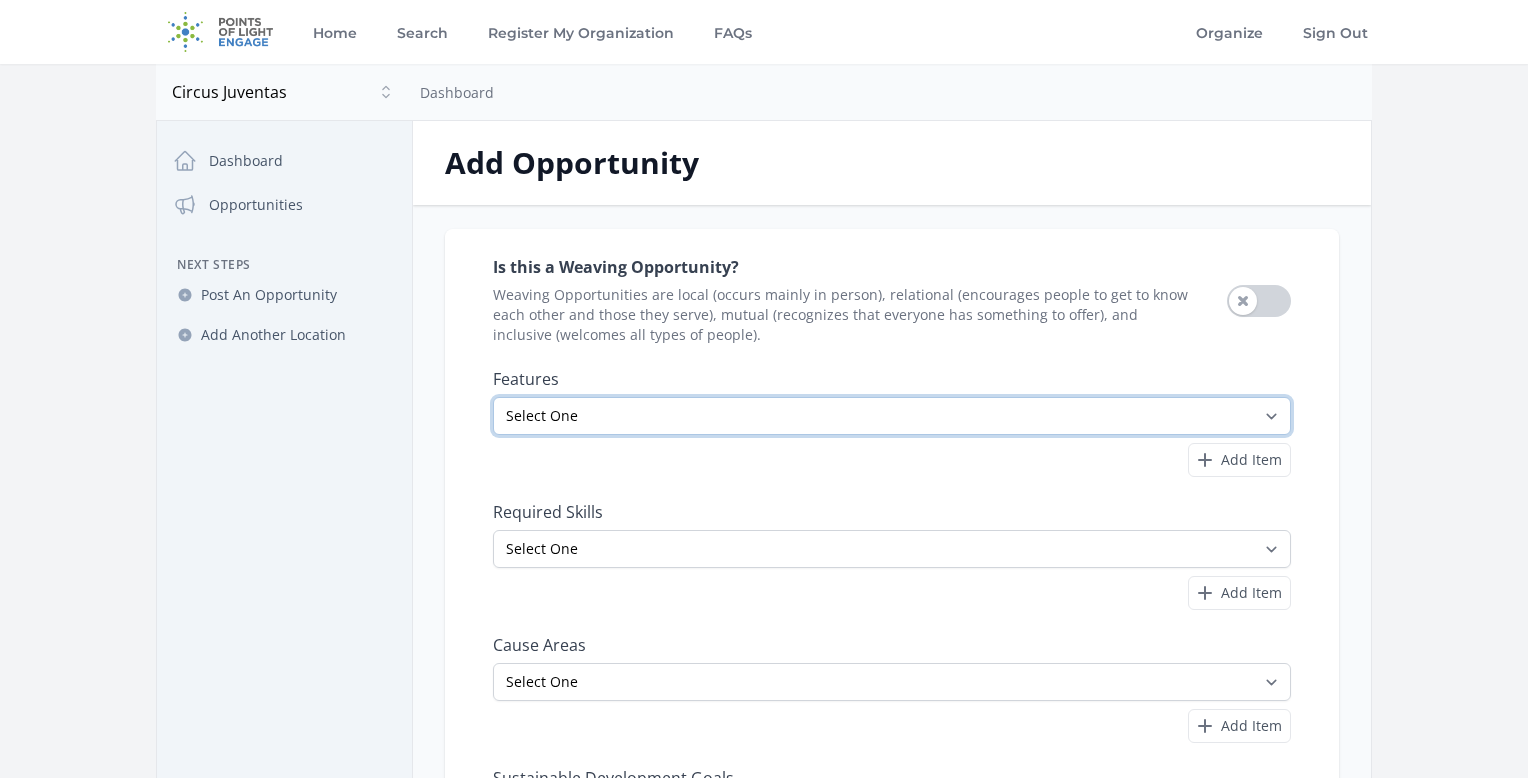 click on "Select One
All Ages
Court-Ordered Eligible
Good for Families
Good for Groups
Good for Kids
Good for Seniors
Good for Teens
Handicap Accessible
Indoor Activity
Involves Physical Labor
Minimum Age 18
Minimum Age 21
Outdoor Activity
Volunteer Abroad" at bounding box center [892, 416] 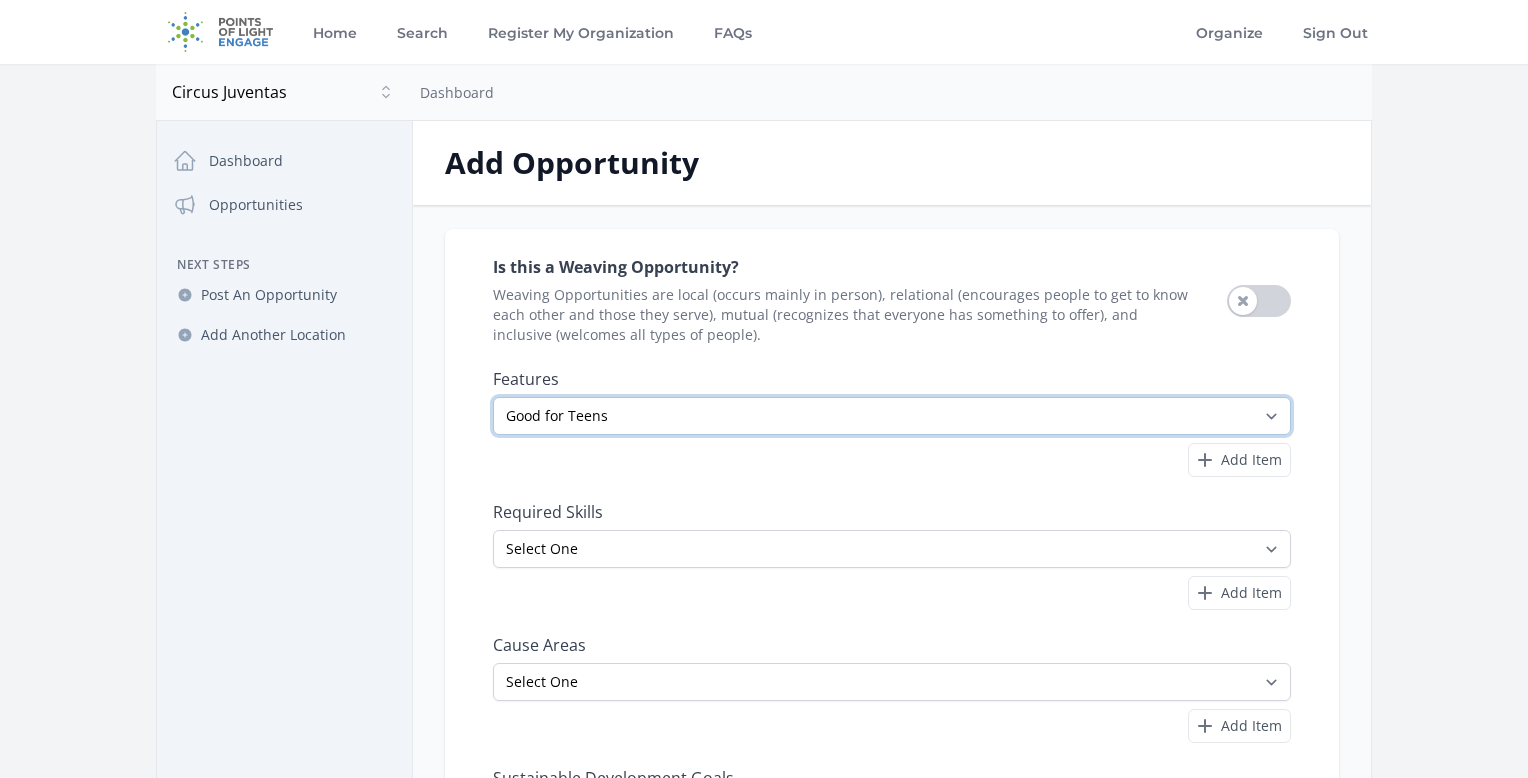 click on "Select One
All Ages
Court-Ordered Eligible
Good for Families
Good for Groups
Good for Kids
Good for Seniors
Good for Teens
Handicap Accessible
Indoor Activity
Involves Physical Labor
Minimum Age 18
Minimum Age 21
Outdoor Activity
Volunteer Abroad" at bounding box center [892, 416] 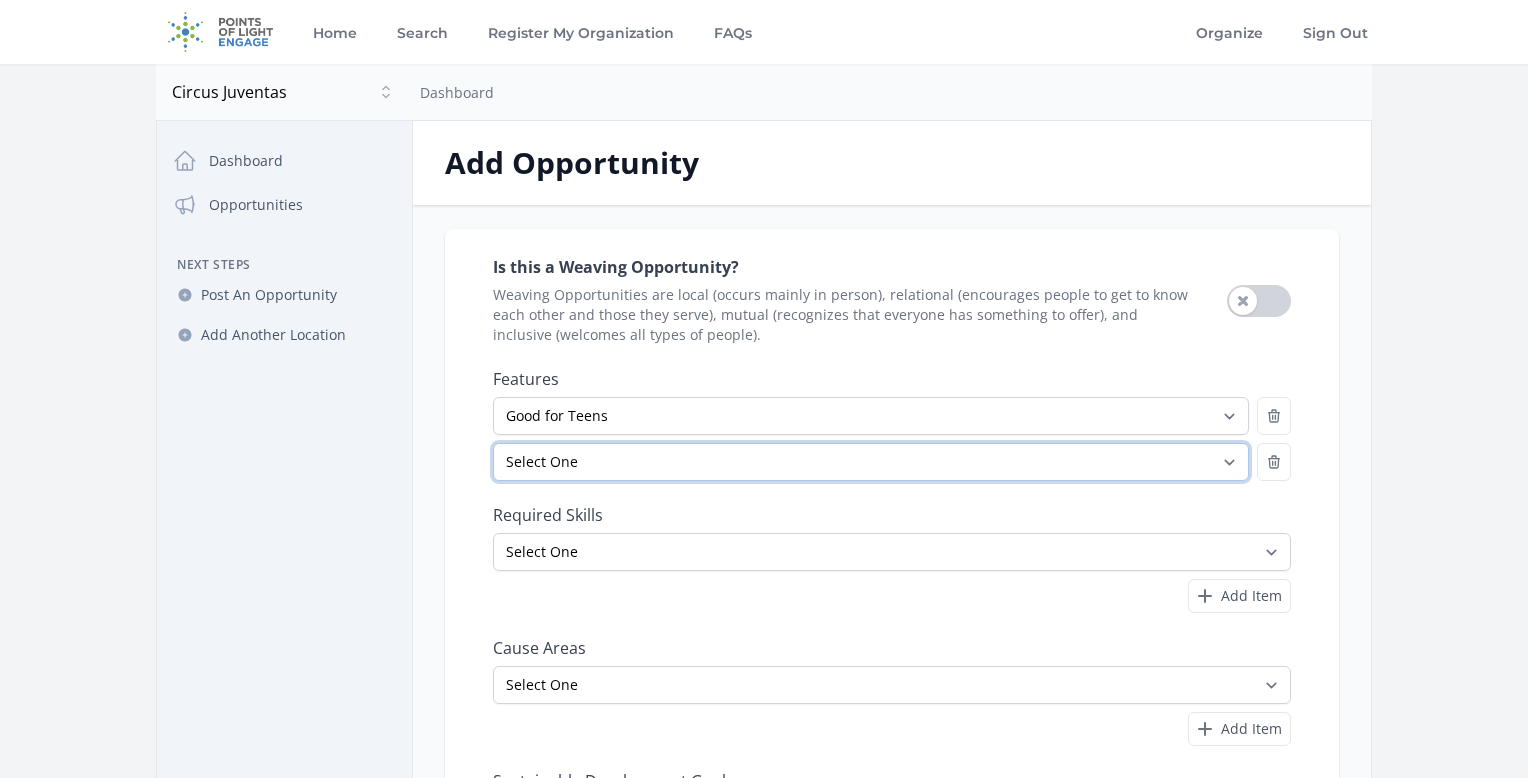 click on "Select One
All Ages
Court-Ordered Eligible
Good for Families
Good for Groups
Good for Kids
Good for Seniors
Good for Teens
Handicap Accessible
Indoor Activity
Involves Physical Labor
Minimum Age 18
Minimum Age 21
Outdoor Activity
Volunteer Abroad" at bounding box center (871, 462) 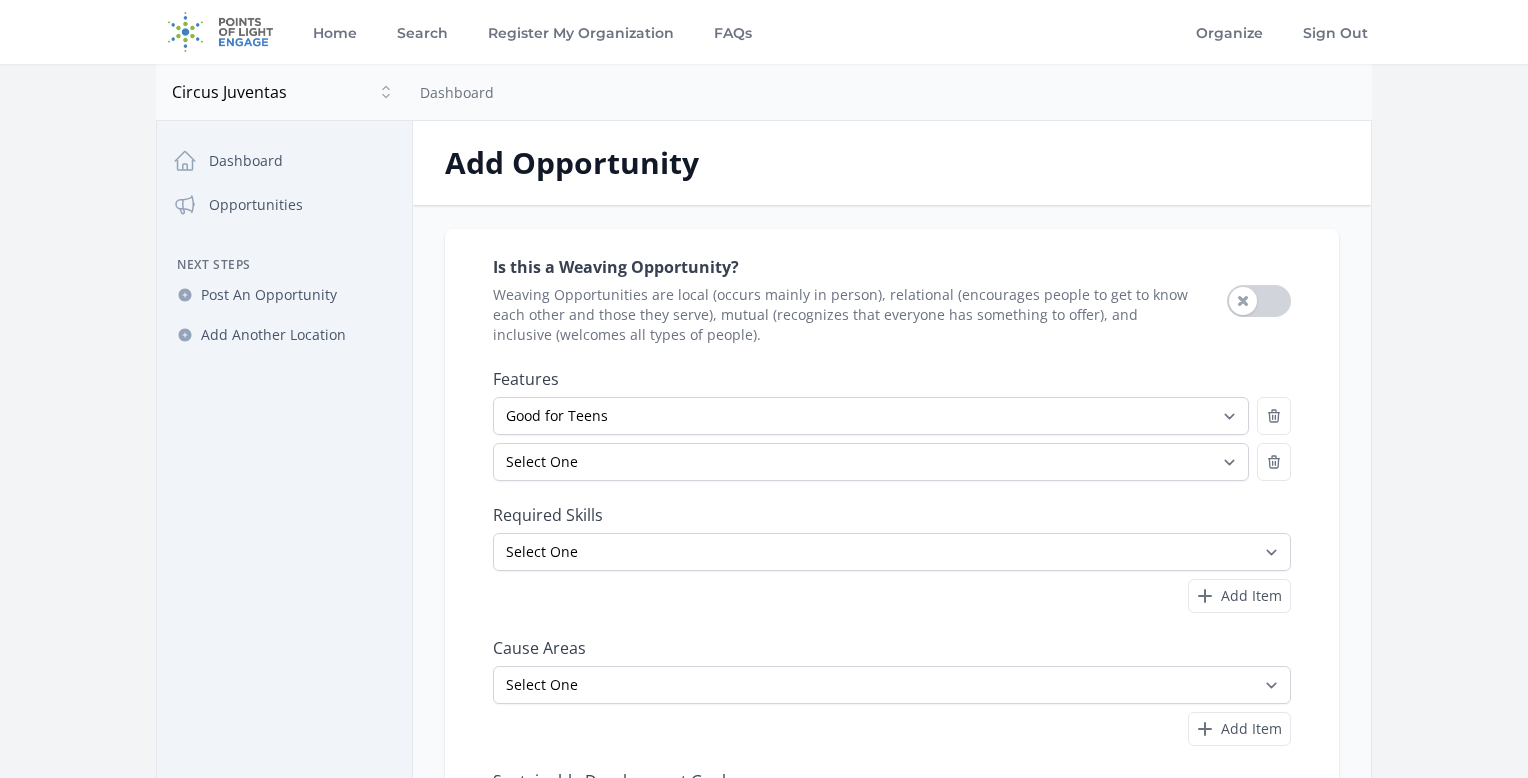 click on "Is this a Weaving Opportunity?
Weaving Opportunities are local (occurs mainly in person),
relational (encourages people to get to know each other and those they serve),
mutual (recognizes that everyone has something to offer), and inclusive (welcomes all types of people).
Use setting" at bounding box center [892, 610] 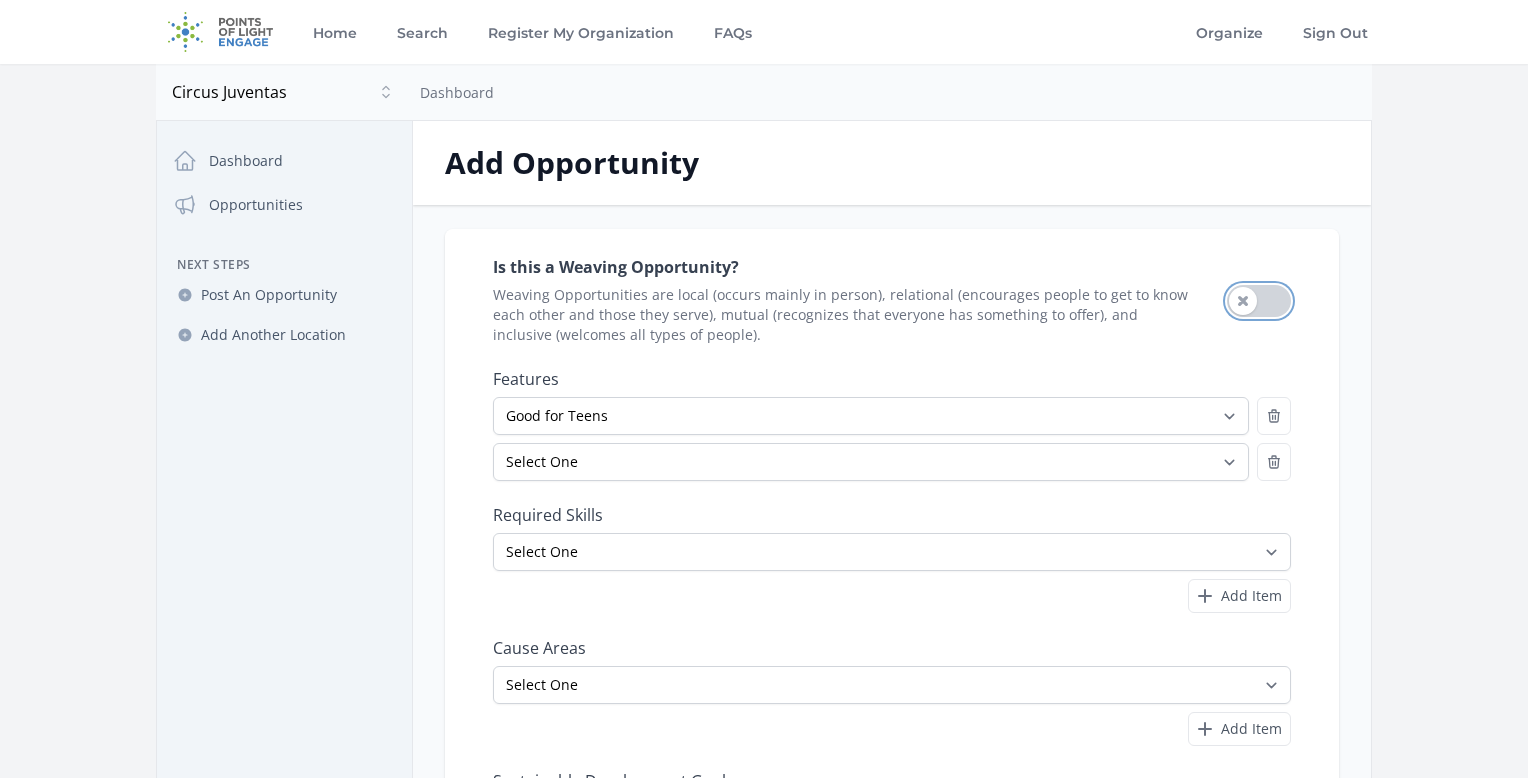 click on "Use setting" at bounding box center (1259, 301) 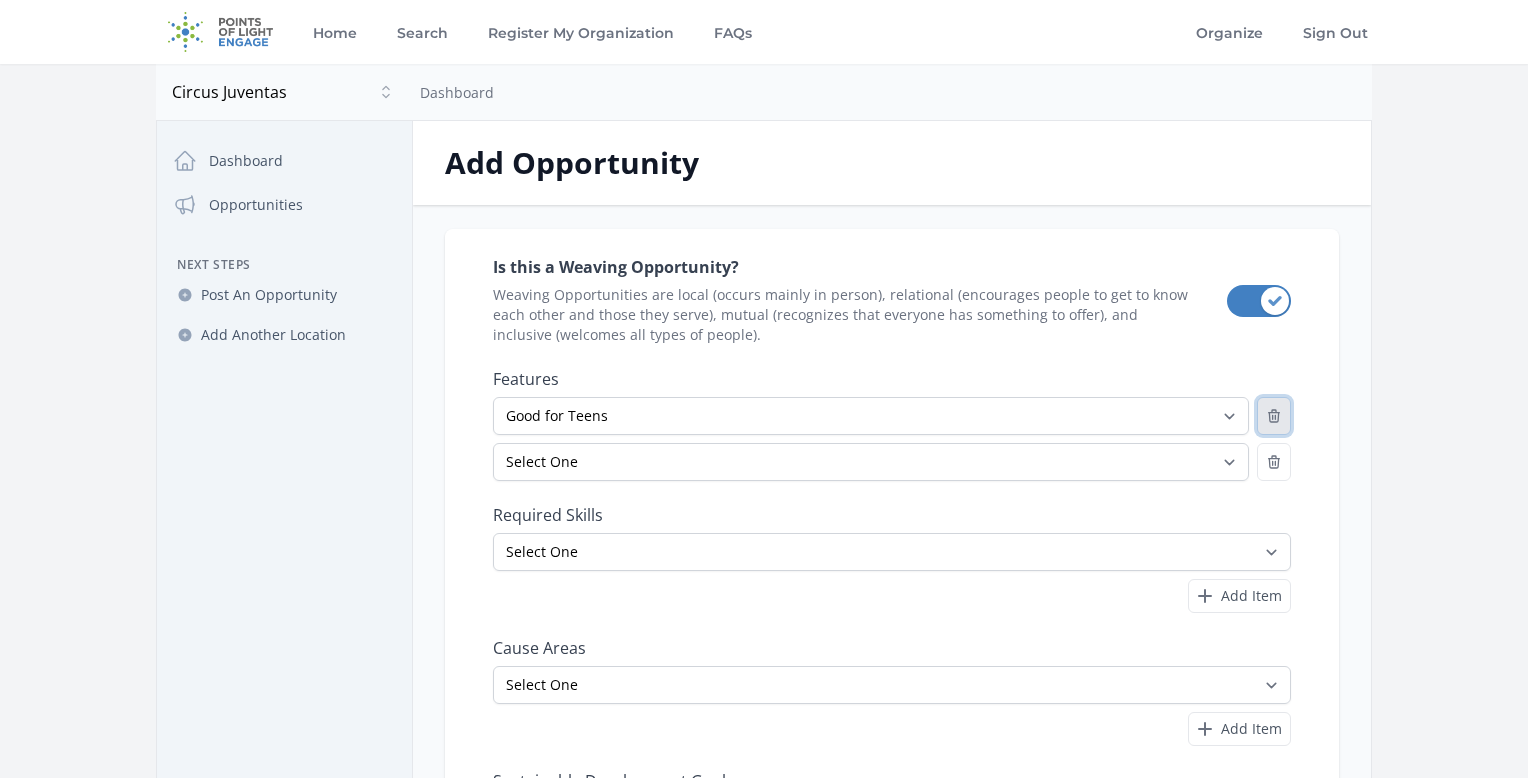 click at bounding box center (1274, 416) 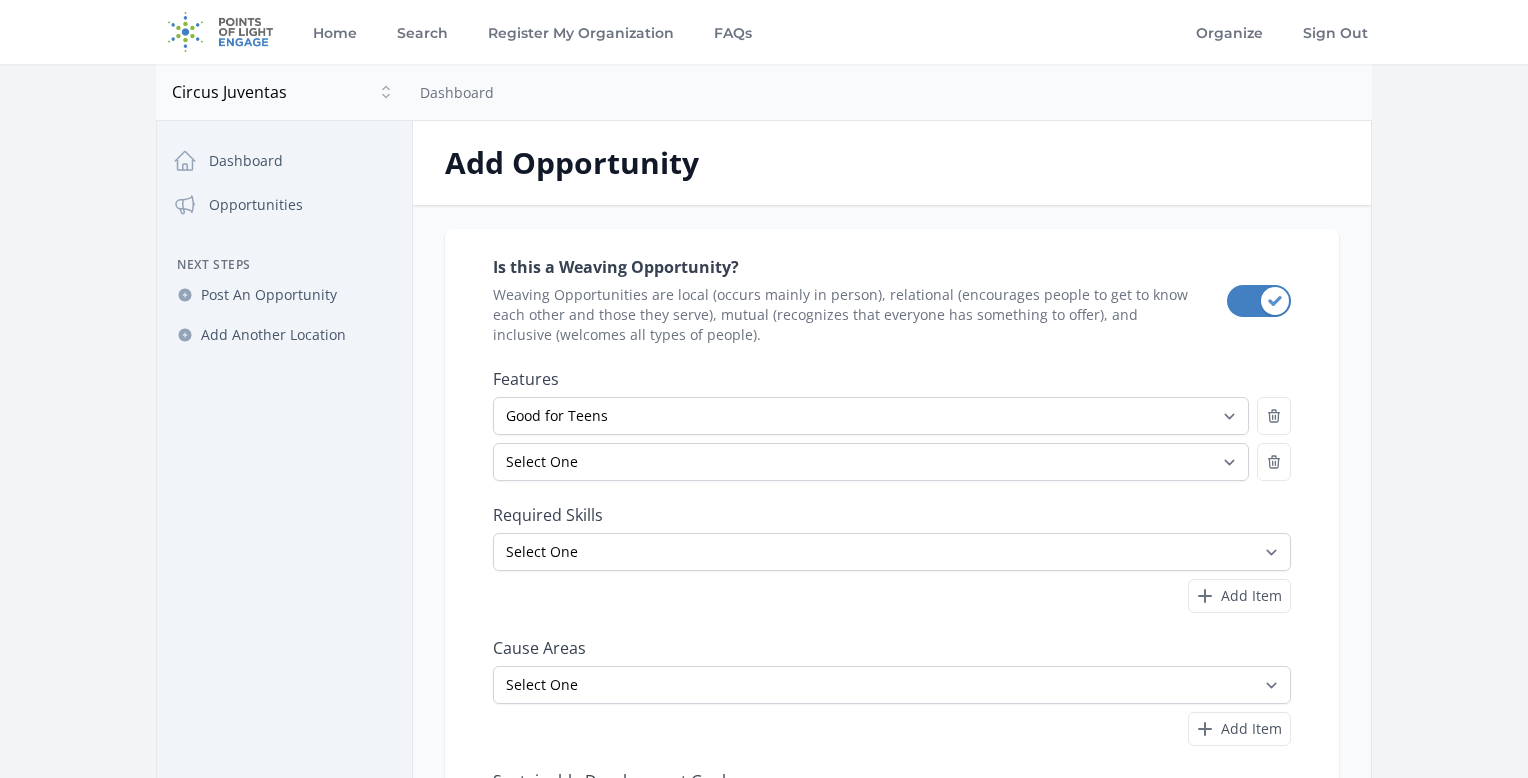 select 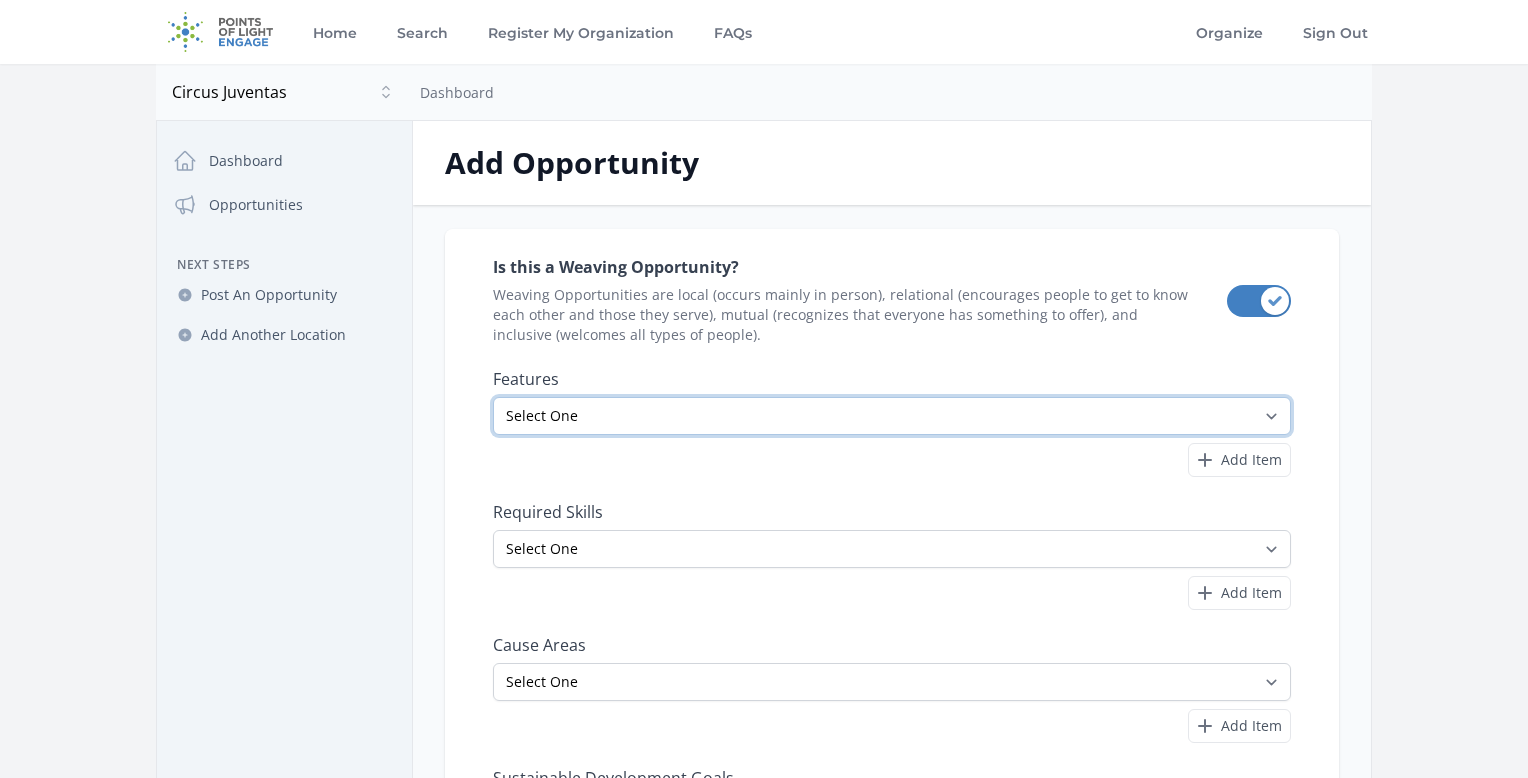 click on "Select One
All Ages
Court-Ordered Eligible
Good for Families
Good for Groups
Good for Kids
Good for Seniors
Good for Teens
Handicap Accessible
Indoor Activity
Involves Physical Labor
Minimum Age 18
Minimum Age 21
Outdoor Activity
Volunteer Abroad" at bounding box center (892, 416) 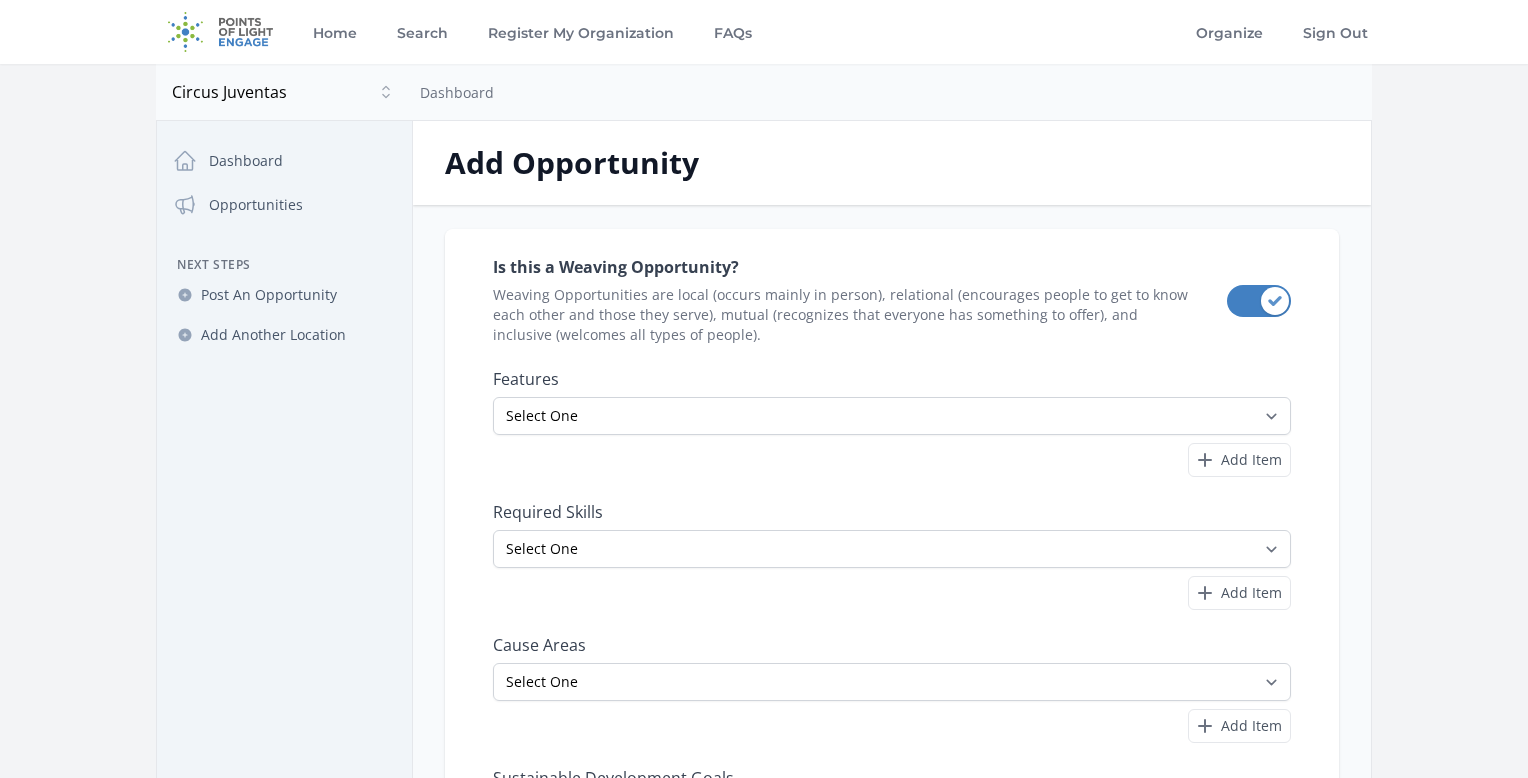 click on "Is this a Weaving Opportunity?
Weaving Opportunities are local (occurs mainly in person),
relational (encourages people to get to know each other and those they serve),
mutual (recognizes that everyone has something to offer), and inclusive (welcomes all types of people).
Use setting" at bounding box center (892, 608) 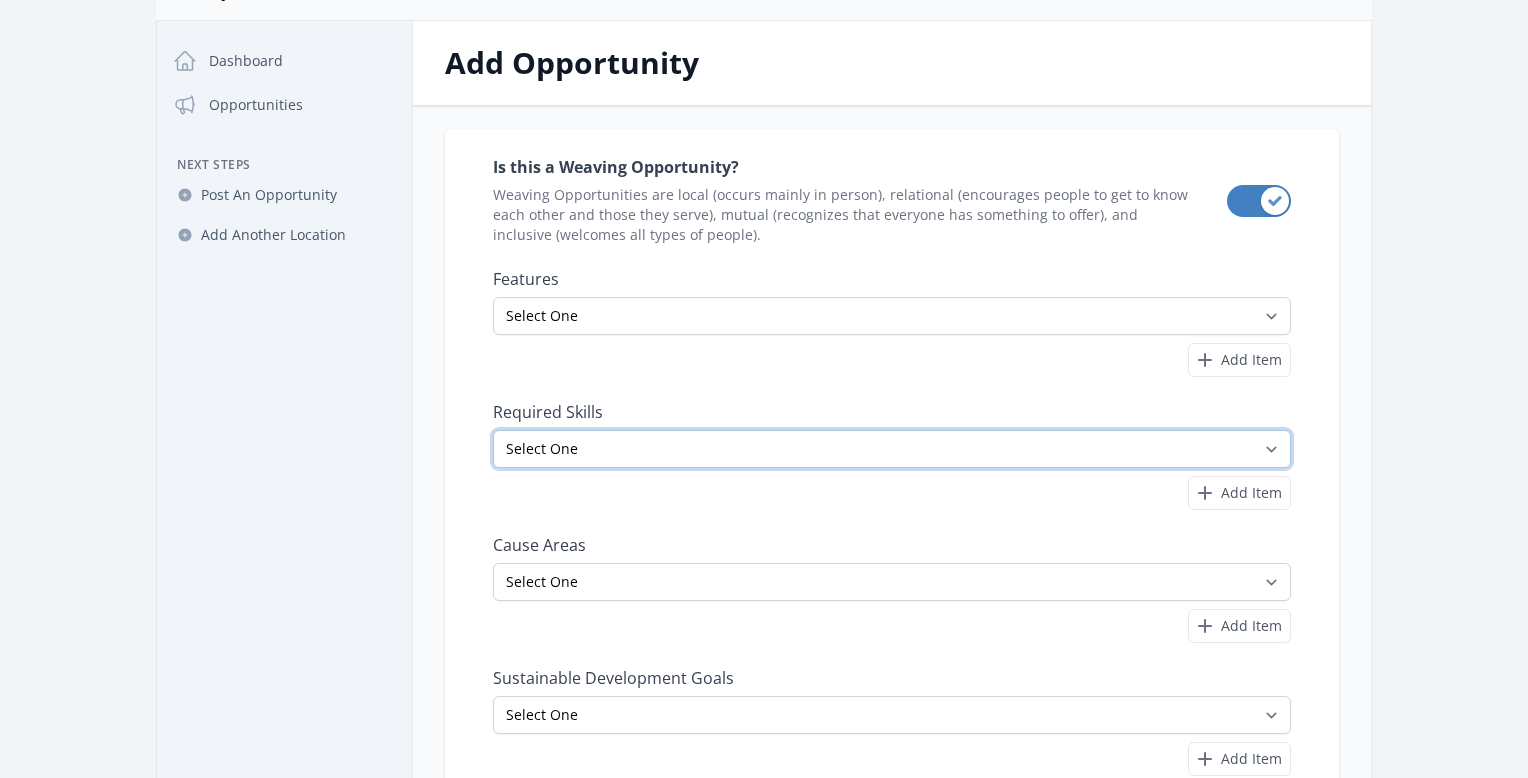click on "Select One
Accounting
Advocacy
Administrative
Arts
Board Service
Business Skills
Caregiving
Coaching
Communications
Community Outreach
Data Science
Design
Driving
EMT
Event Support
Facilitation
Finance Firefighter Legal" at bounding box center (892, 449) 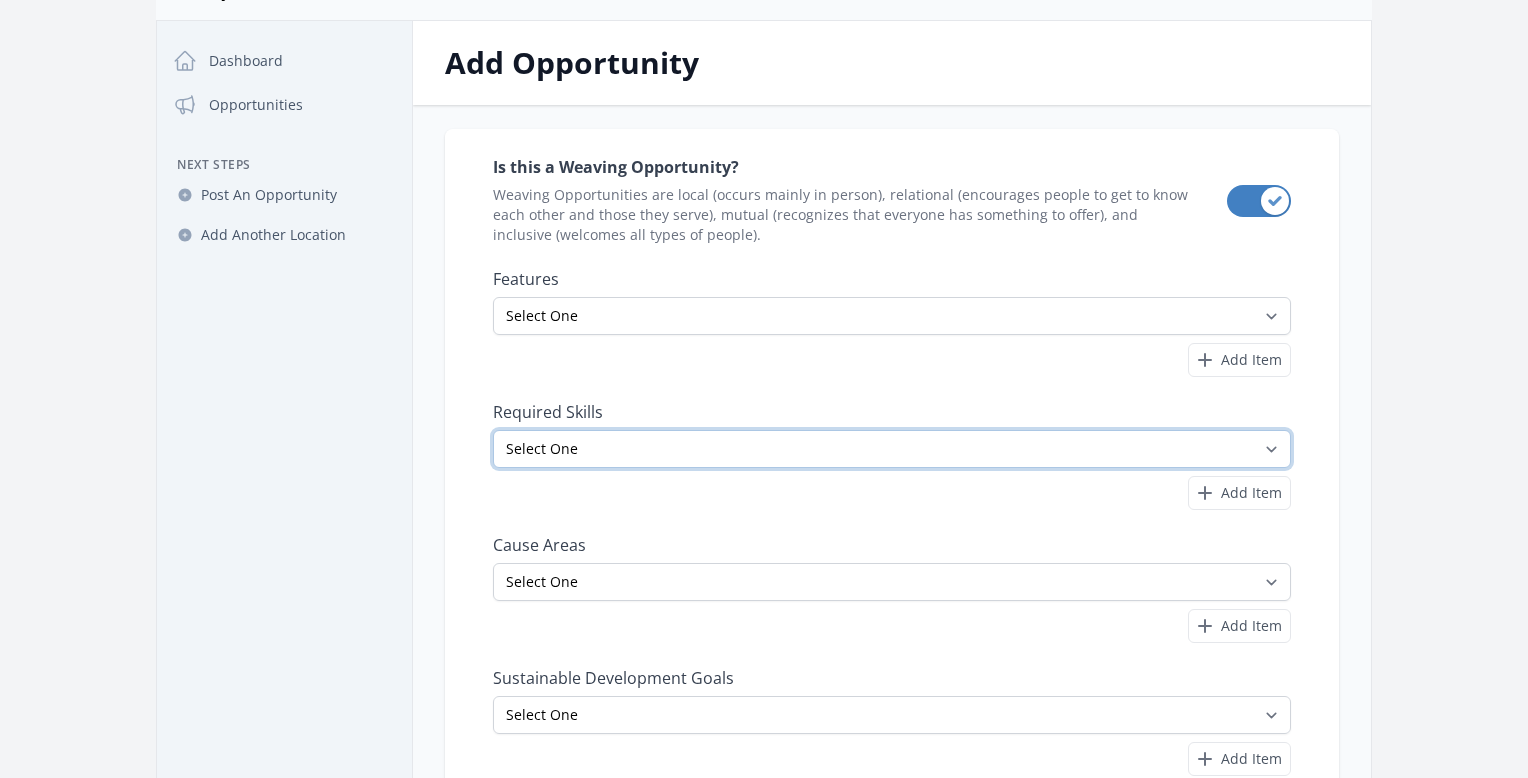 select on "Communications" 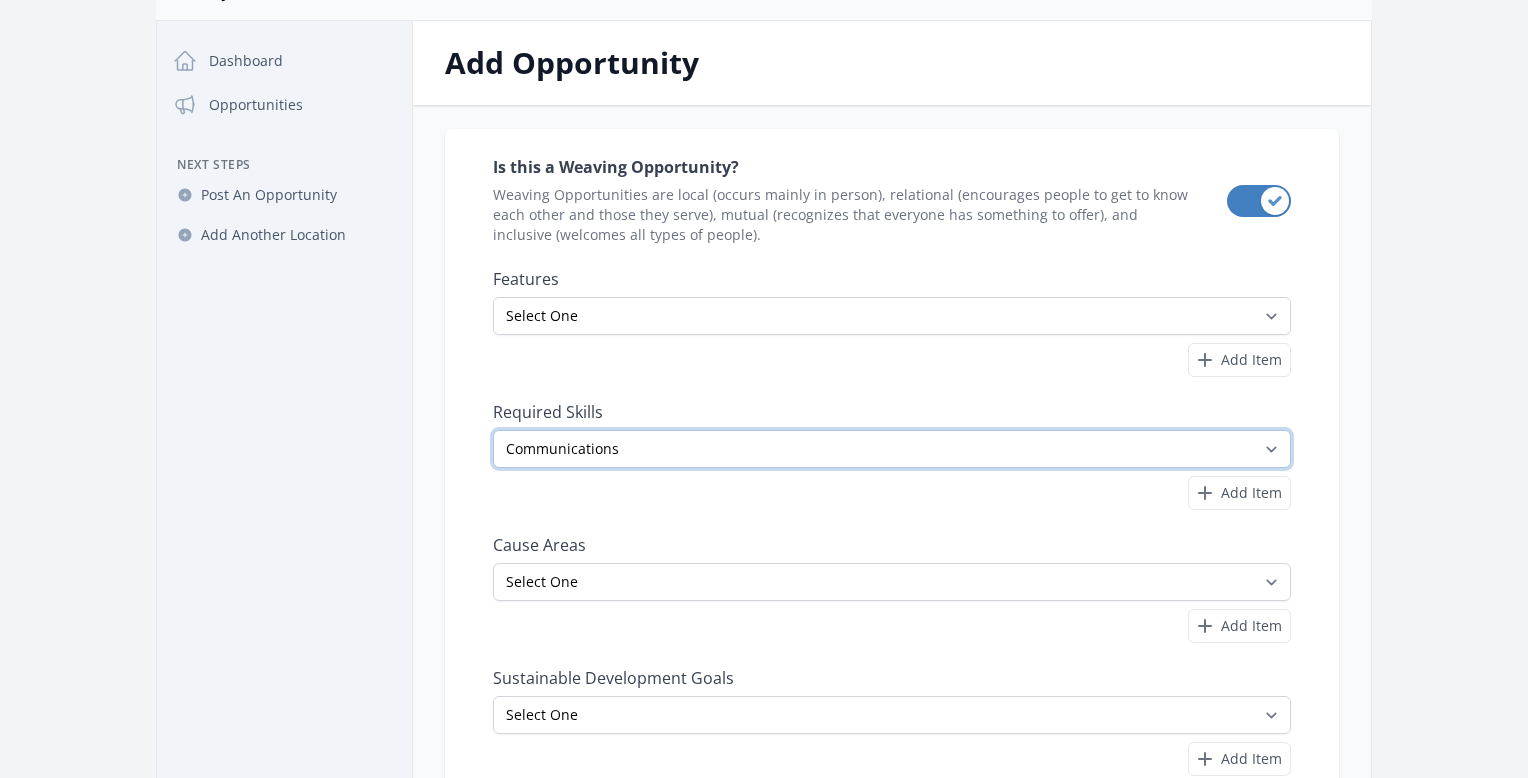 click on "Select One
Accounting
Advocacy
Administrative
Arts
Board Service
Business Skills
Caregiving
Coaching
Communications
Community Outreach
Data Science
Design
Driving
EMT
Event Support
Facilitation
Finance Firefighter Legal" at bounding box center (892, 449) 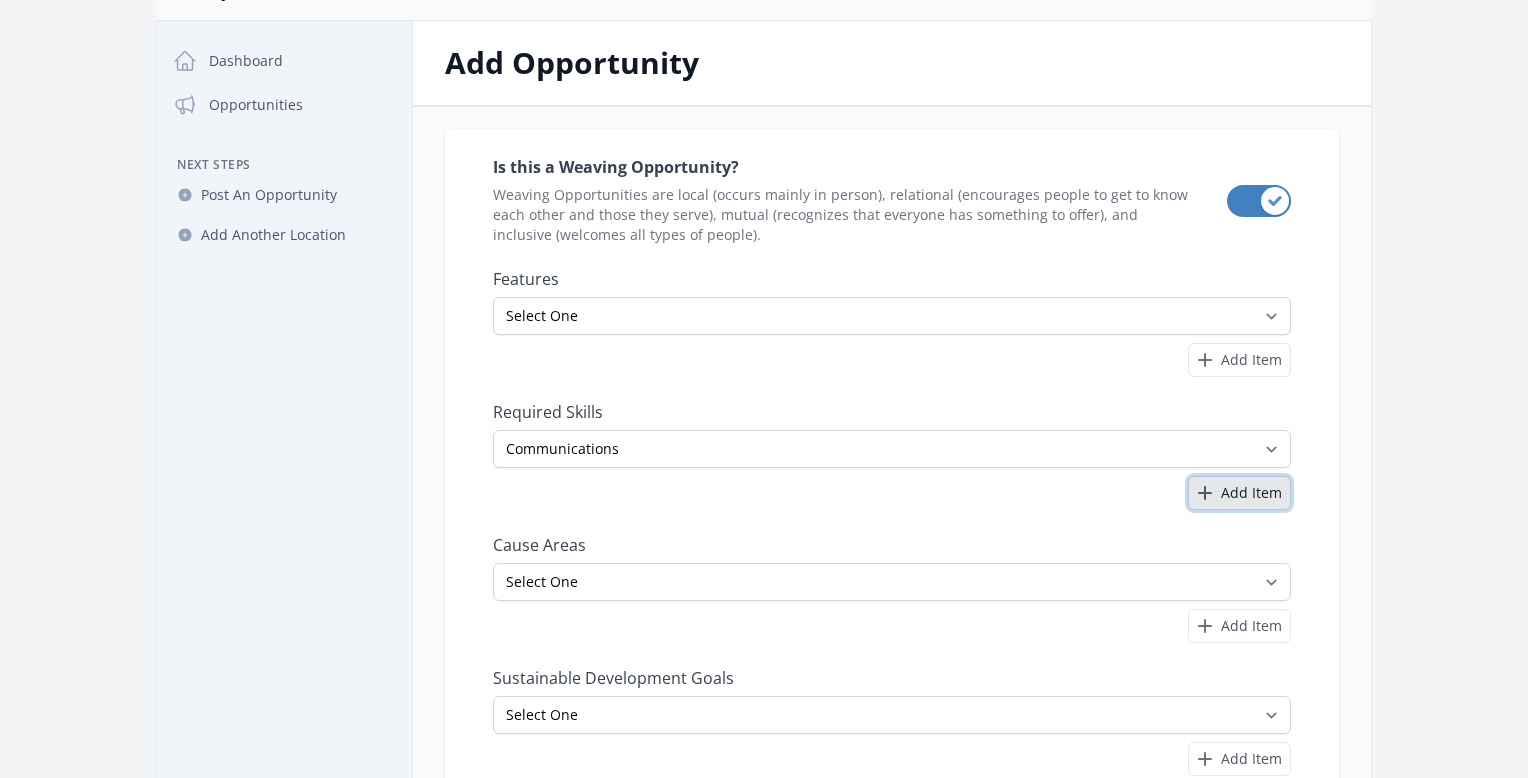 click on "Add Item" at bounding box center [1251, 493] 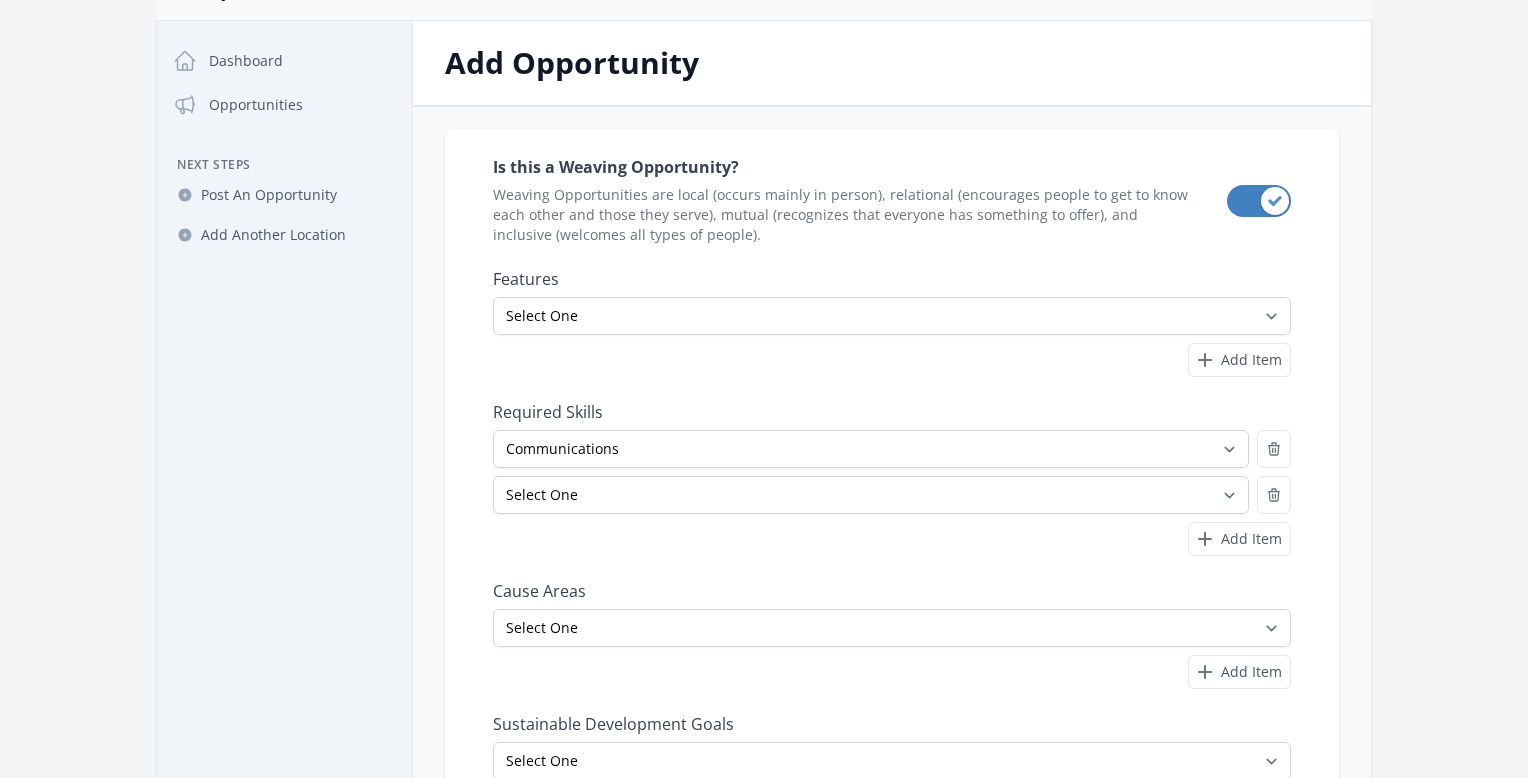 click on "Select One
Accounting
Advocacy
Administrative
Arts
Board Service
Business Skills
Caregiving
Coaching
Communications
Community Outreach
Data Science
Design
Driving
EMT
Event Support
Facilitation Finance Firefighter Legal" at bounding box center (892, 493) 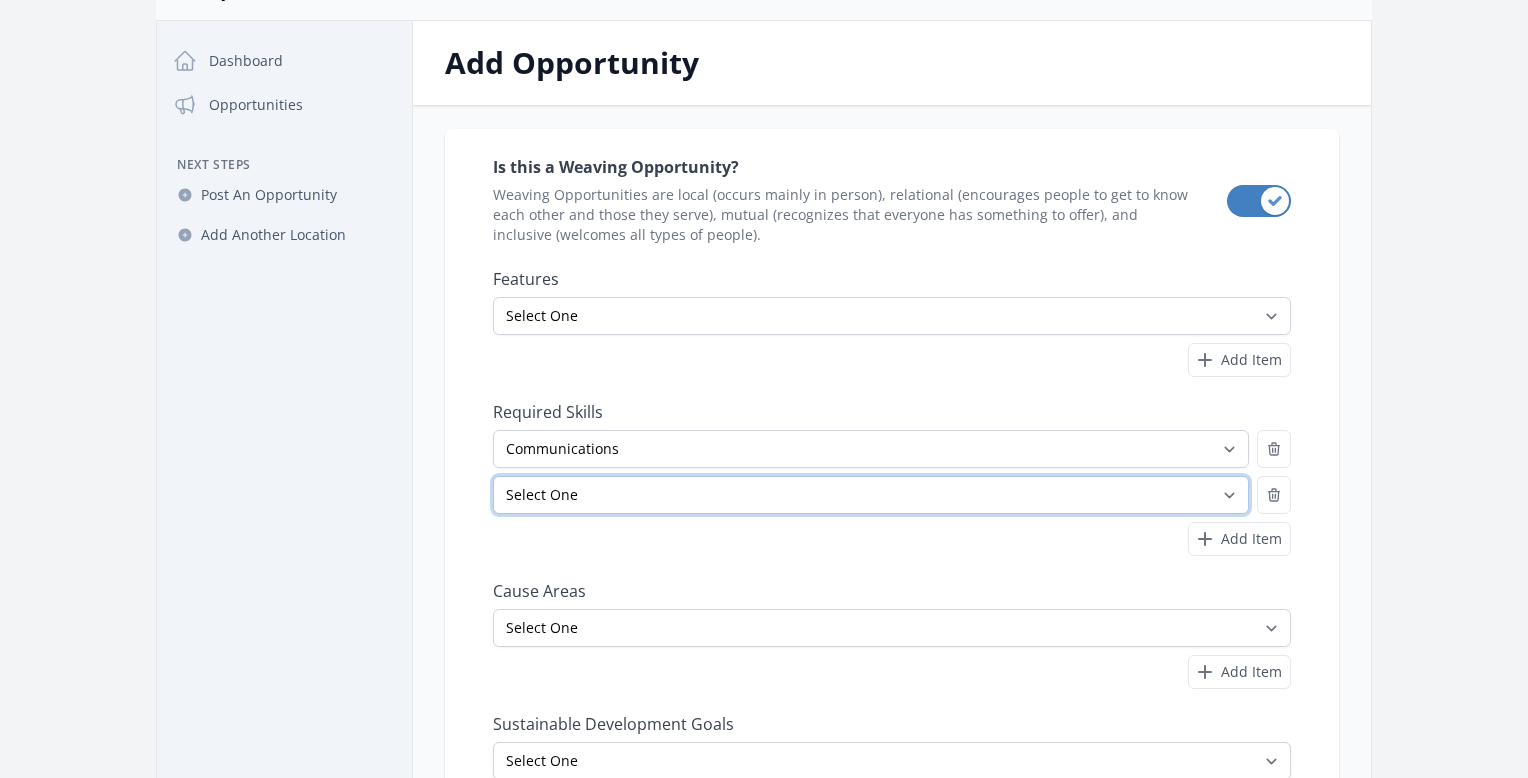 click on "Select One
Accounting
Advocacy
Administrative
Arts
Board Service
Business Skills
Caregiving
Coaching
Communications
Community Outreach
Data Science
Design
Driving
EMT
Event Support
Facilitation
Finance Firefighter Legal" at bounding box center (871, 495) 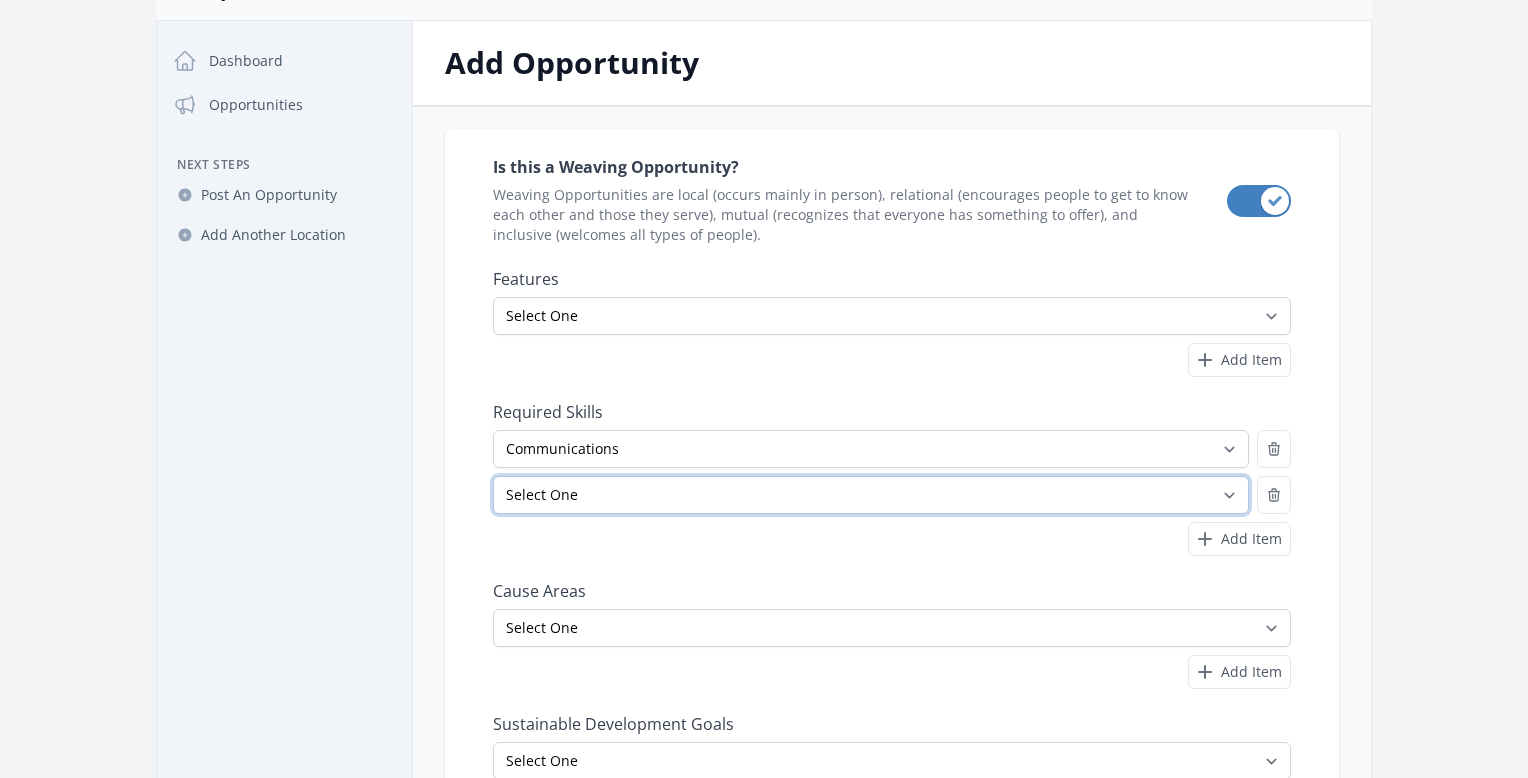 select on "Food Service" 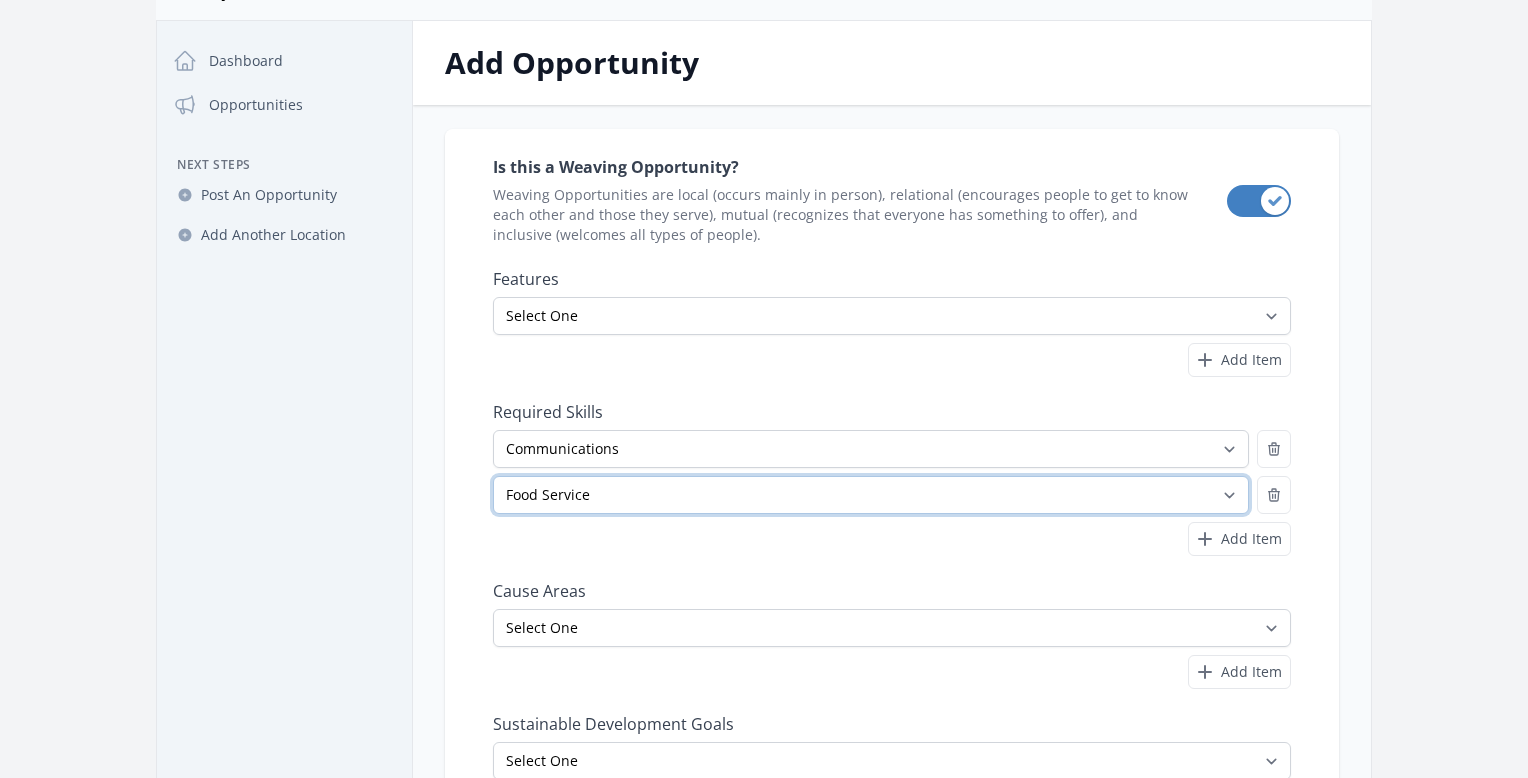 click on "Select One
Accounting
Advocacy
Administrative
Arts
Board Service
Business Skills
Caregiving
Coaching
Communications
Community Outreach
Data Science
Design
Driving
EMT
Event Support
Facilitation
Finance Firefighter Legal" at bounding box center [871, 495] 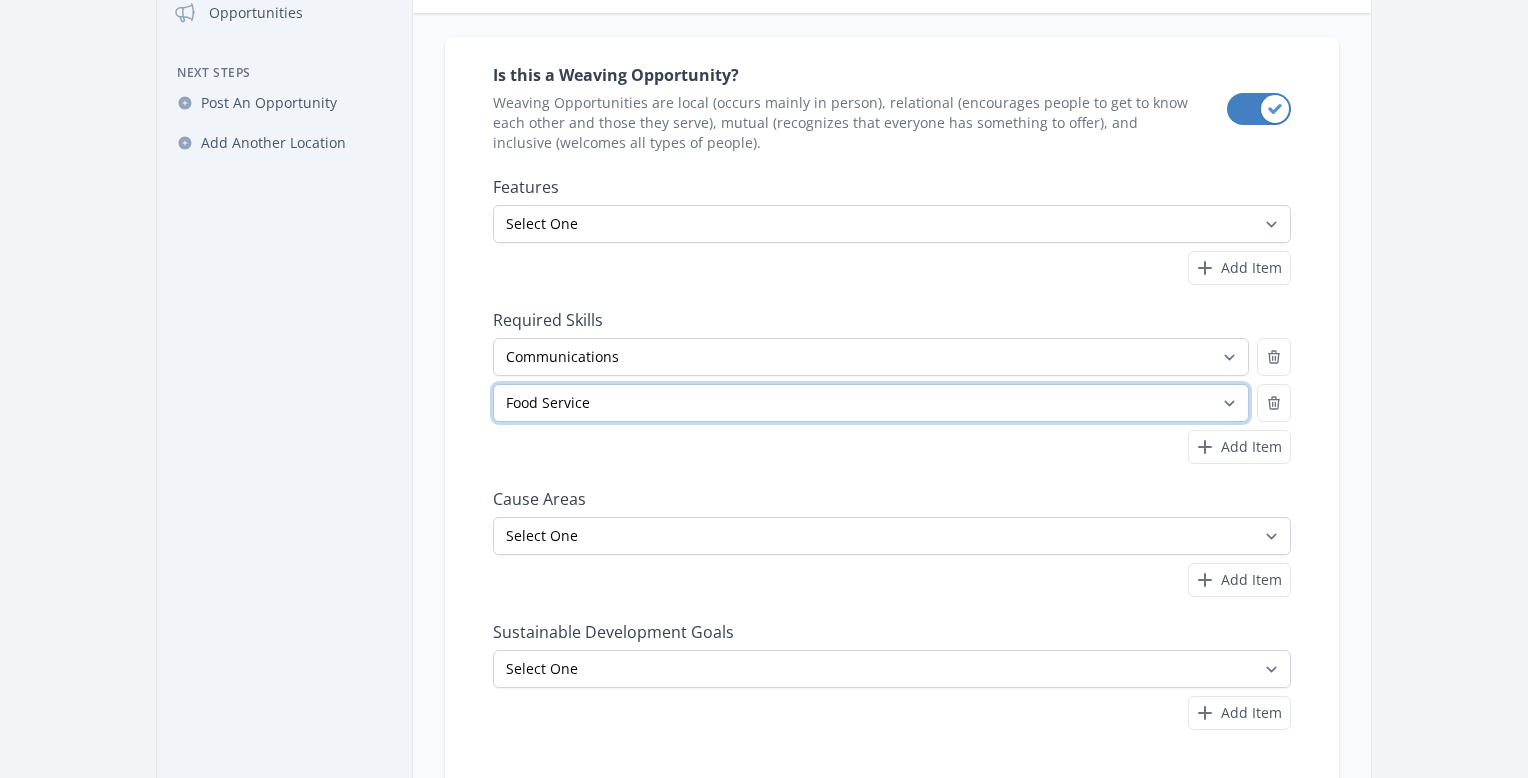 scroll, scrollTop: 300, scrollLeft: 0, axis: vertical 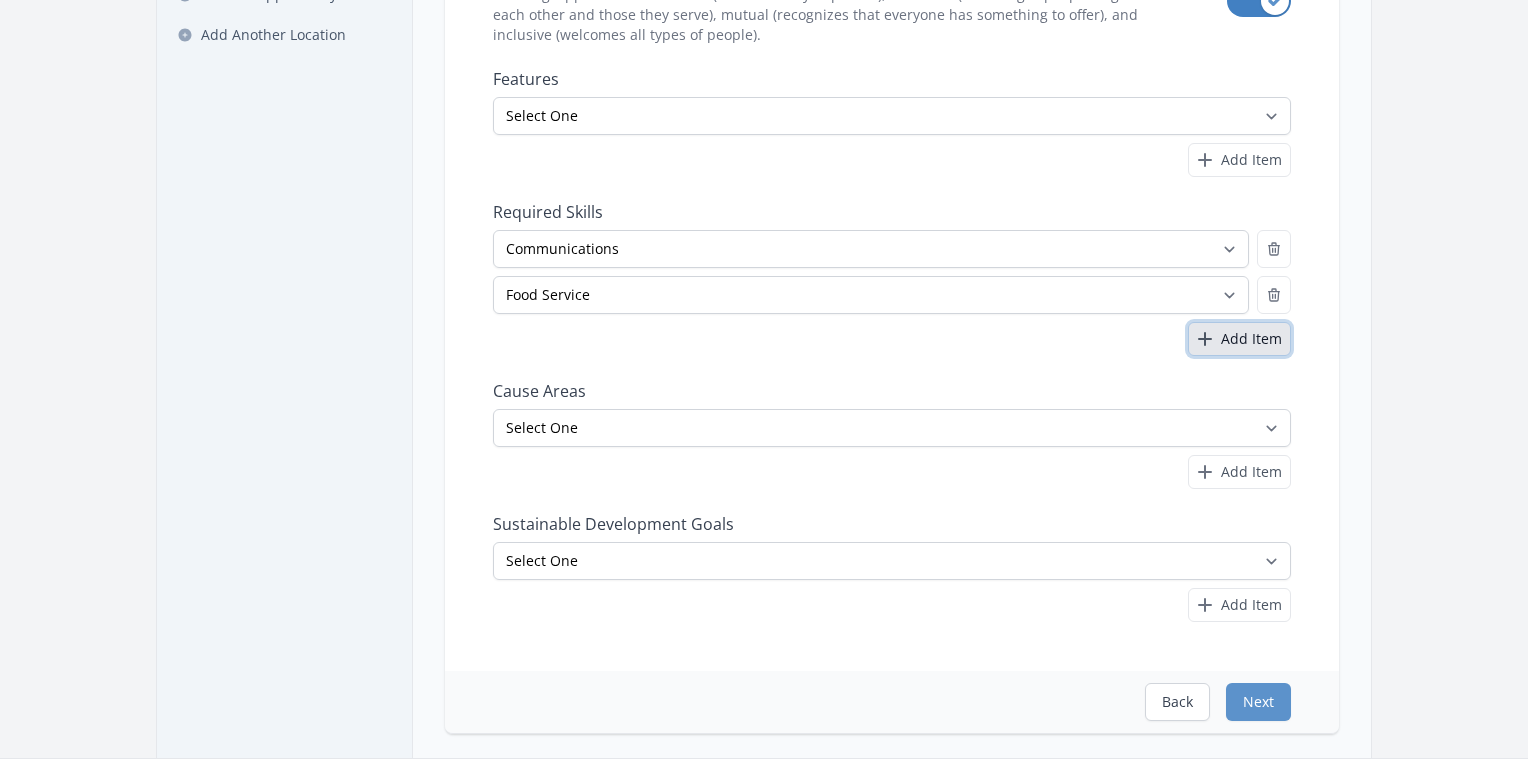 click on "Add Item" at bounding box center (1251, 339) 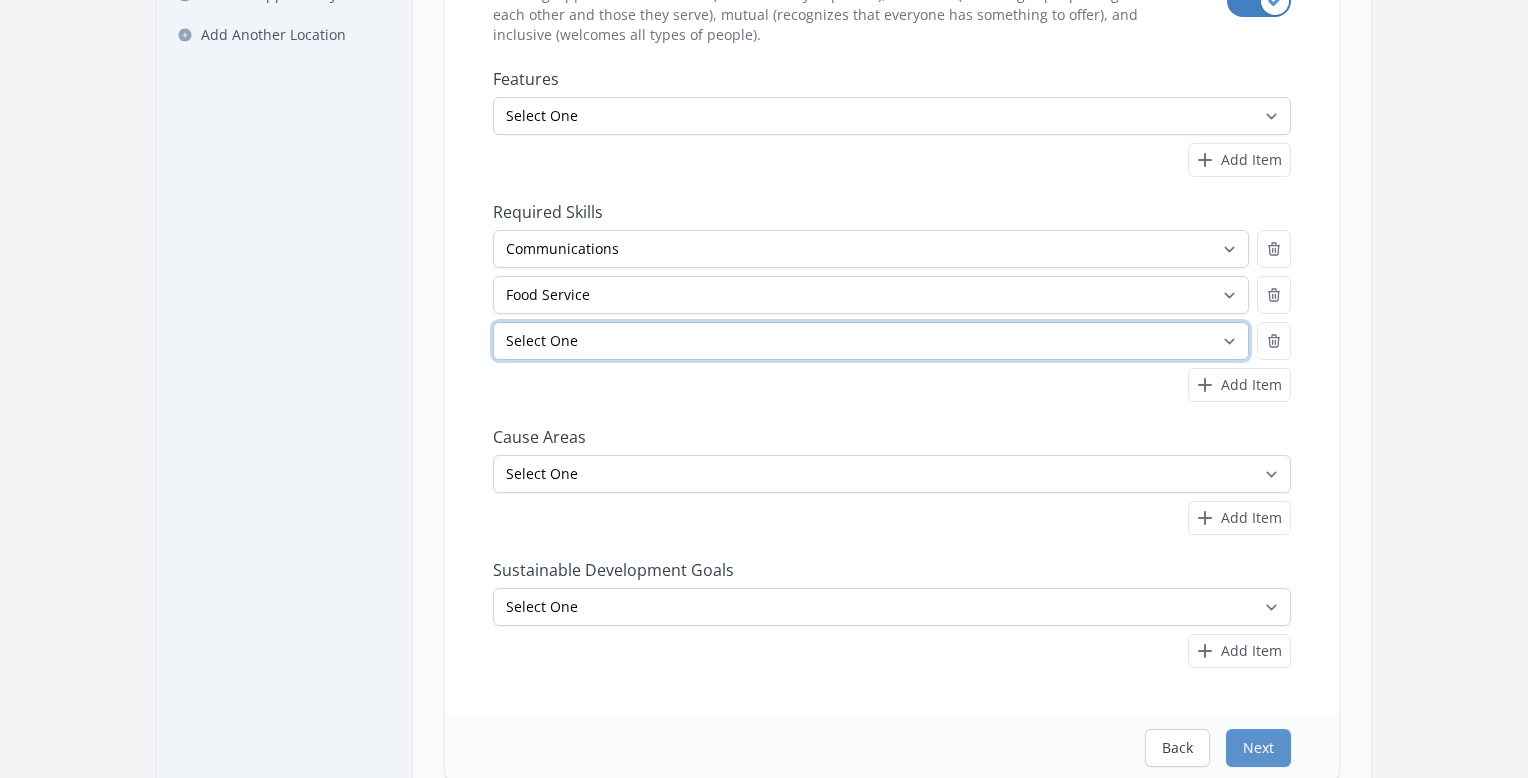 click on "Select One
Accounting
Advocacy
Administrative
Arts
Board Service
Business Skills
Caregiving
Coaching
Communications
Community Outreach
Data Science
Design
Driving
EMT
Event Support
Facilitation
Finance Firefighter Legal" at bounding box center (871, 341) 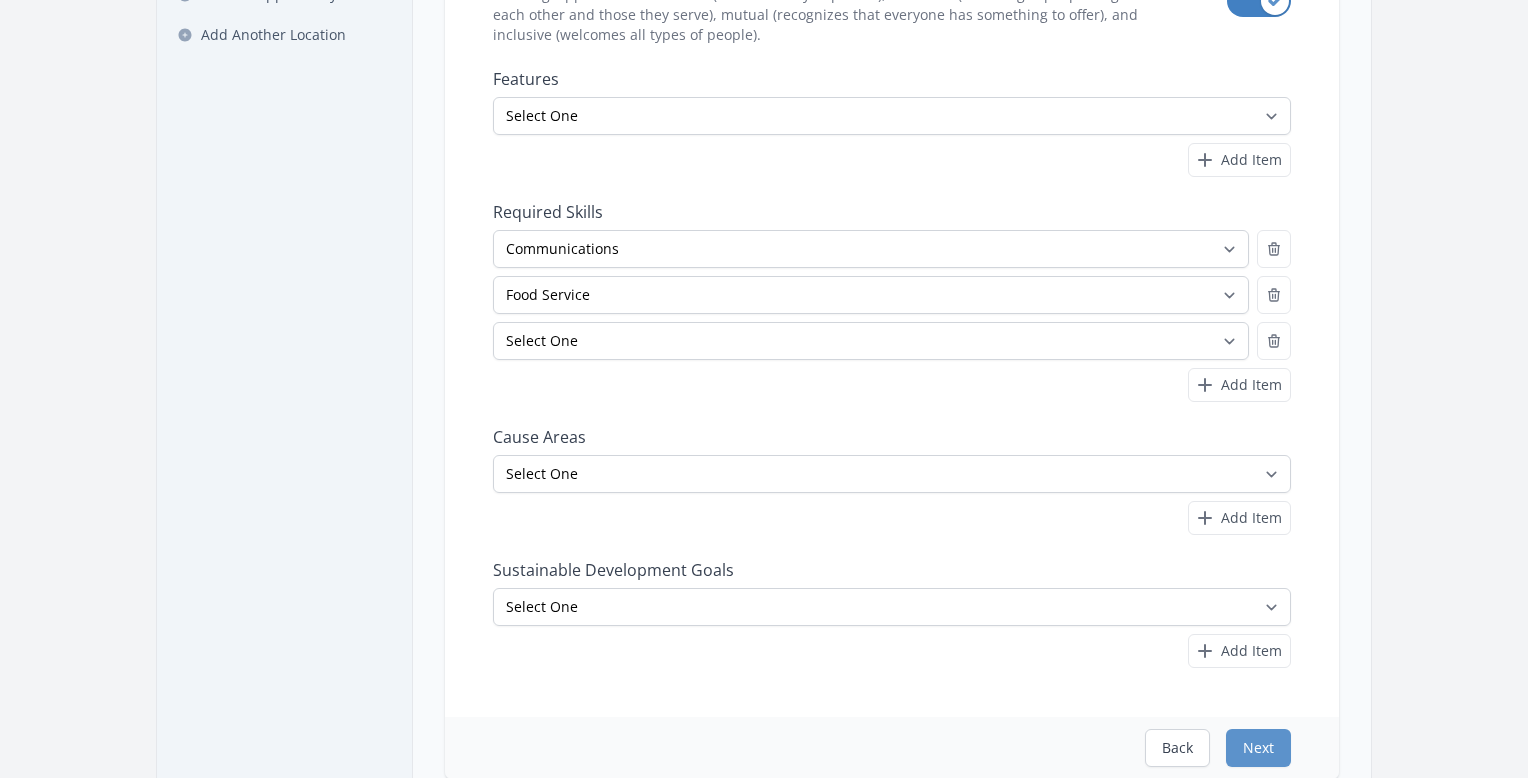 drag, startPoint x: 399, startPoint y: 215, endPoint x: 405, endPoint y: 230, distance: 16.155495 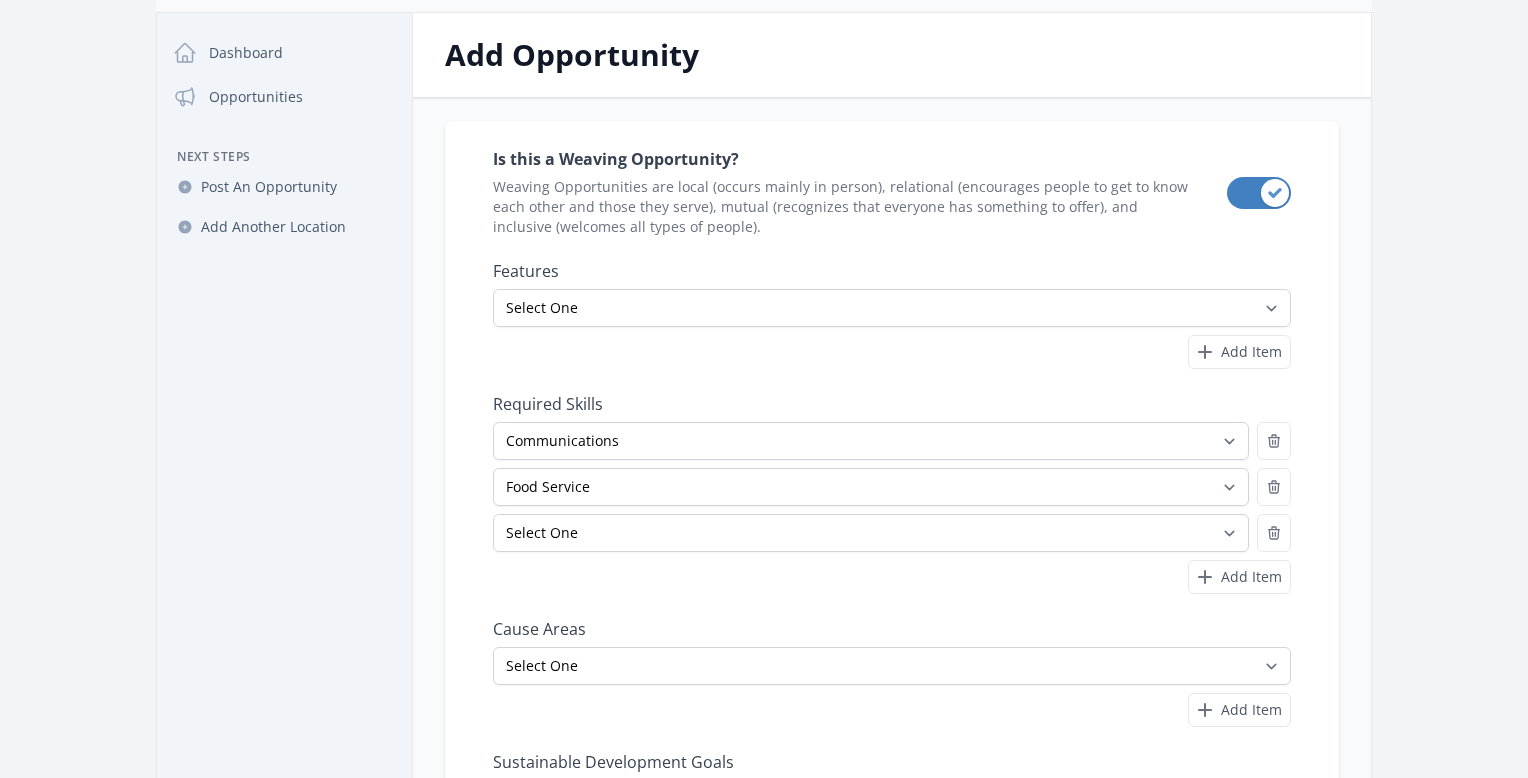 scroll, scrollTop: 100, scrollLeft: 0, axis: vertical 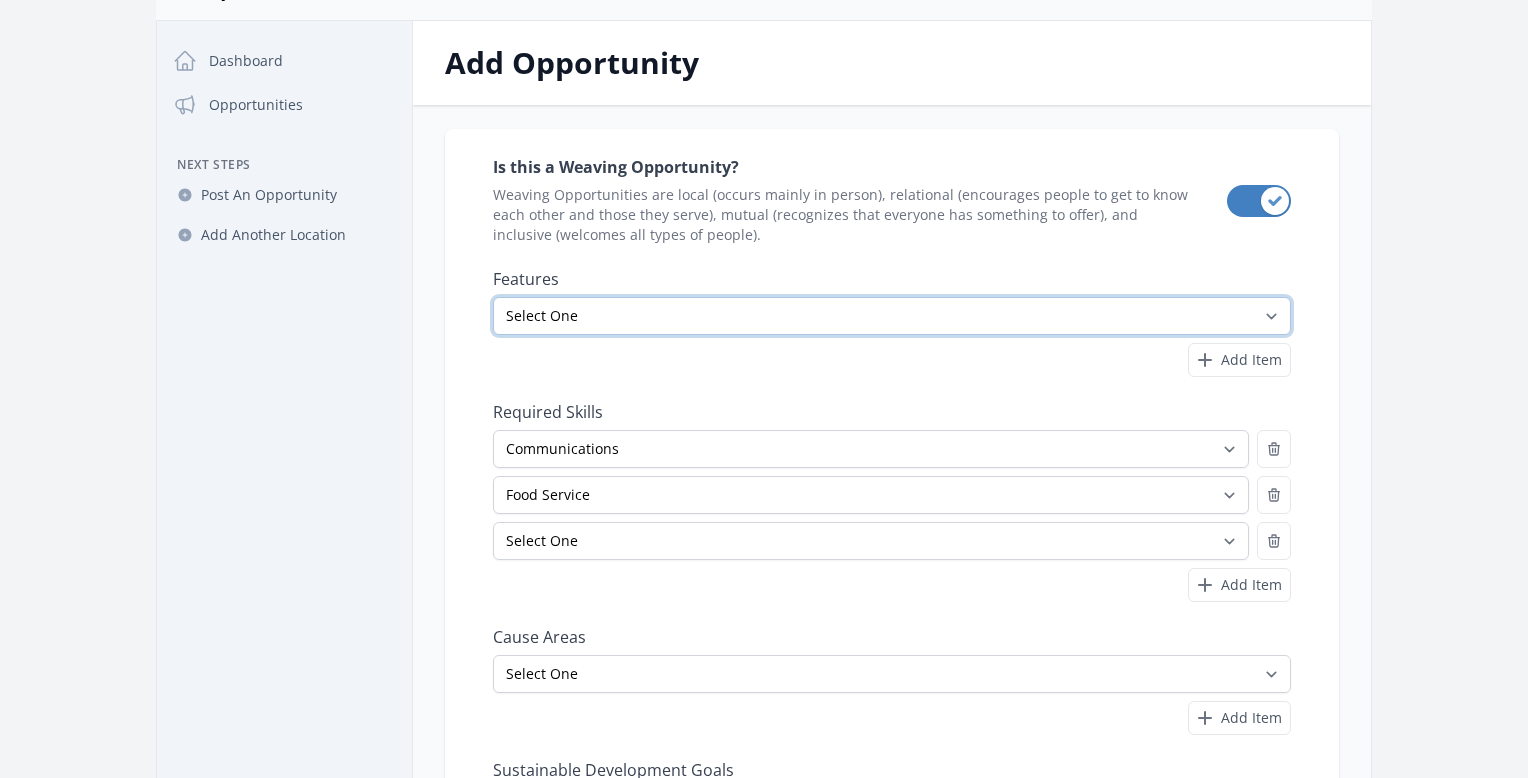 click on "Select One
All Ages
Court-Ordered Eligible
Good for Families
Good for Groups
Good for Kids
Good for Seniors
Good for Teens
Handicap Accessible
Indoor Activity
Involves Physical Labor
Minimum Age 18
Minimum Age 21
Outdoor Activity
Volunteer Abroad" at bounding box center [892, 316] 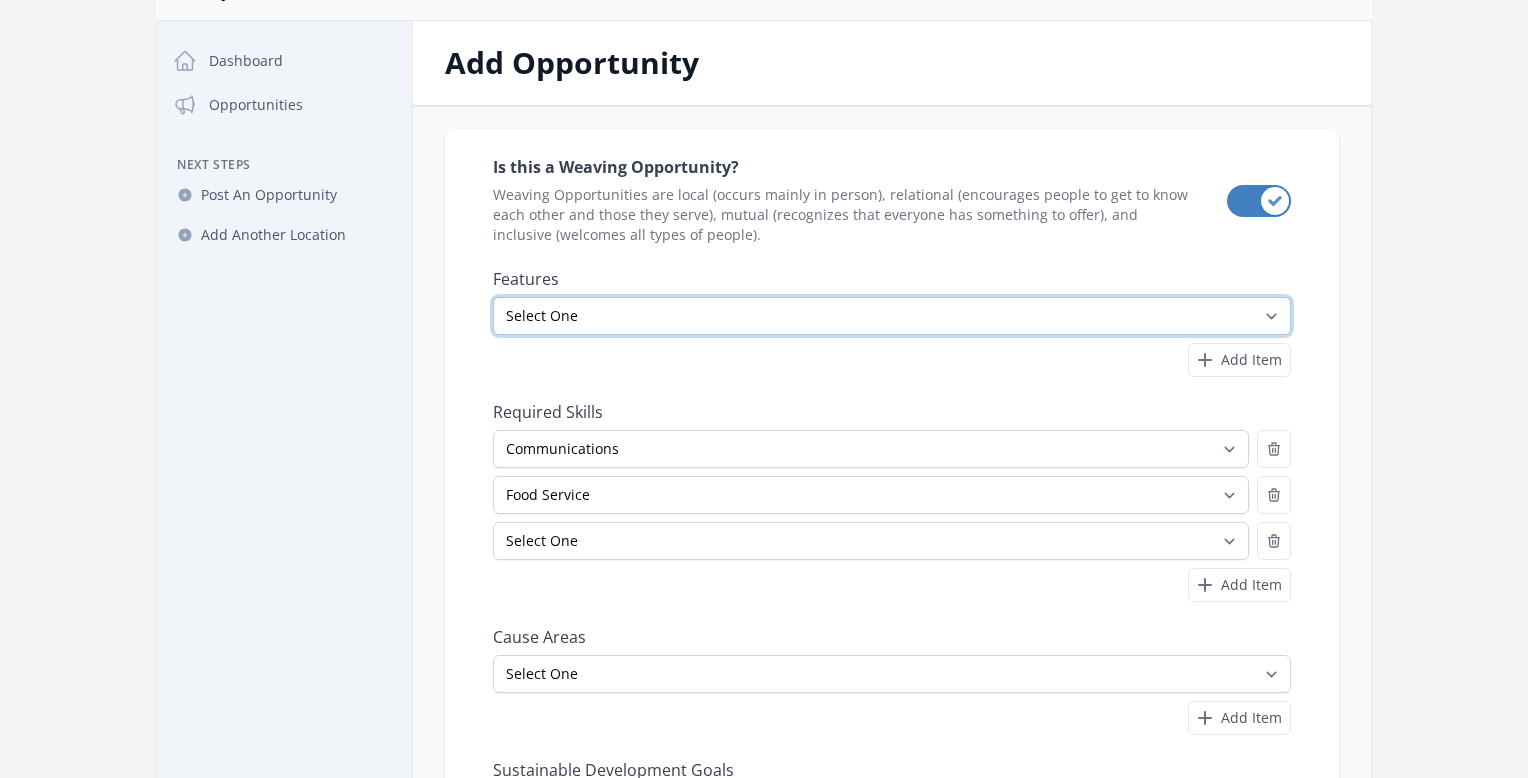 select on "Good for Teens" 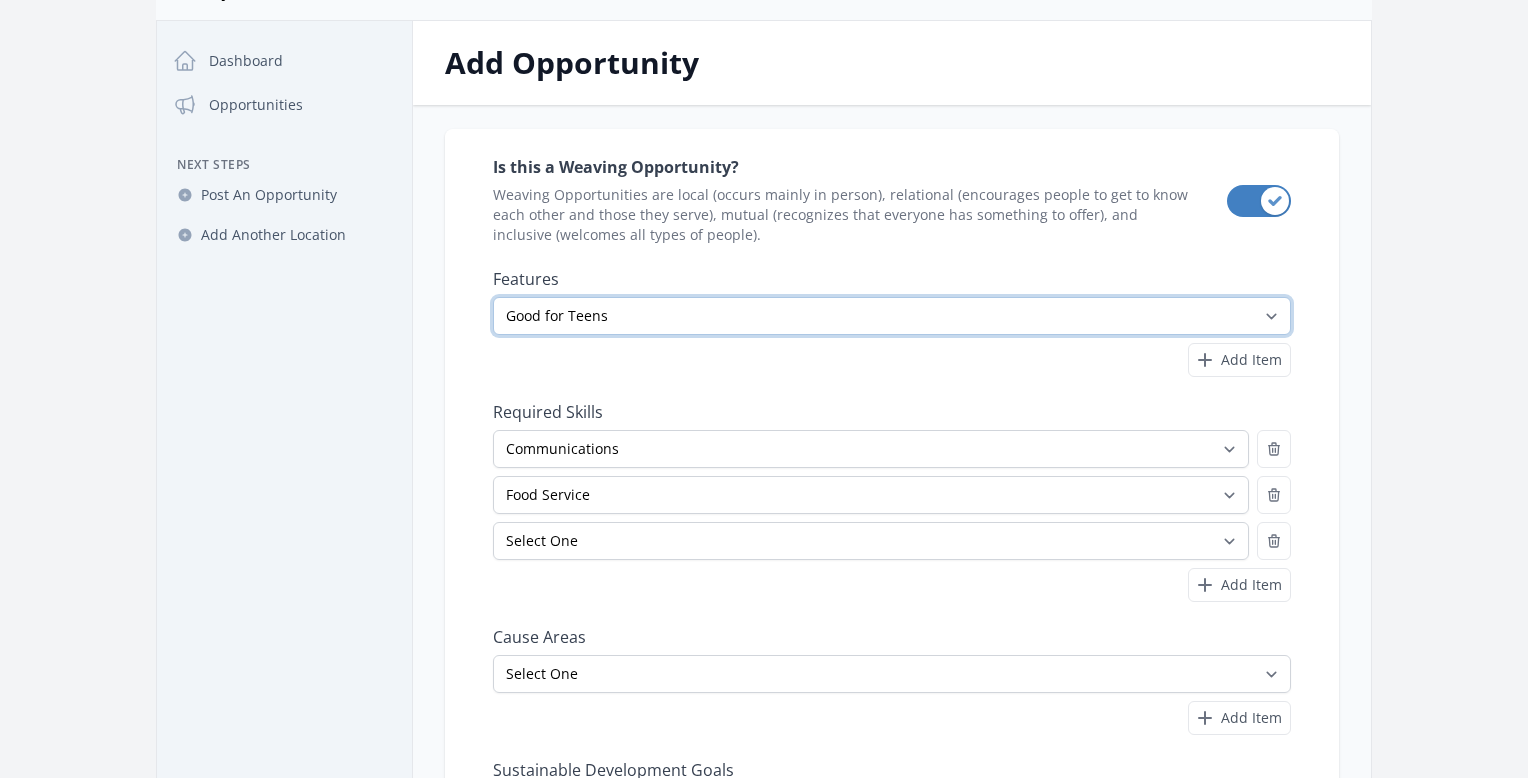 click on "Select One
All Ages
Court-Ordered Eligible
Good for Families
Good for Groups
Good for Kids
Good for Seniors
Good for Teens
Handicap Accessible
Indoor Activity
Involves Physical Labor
Minimum Age 18
Minimum Age 21
Outdoor Activity
Volunteer Abroad" at bounding box center [892, 316] 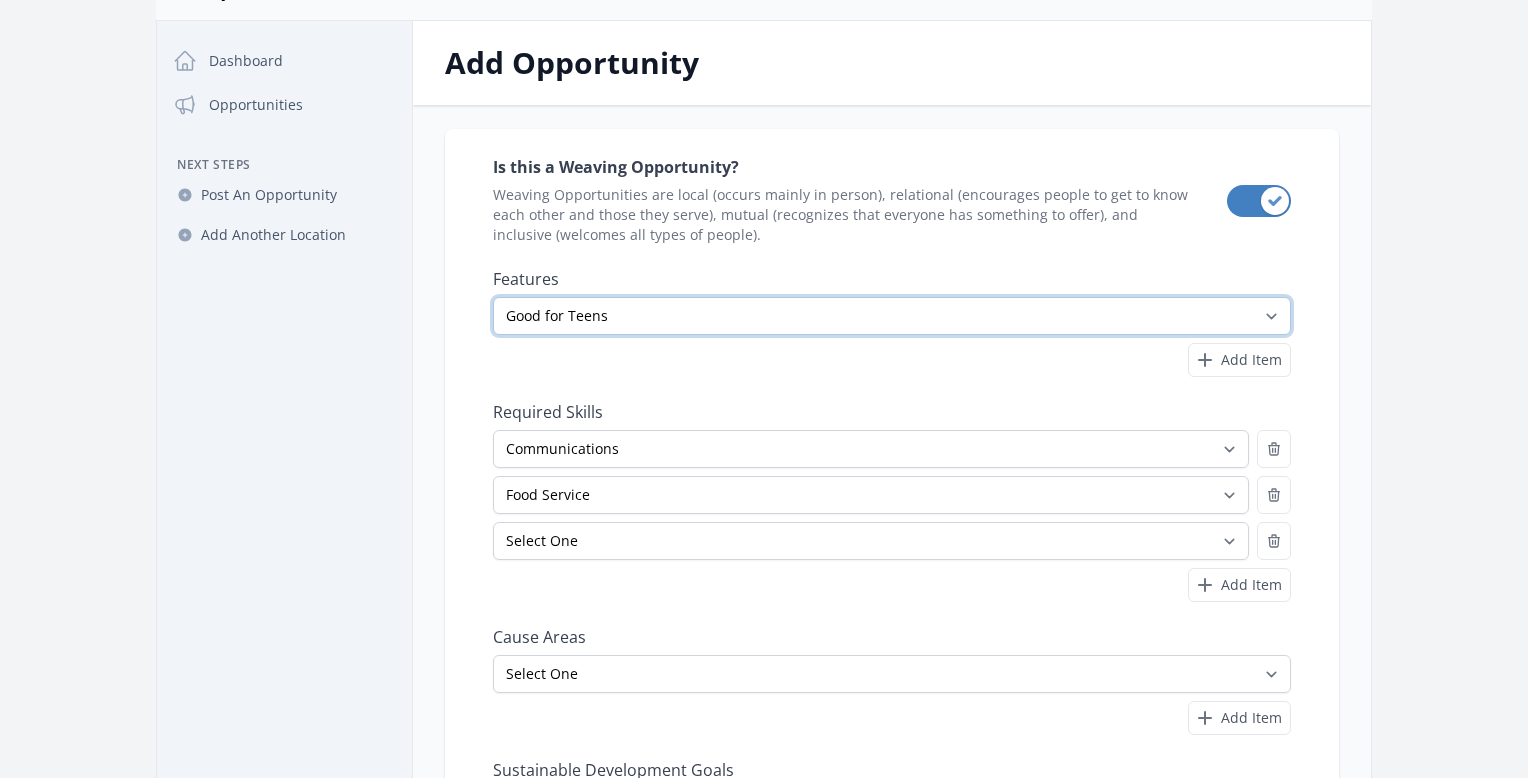 select 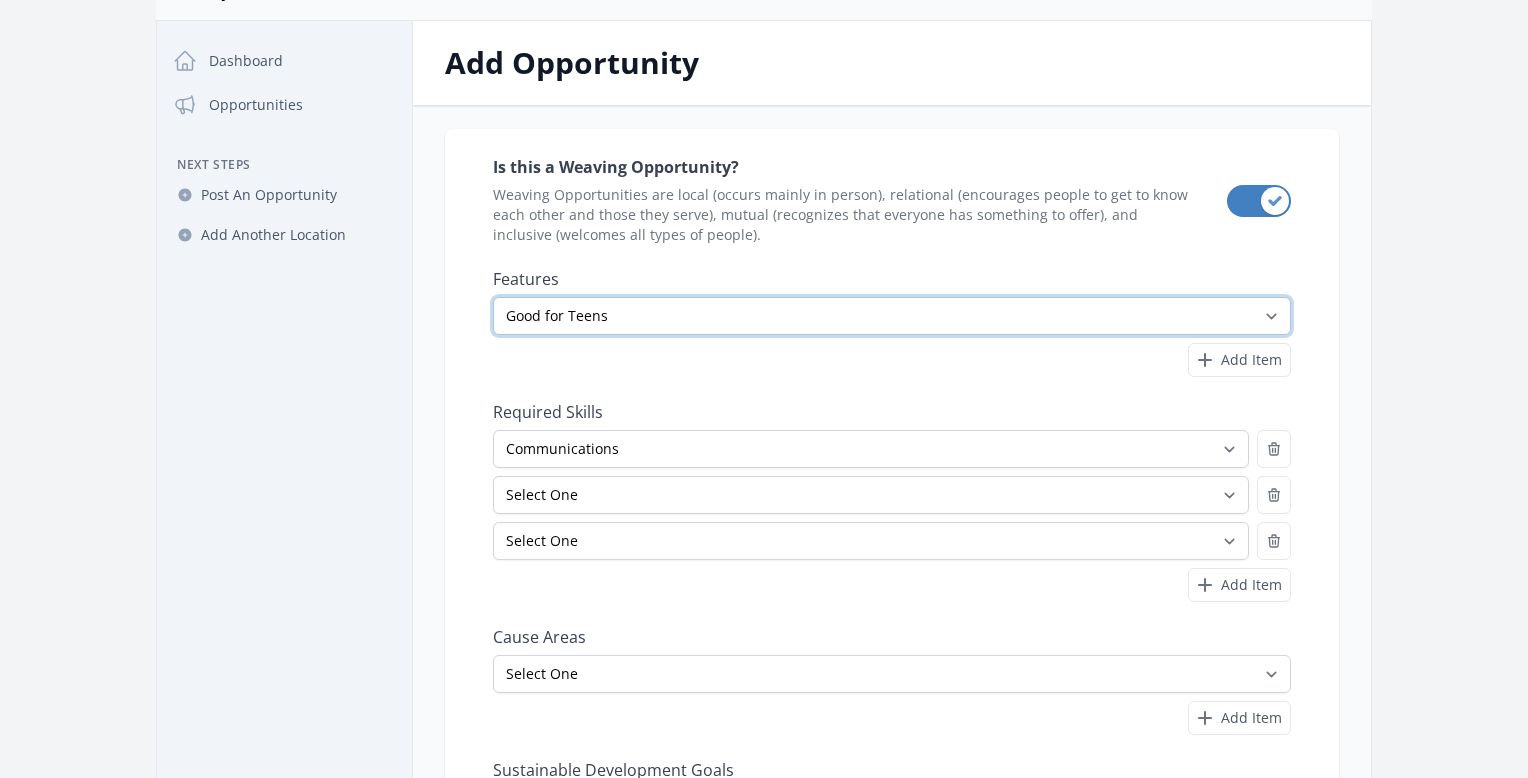 select on "Food Service" 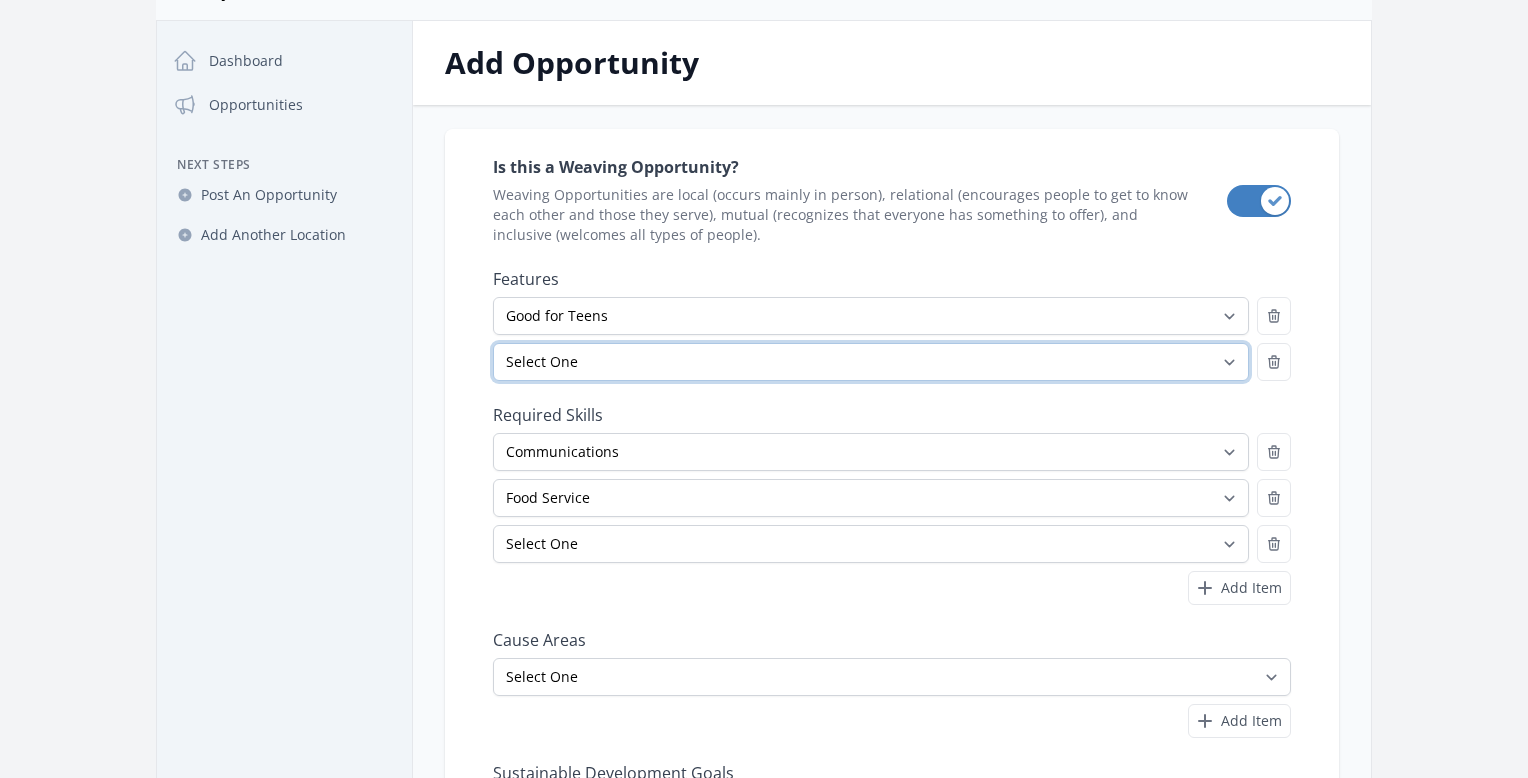 click on "Select One
All Ages
Court-Ordered Eligible
Good for Families
Good for Groups
Good for Kids
Good for Seniors
Good for Teens
Handicap Accessible
Indoor Activity
Involves Physical Labor
Minimum Age 18
Minimum Age 21
Outdoor Activity
Volunteer Abroad" at bounding box center (871, 362) 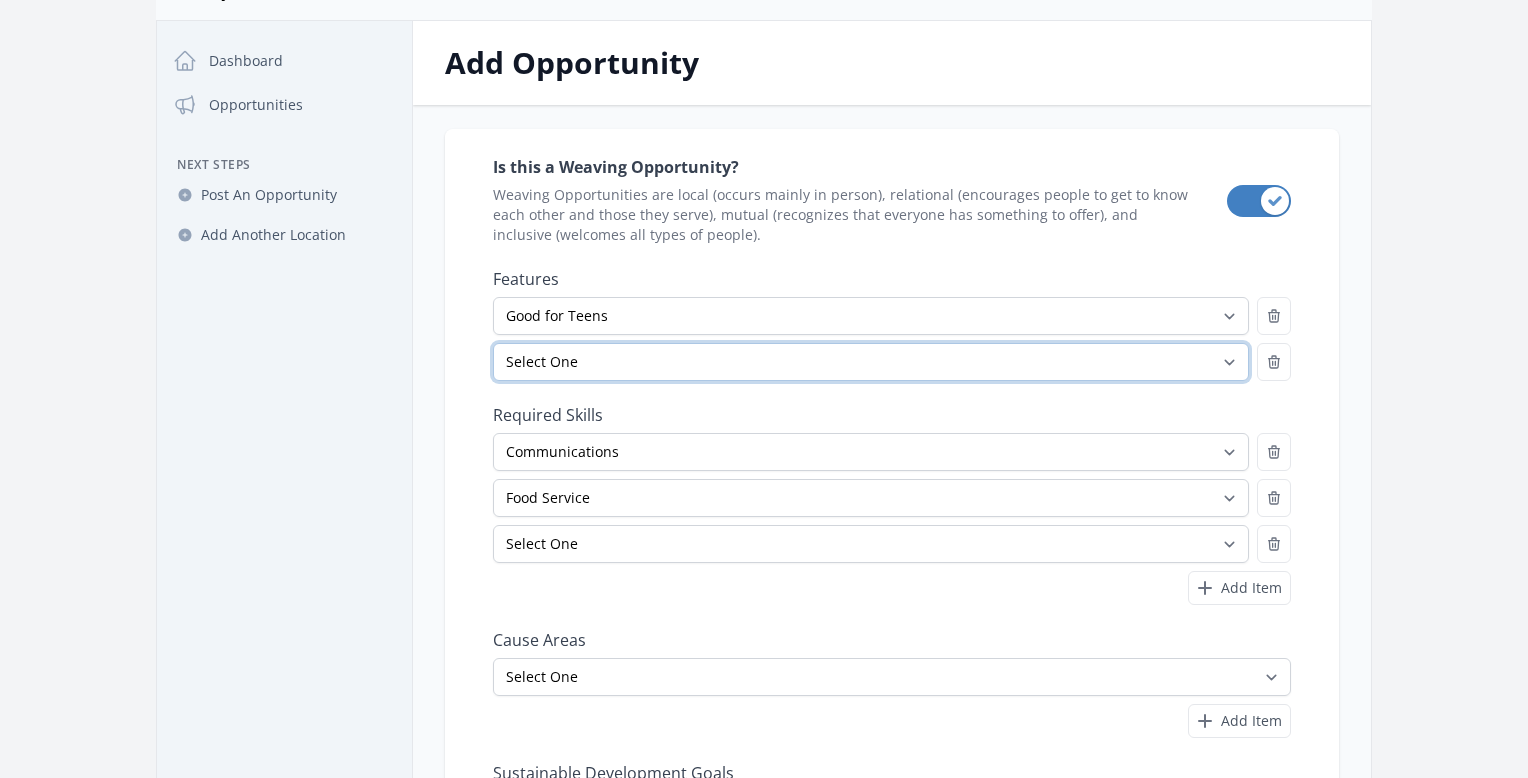 click on "Select One
All Ages
Court-Ordered Eligible
Good for Families
Good for Groups
Good for Kids
Good for Seniors
Good for Teens
Handicap Accessible
Indoor Activity
Involves Physical Labor
Minimum Age 18
Minimum Age 21
Outdoor Activity
Volunteer Abroad" at bounding box center (871, 362) 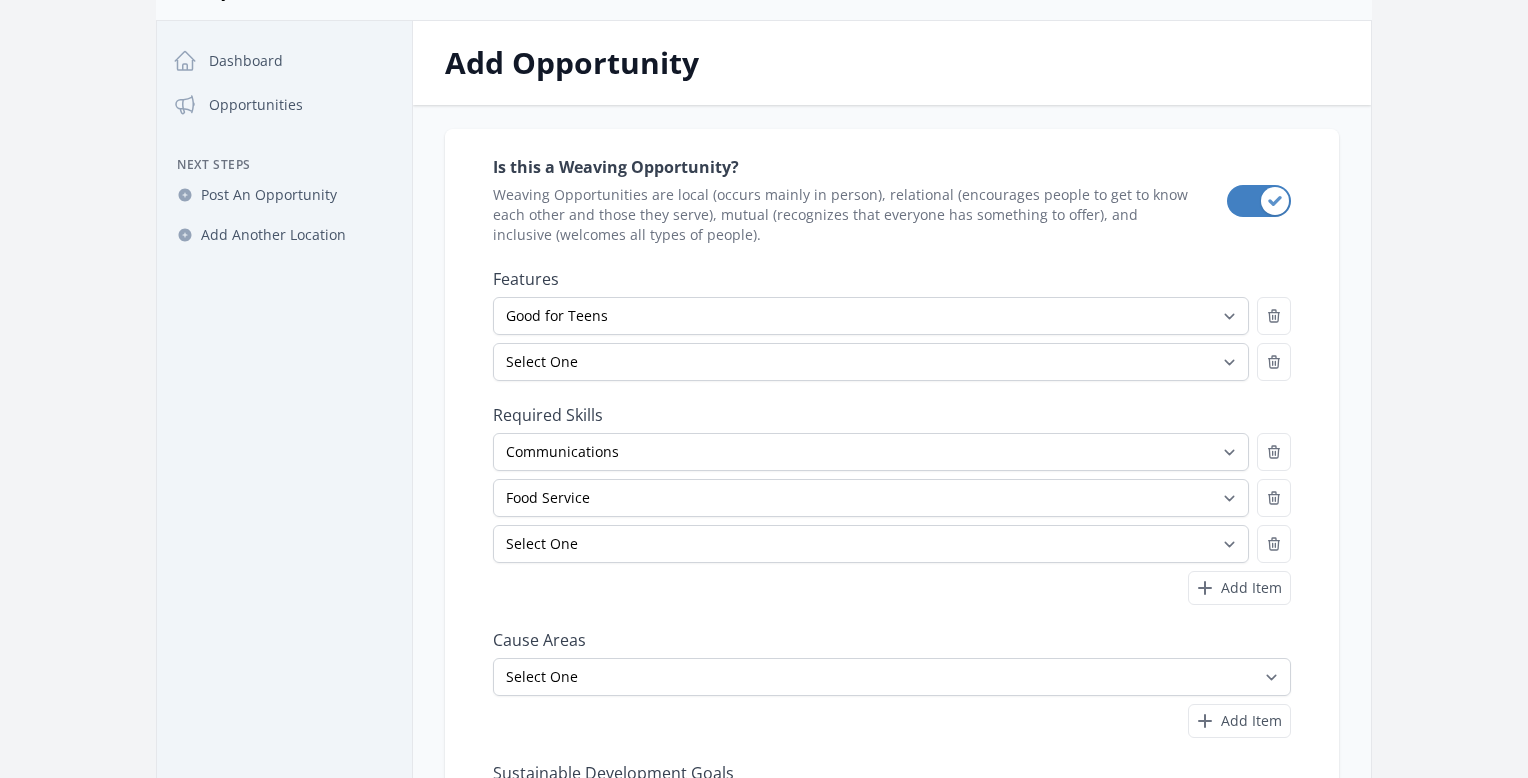 click on "Dashboard
Opportunities
Next Steps
Post An Opportunity
Add Another Location" at bounding box center (284, 516) 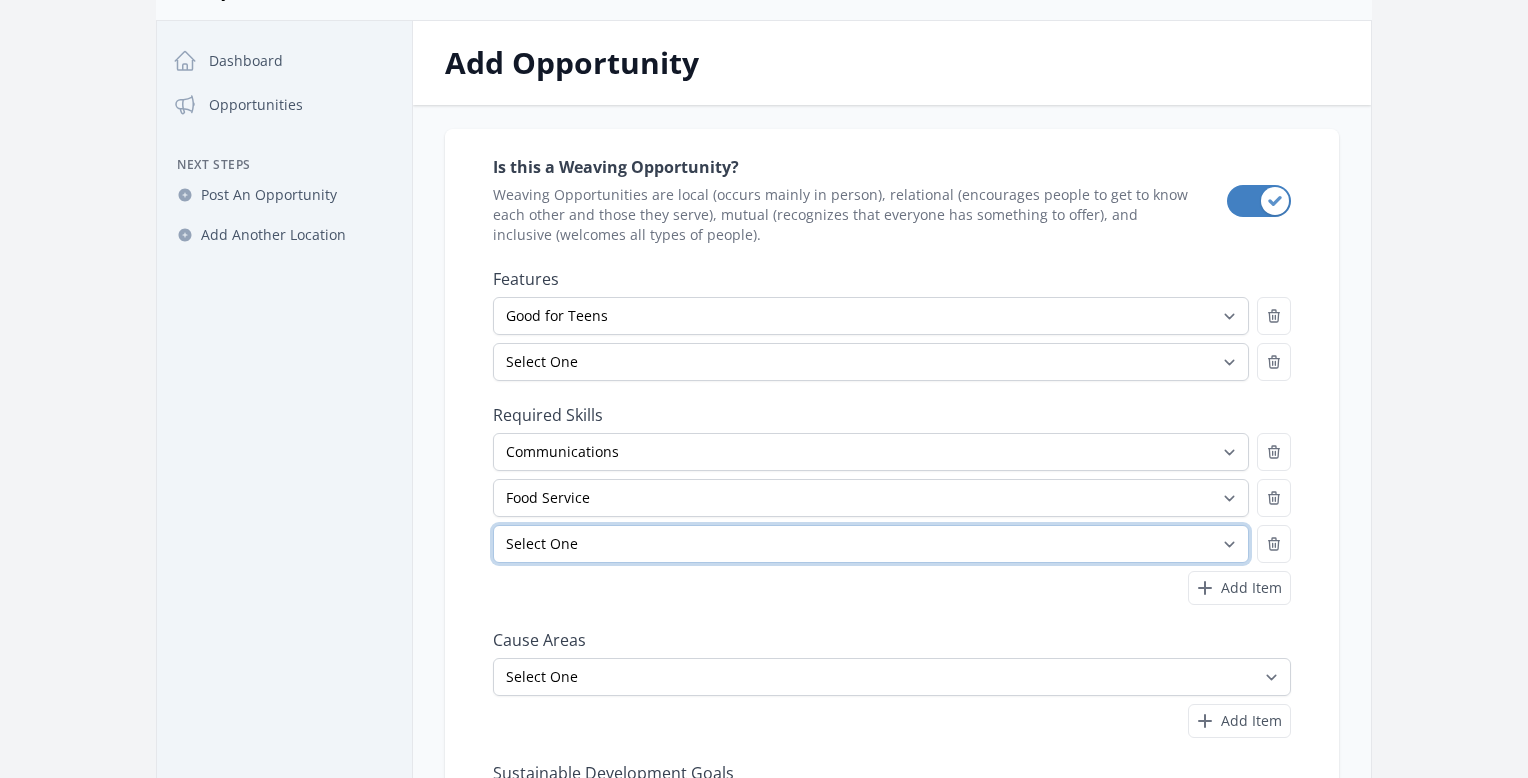 click on "Select One
Accounting
Advocacy
Administrative
Arts
Board Service
Business Skills
Caregiving
Coaching
Communications
Community Outreach
Data Science
Design
Driving
EMT
Event Support
Facilitation
Finance Firefighter Legal" at bounding box center [871, 544] 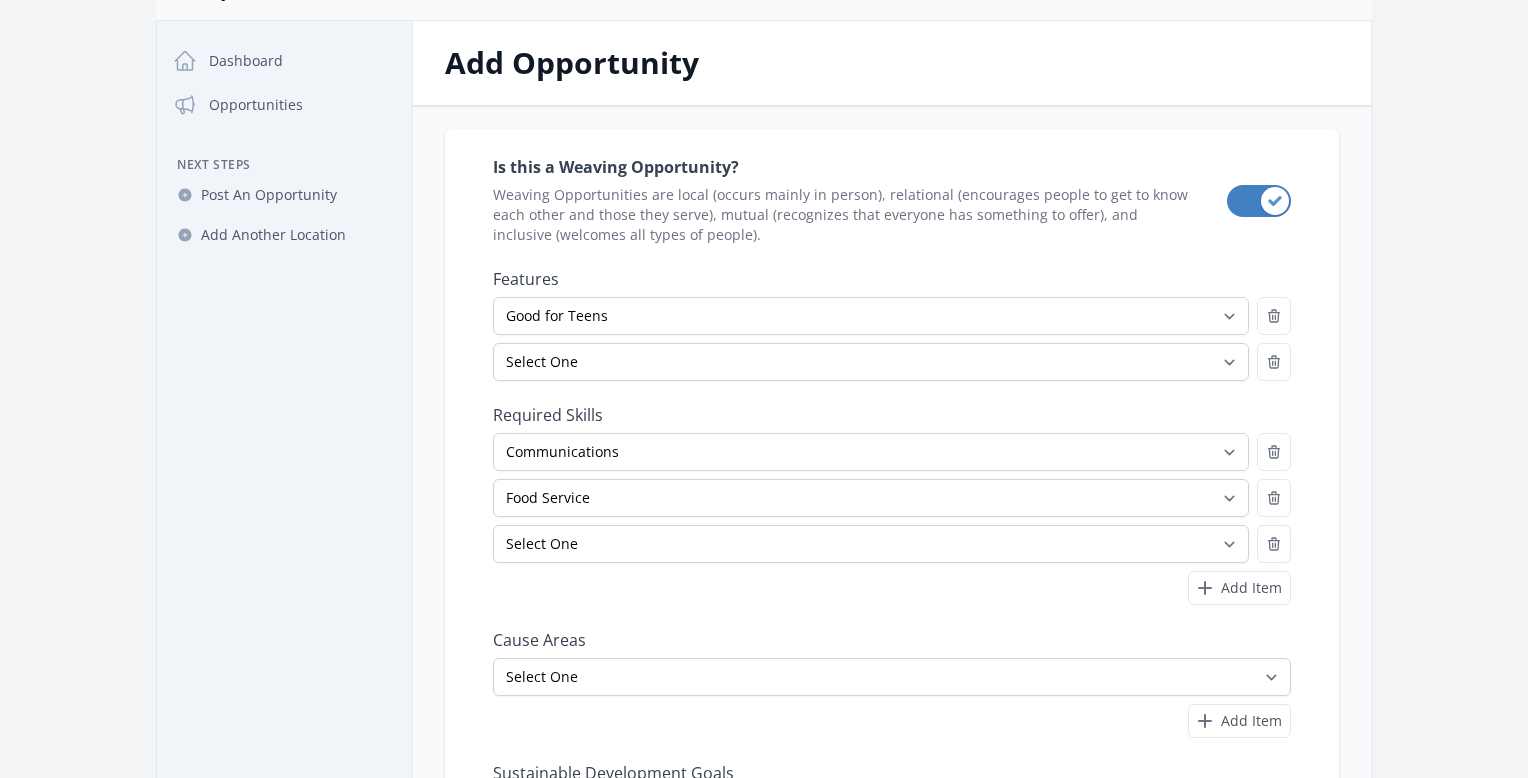click on "Is this a Weaving Opportunity?
Weaving Opportunities are local (occurs mainly in person),
relational (encourages people to get to know each other and those they serve),
mutual (recognizes that everyone has something to offer), and inclusive (welcomes all types of people).
Use setting" at bounding box center (892, 556) 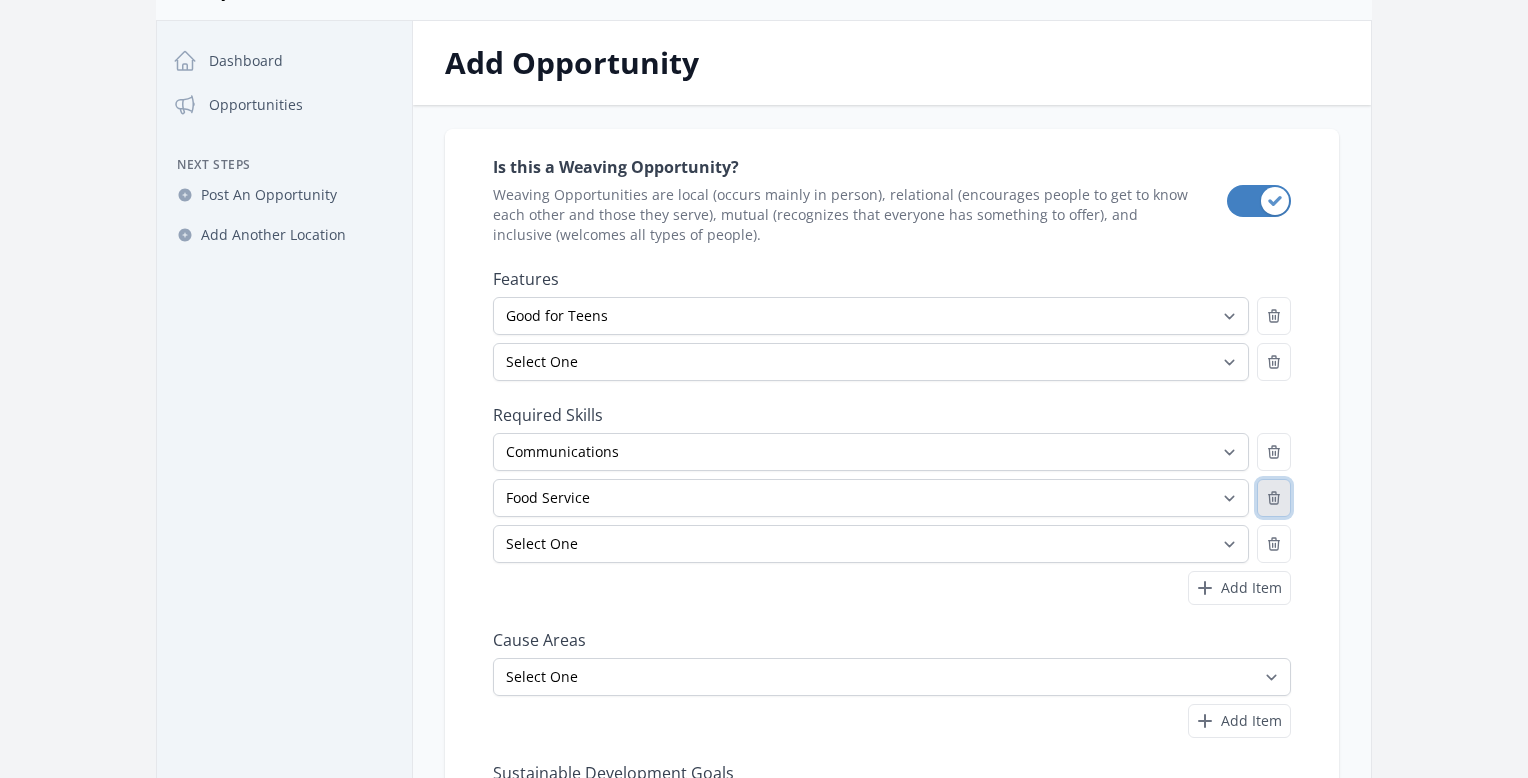 click 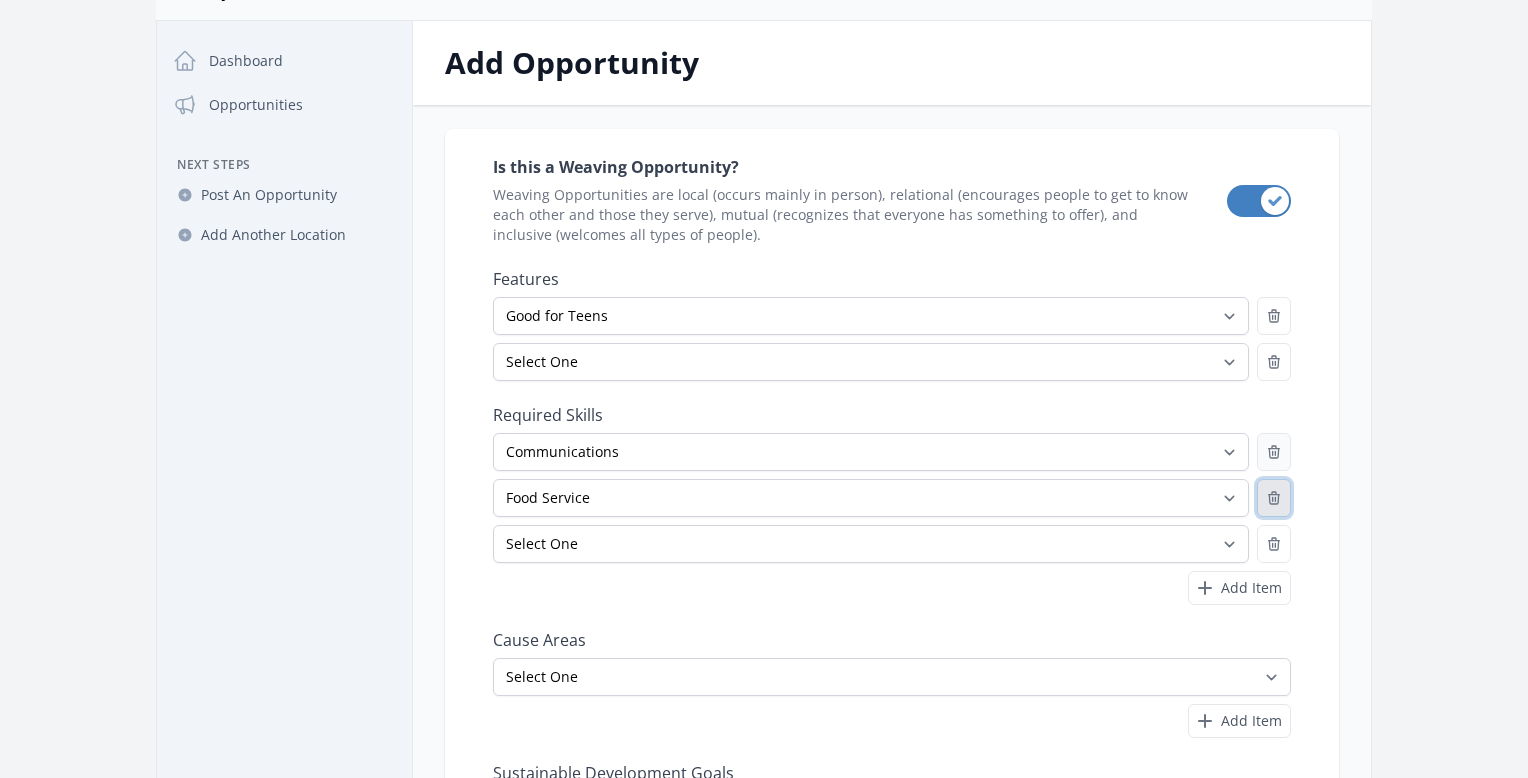 select 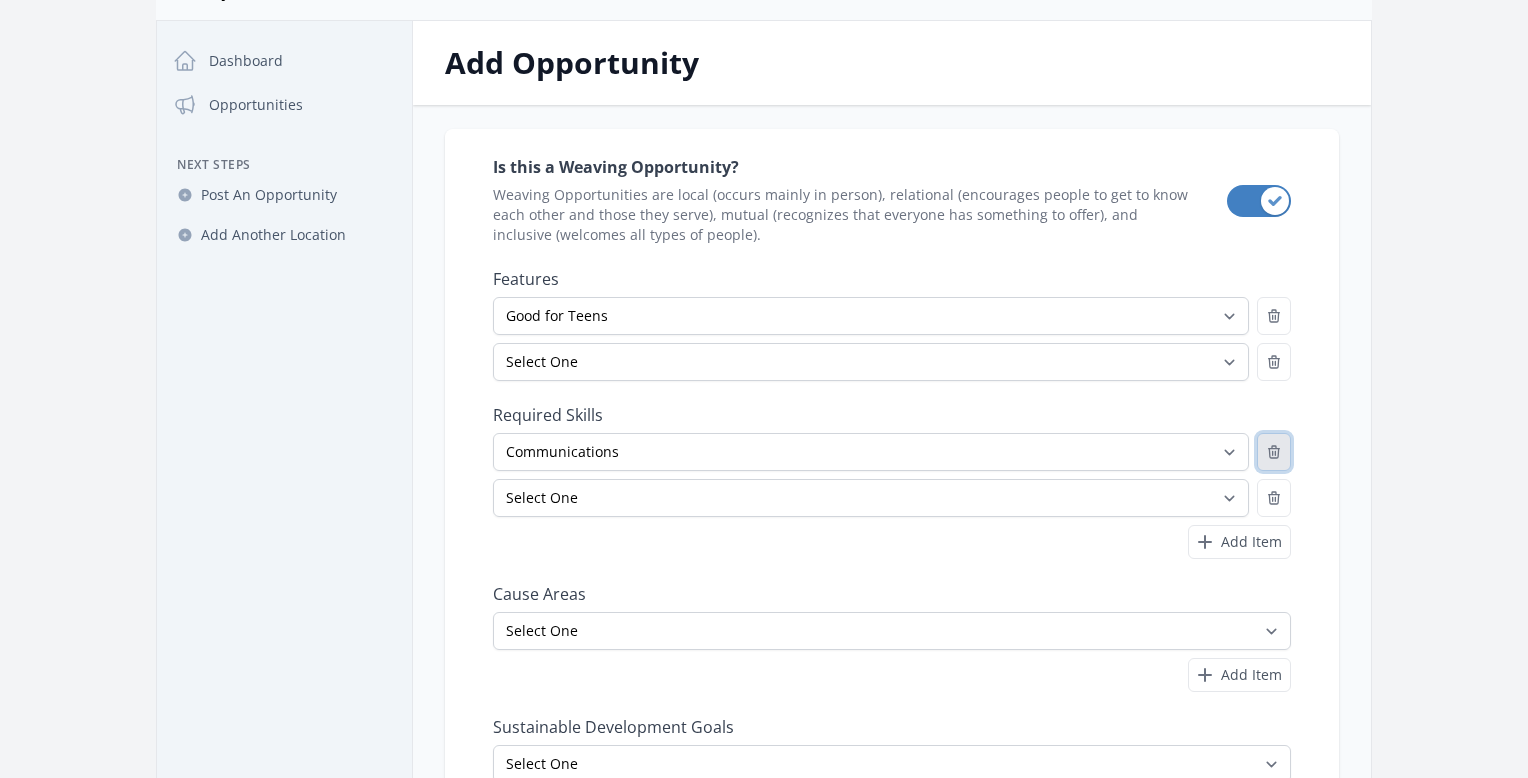 click 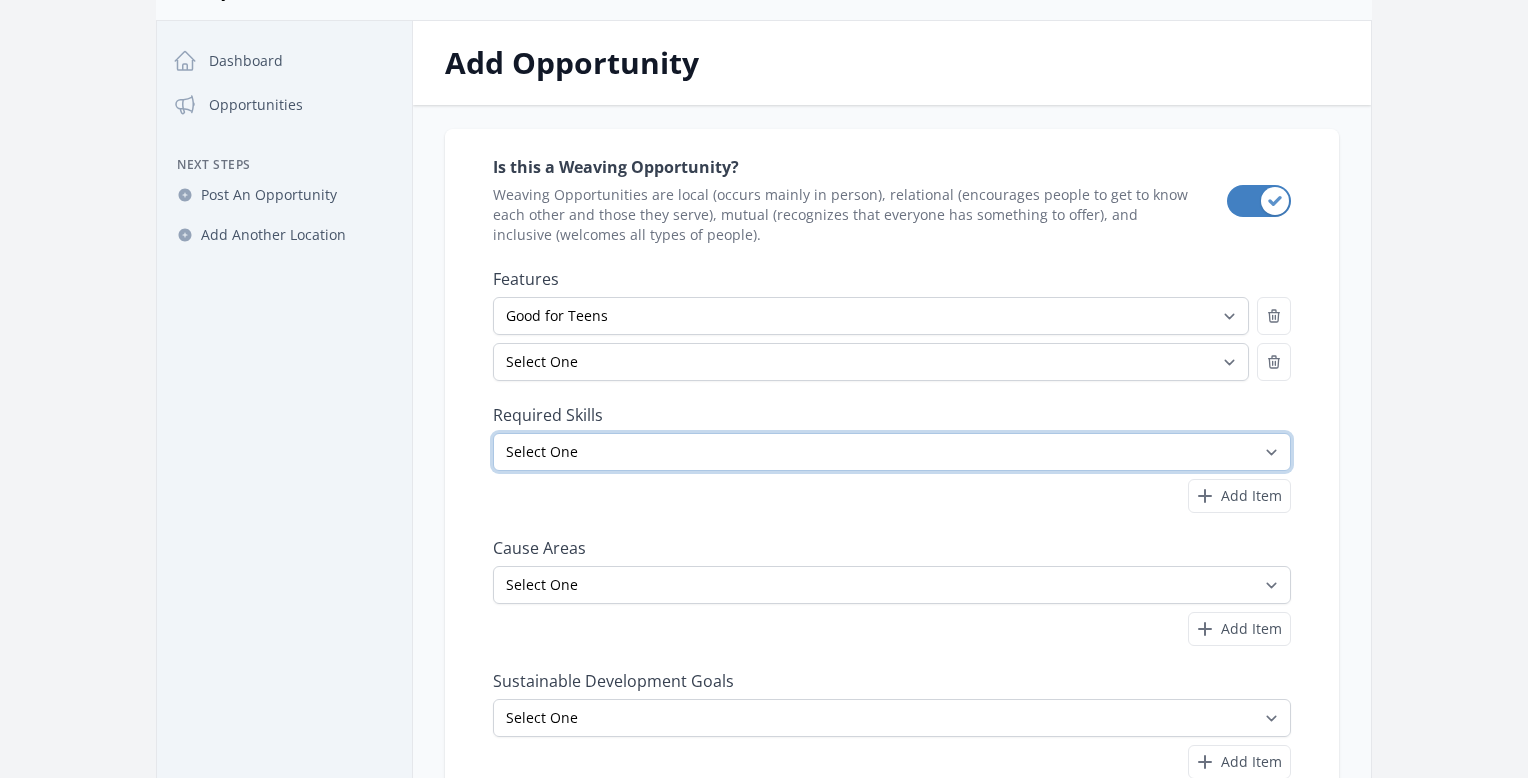 click on "Select One
Accounting
Advocacy
Administrative
Arts
Board Service
Business Skills
Caregiving
Coaching
Communications
Community Outreach
Data Science
Design
Driving
EMT
Event Support
Facilitation
Finance Firefighter Legal" at bounding box center (892, 452) 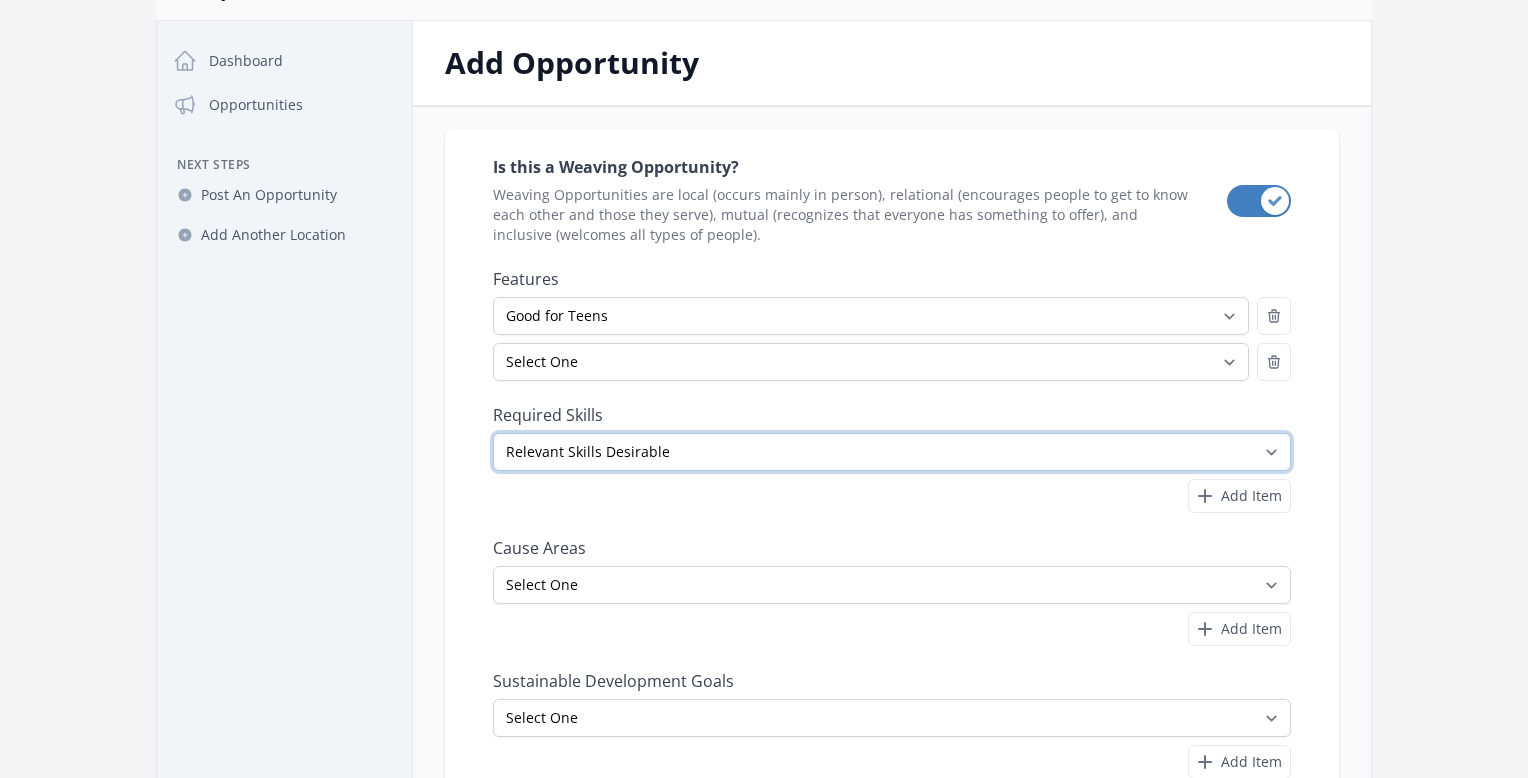 click on "Select One
Accounting
Advocacy
Administrative
Arts
Board Service
Business Skills
Caregiving
Coaching
Communications
Community Outreach
Data Science
Design
Driving
EMT
Event Support
Facilitation
Finance Firefighter Legal" at bounding box center (892, 452) 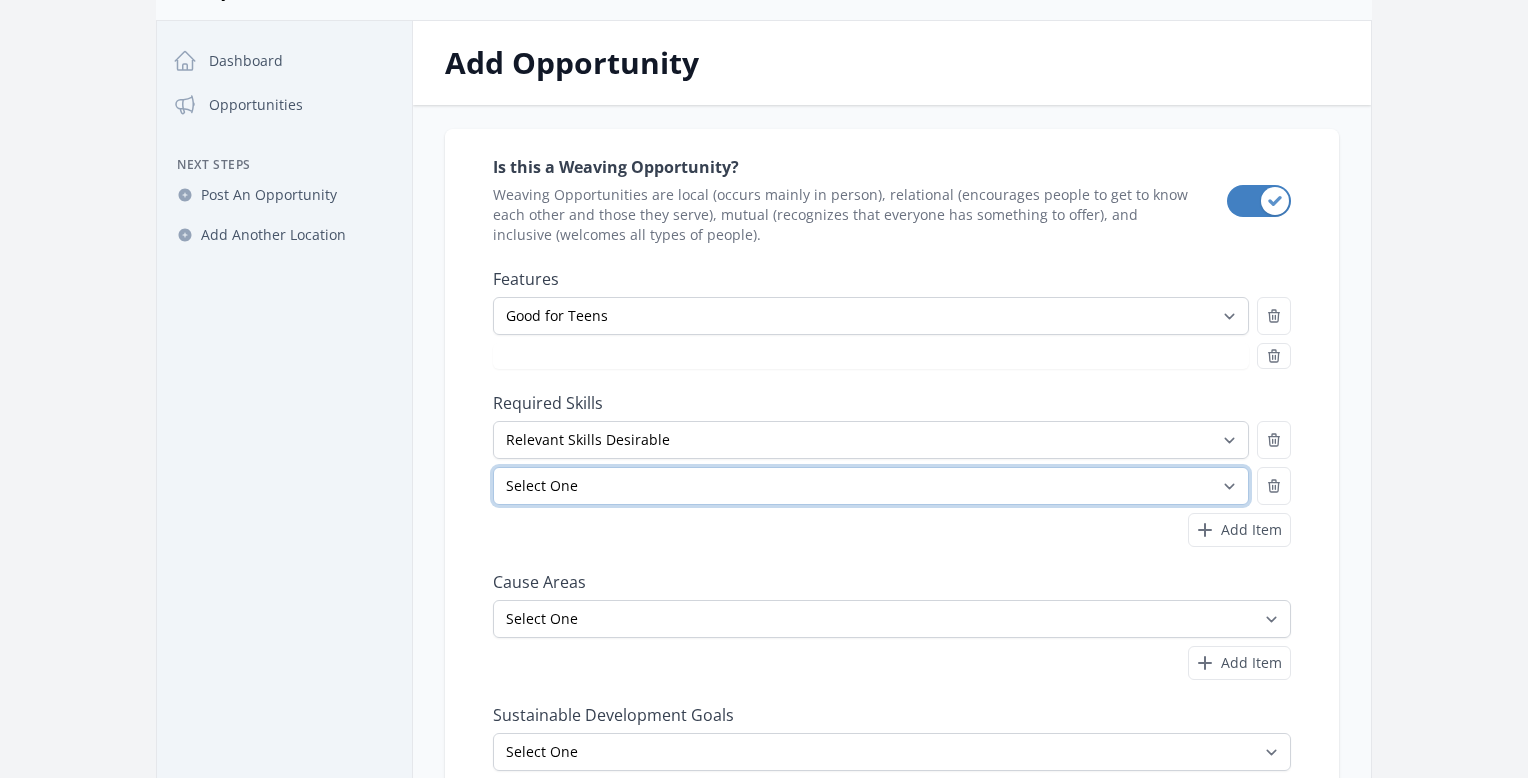 click on "Select One
Accounting
Advocacy
Administrative
Arts
Board Service
Business Skills
Caregiving
Coaching
Communications
Community Outreach
Data Science
Design
Driving
EMT
Event Support
Facilitation
Finance Firefighter Legal" at bounding box center [871, 486] 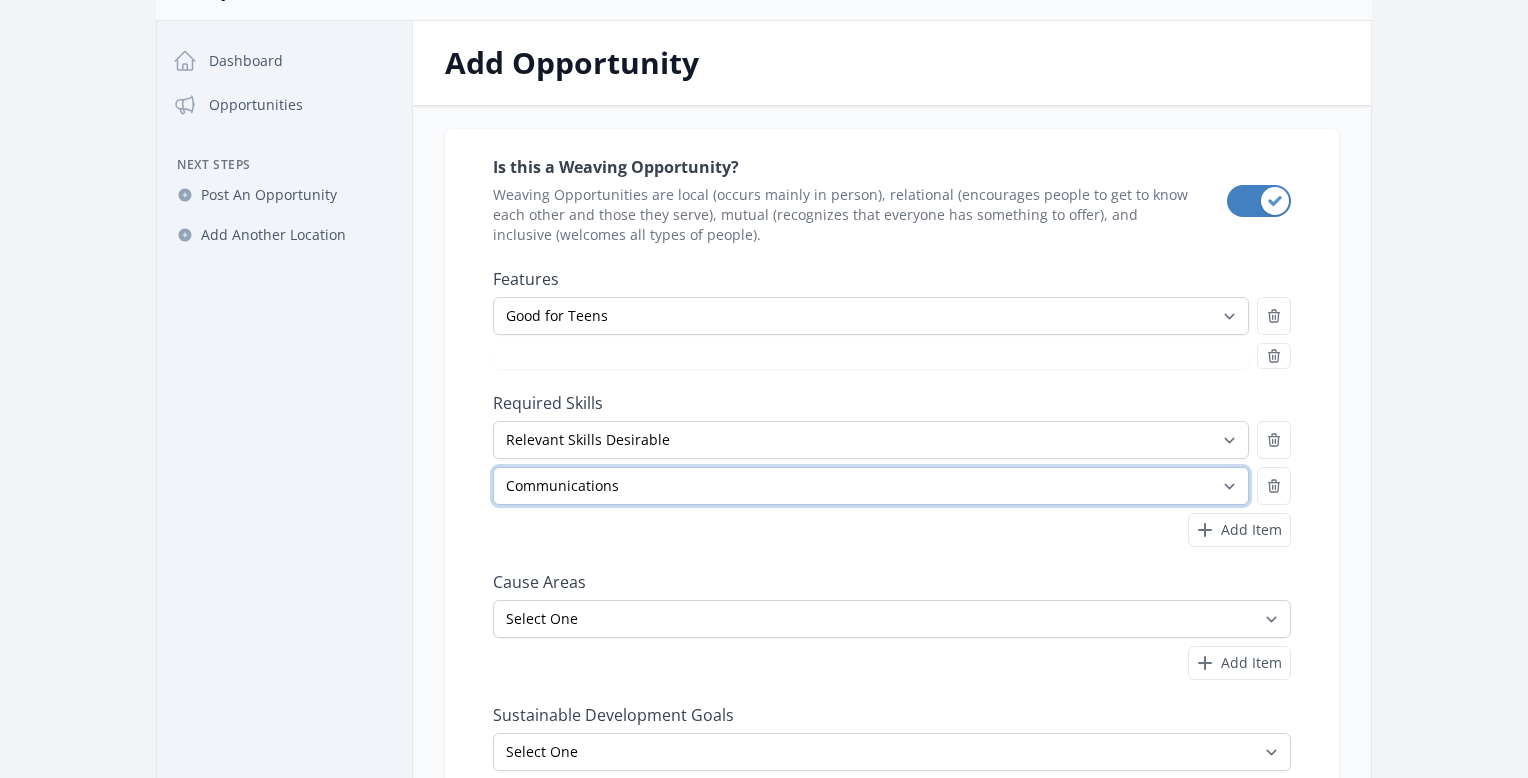 click on "Select One
Accounting
Advocacy
Administrative
Arts
Board Service
Business Skills
Caregiving
Coaching
Communications
Community Outreach
Data Science
Design
Driving
EMT
Event Support
Facilitation
Finance Firefighter Legal" at bounding box center (871, 486) 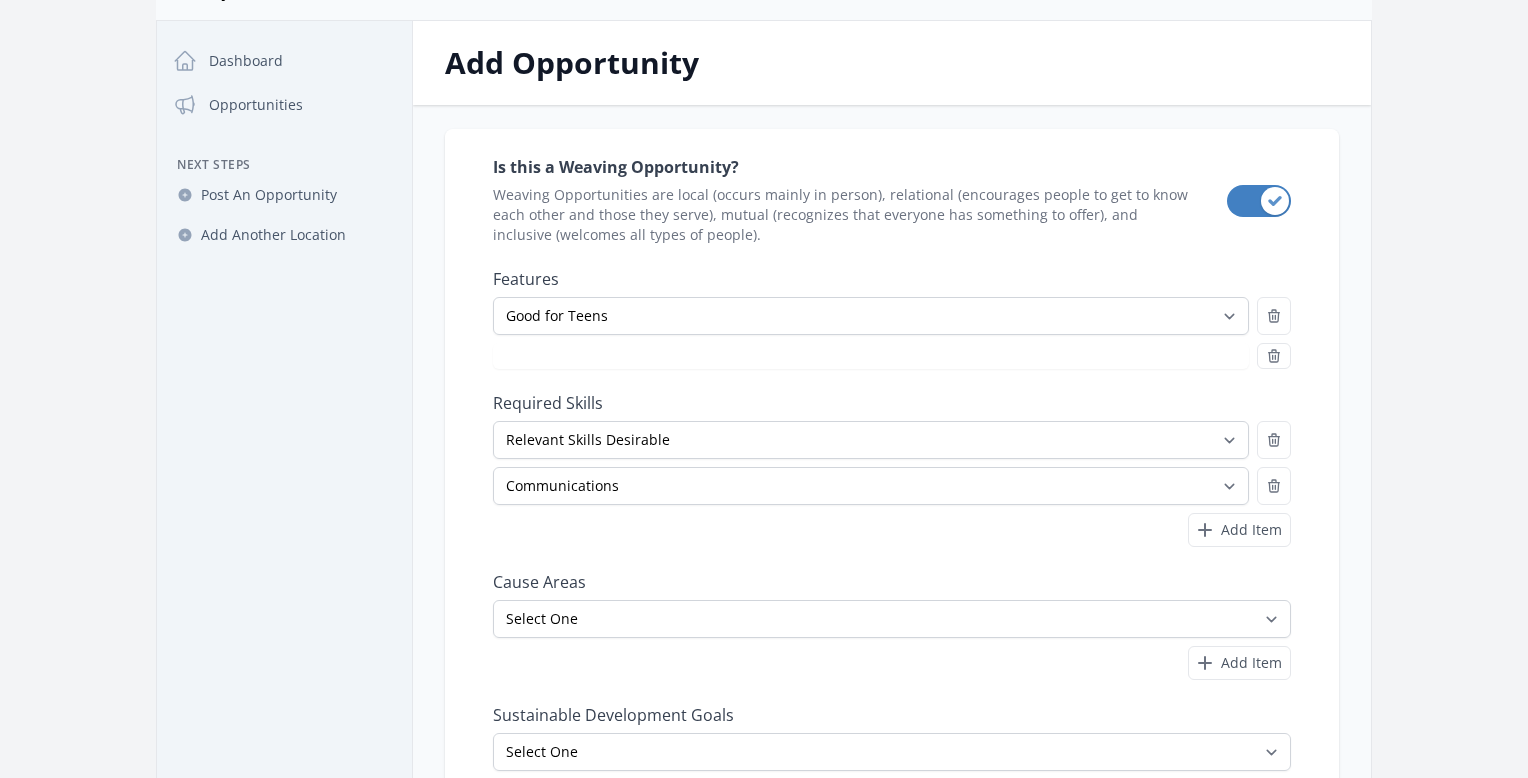 select on "Minimum Age 18" 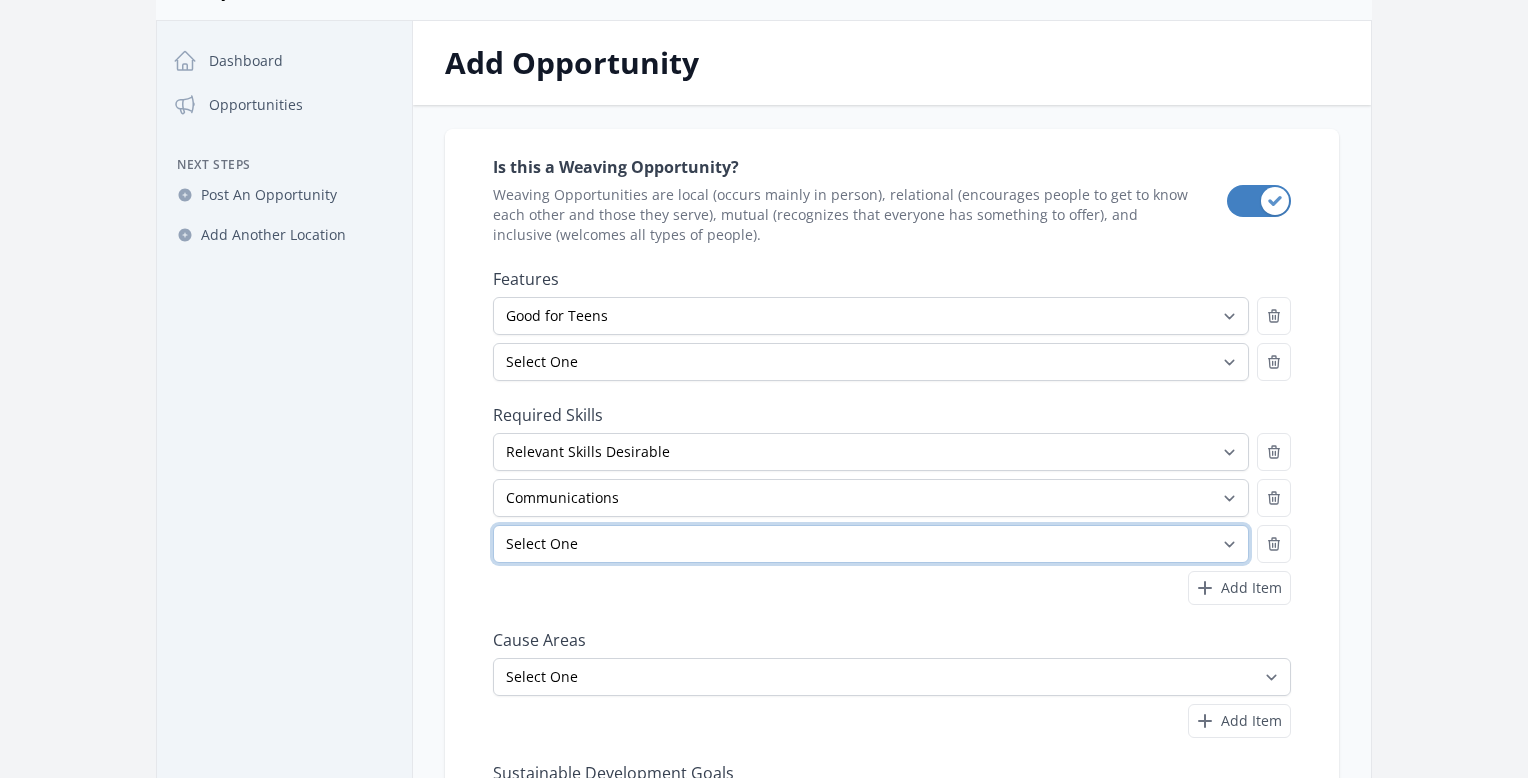 click on "Select One
Accounting
Advocacy
Administrative
Arts
Board Service
Business Skills
Caregiving
Coaching
Communications
Community Outreach
Data Science
Design
Driving
EMT
Event Support
Facilitation
Finance Firefighter Legal" at bounding box center [871, 544] 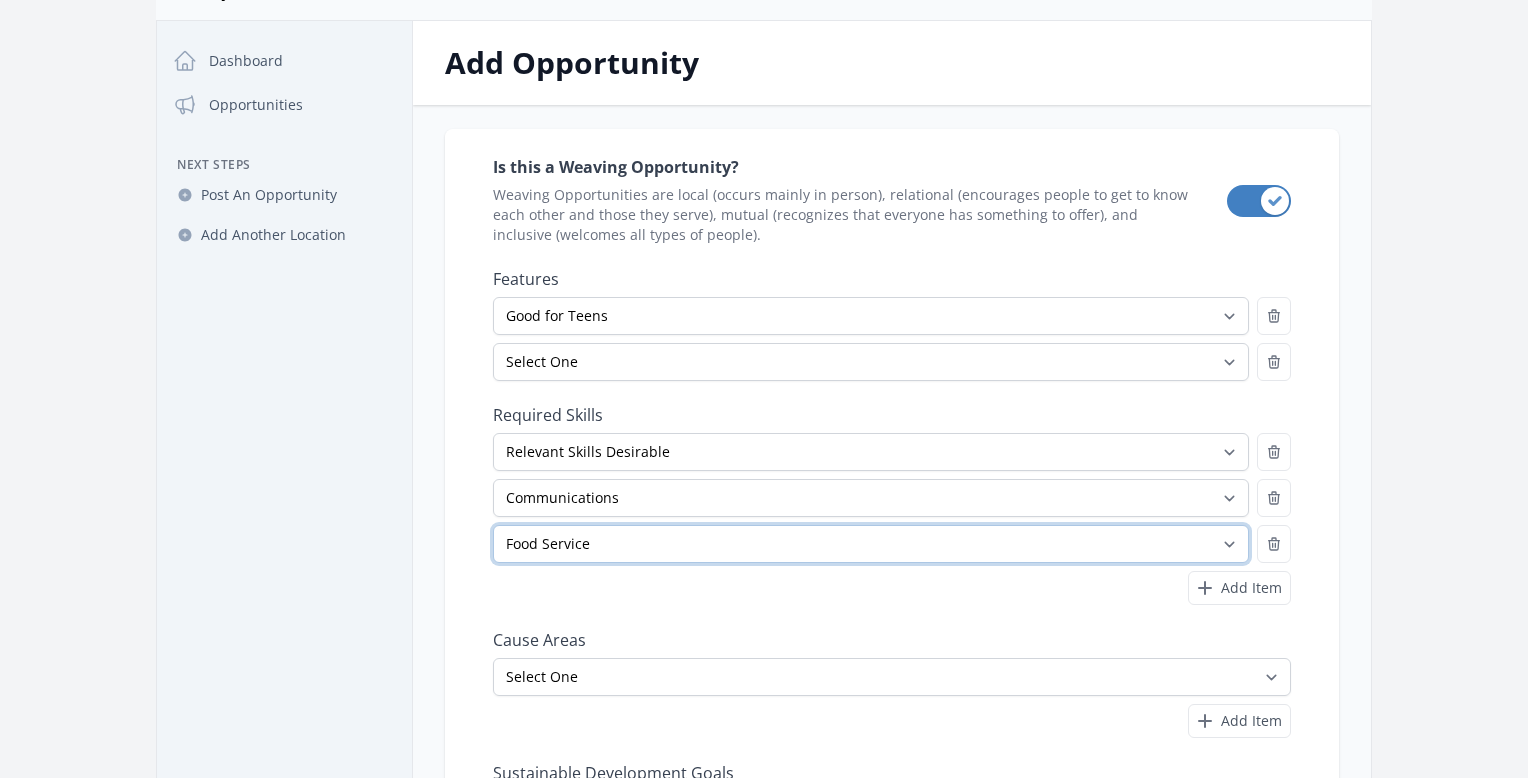 click on "Select One
Accounting
Advocacy
Administrative
Arts
Board Service
Business Skills
Caregiving
Coaching
Communications
Community Outreach
Data Science
Design
Driving
EMT
Event Support
Facilitation
Finance Firefighter Legal" at bounding box center [871, 544] 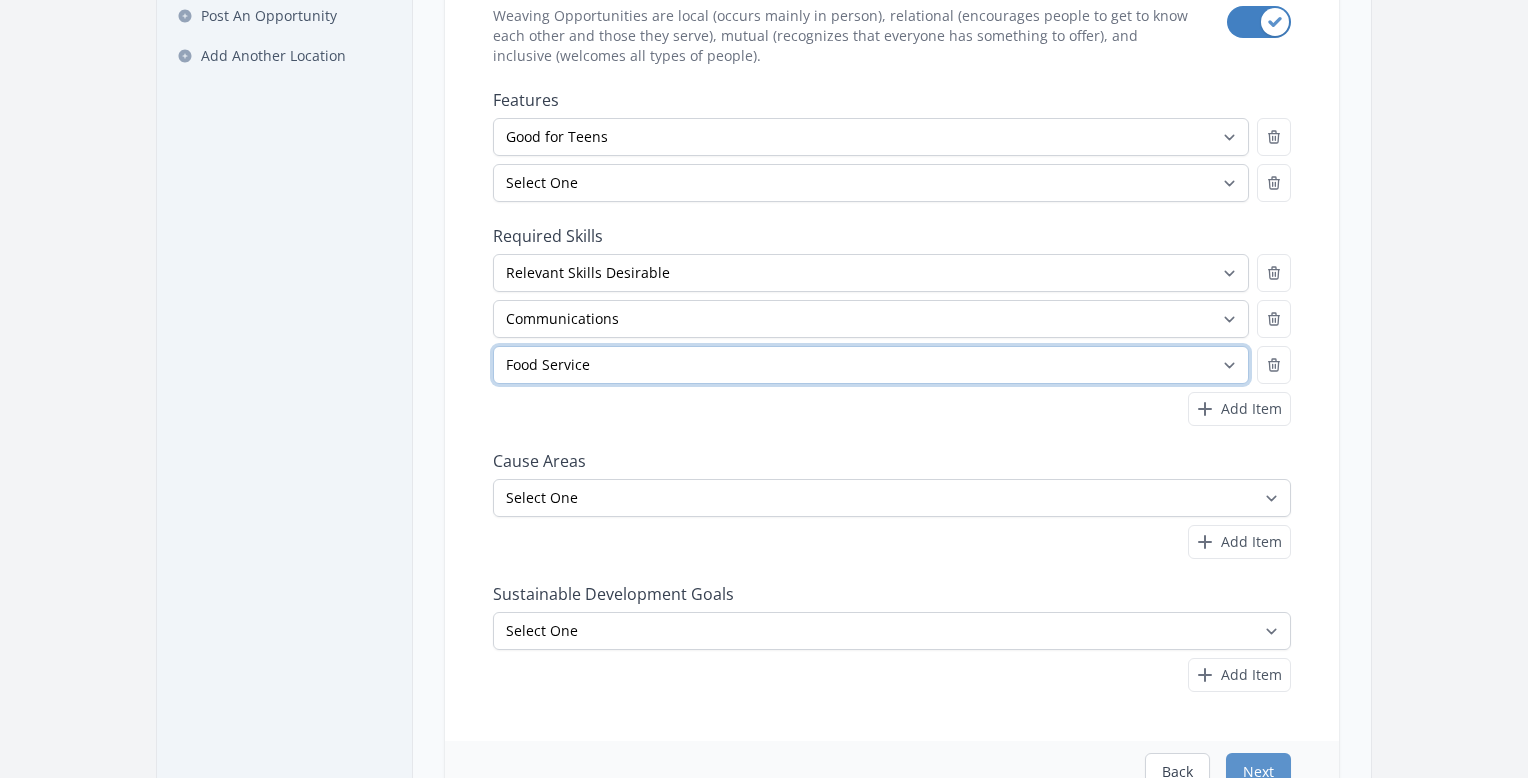 scroll, scrollTop: 300, scrollLeft: 0, axis: vertical 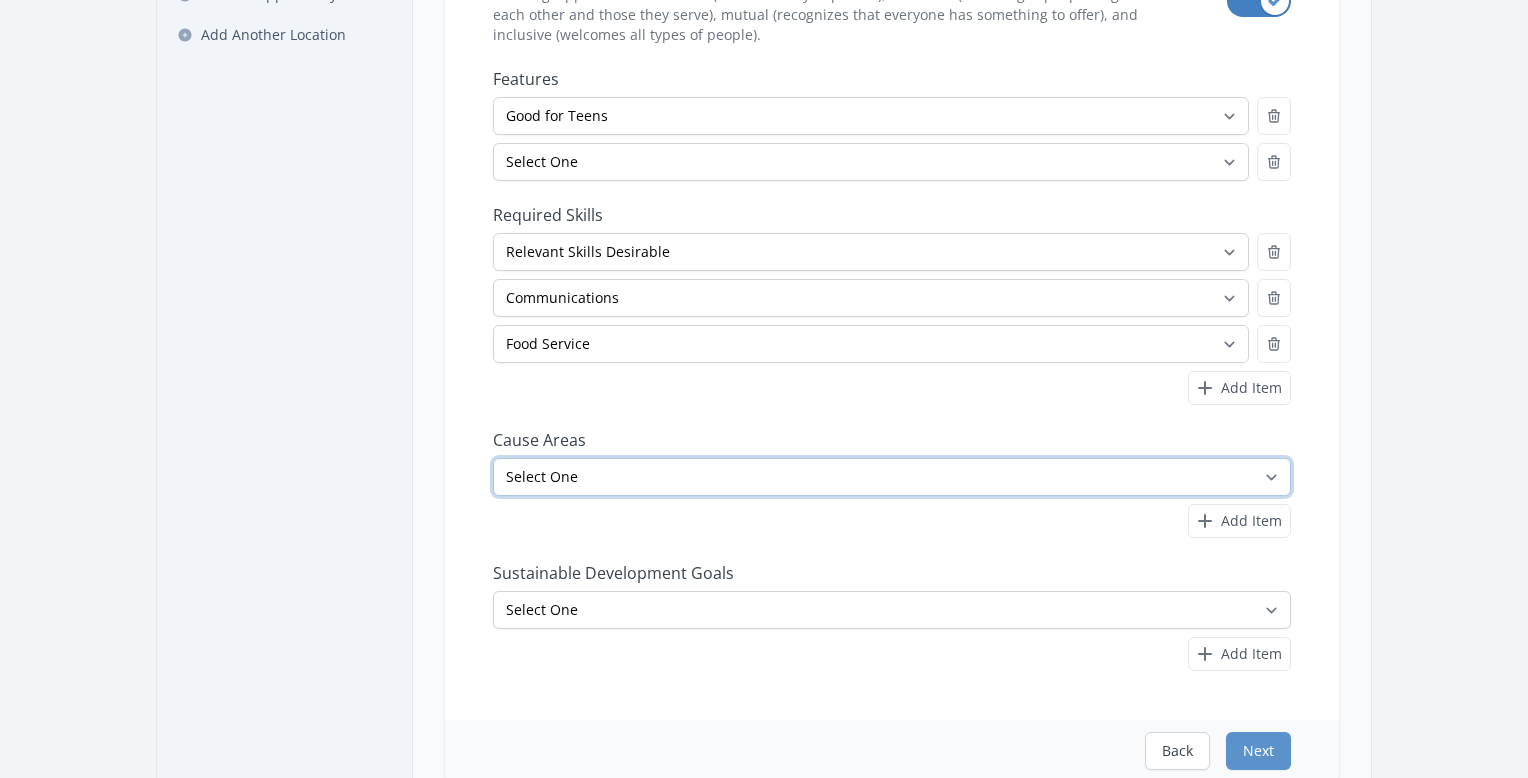 click on "Select One
Adult Education
Animals
Arts & Culture
Children & Youth
Civil Rights
Community Strengthening
COVID-19
Digital Divide
Disabilities
Disaster Response & Recovery
Education
Environment
Family Services
Food Insecurity
Health & Wellness
Homelessness Hunger STEM" at bounding box center (892, 477) 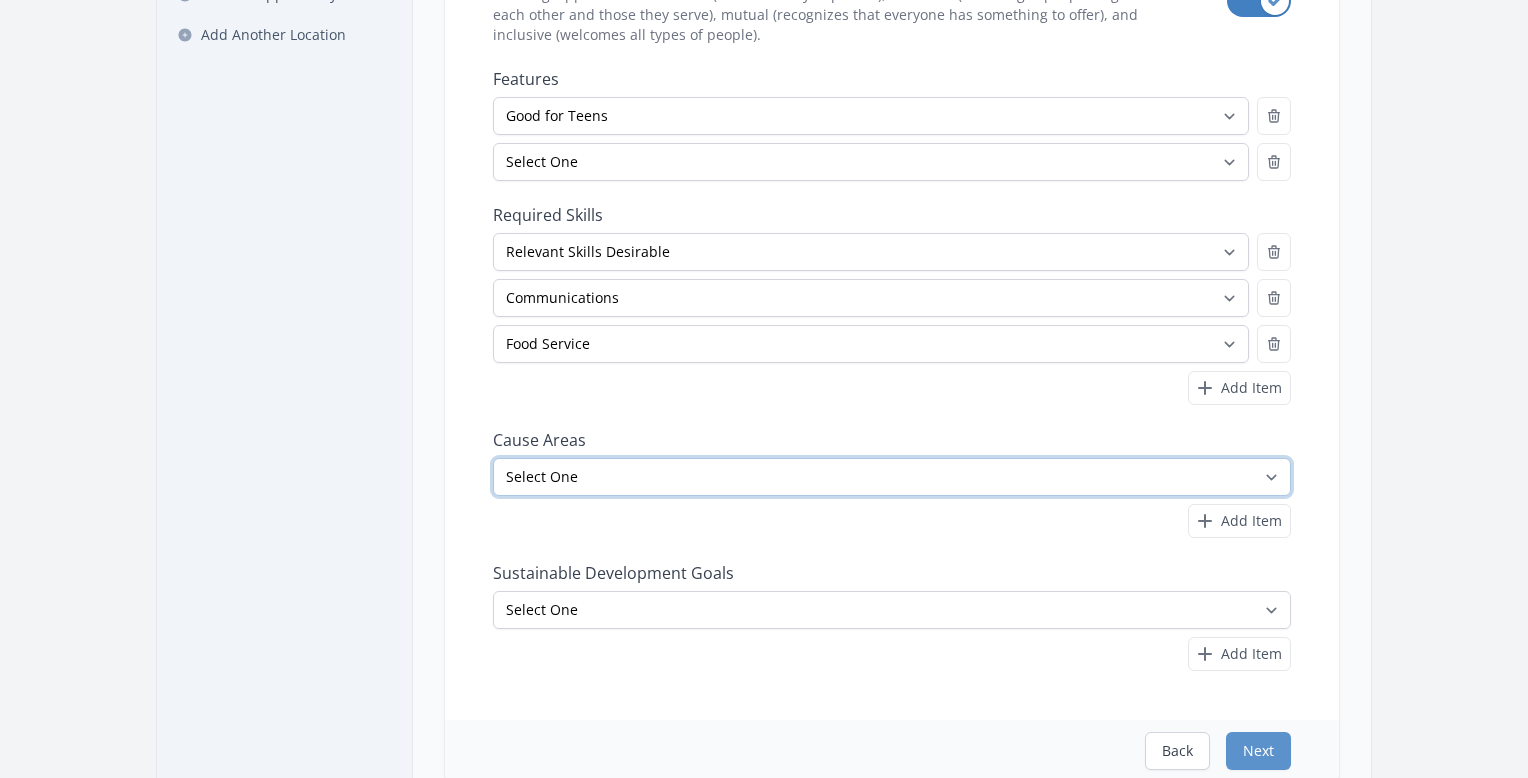 select on "Arts & Culture" 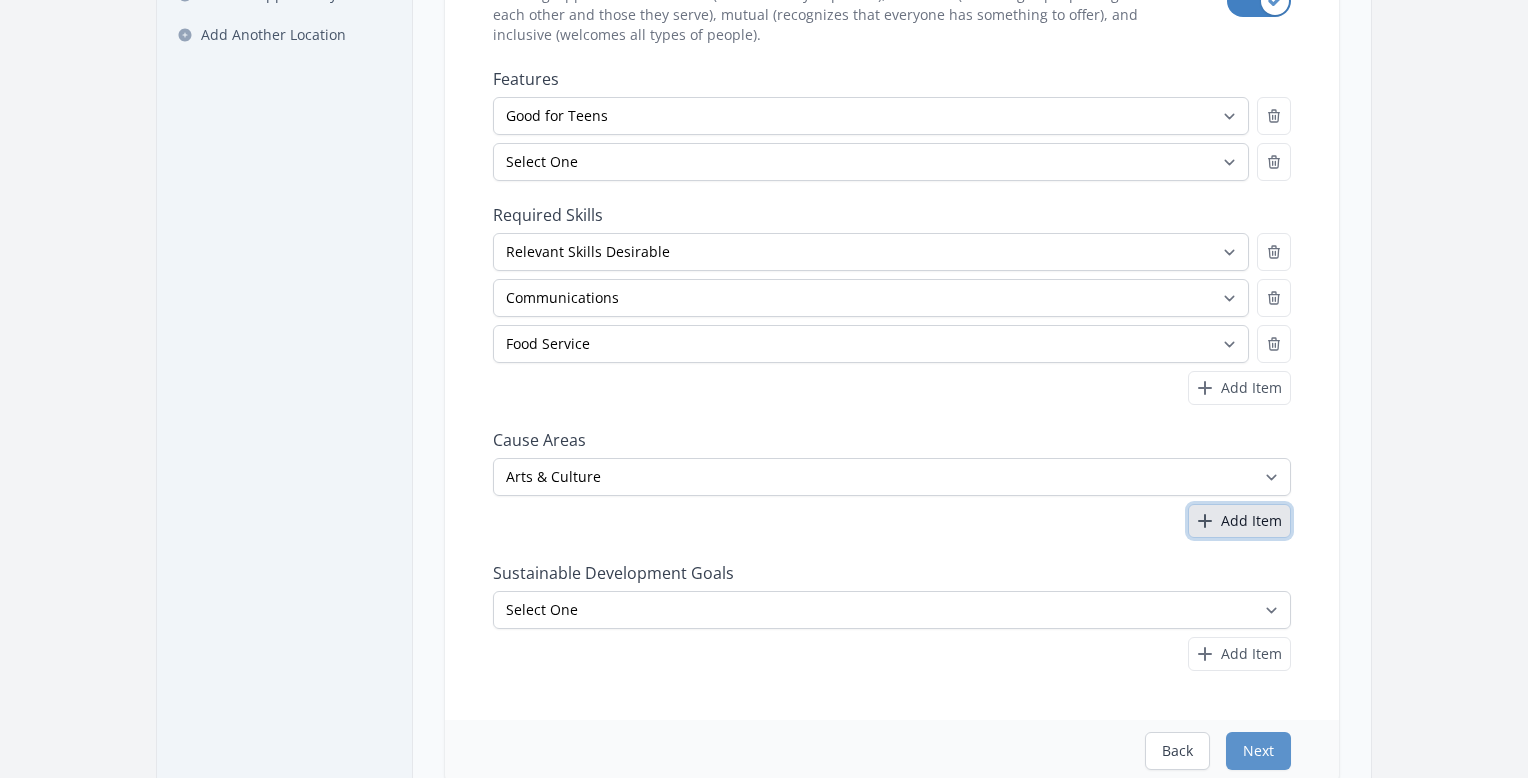 click on "Add Item" at bounding box center [1251, 521] 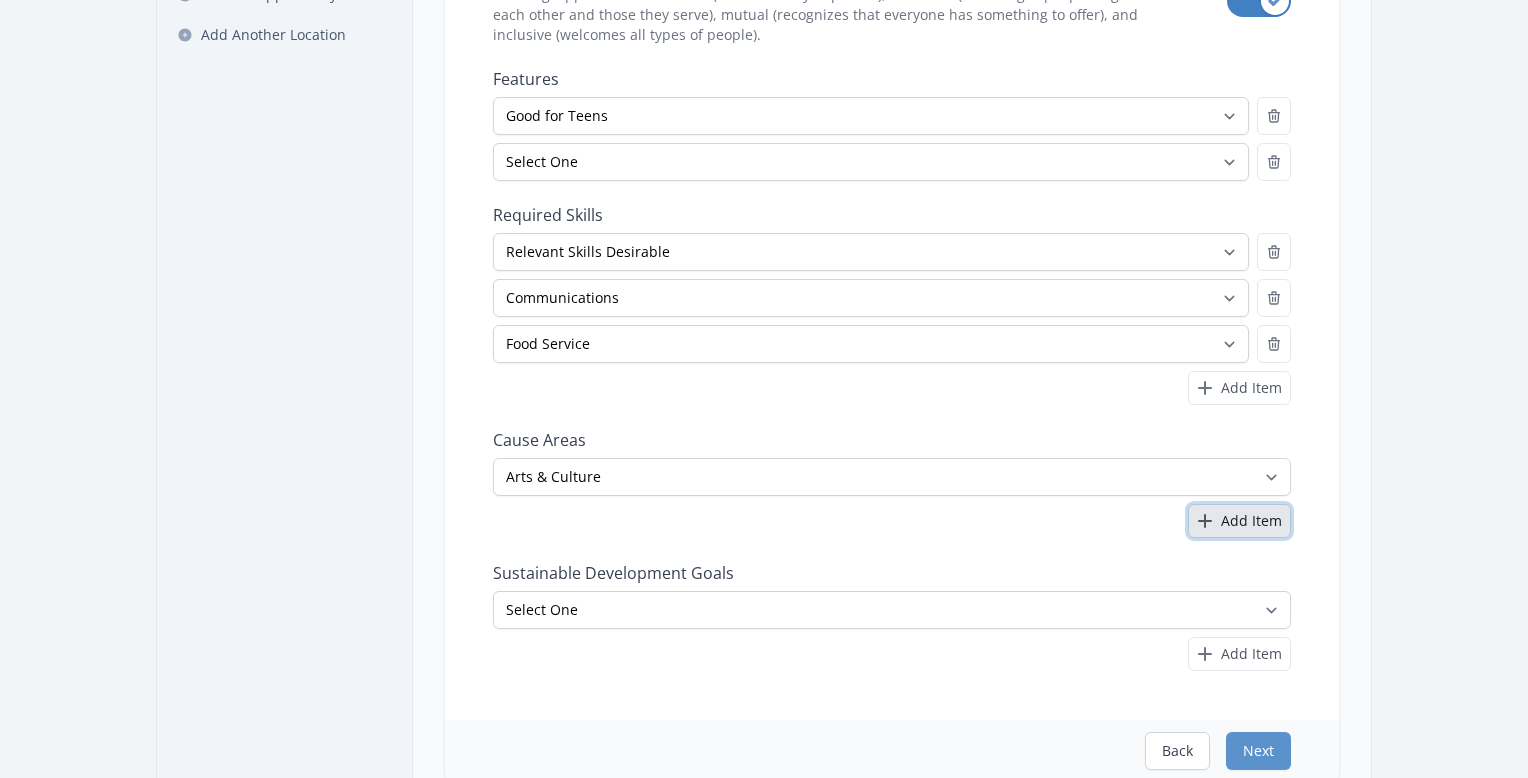 select 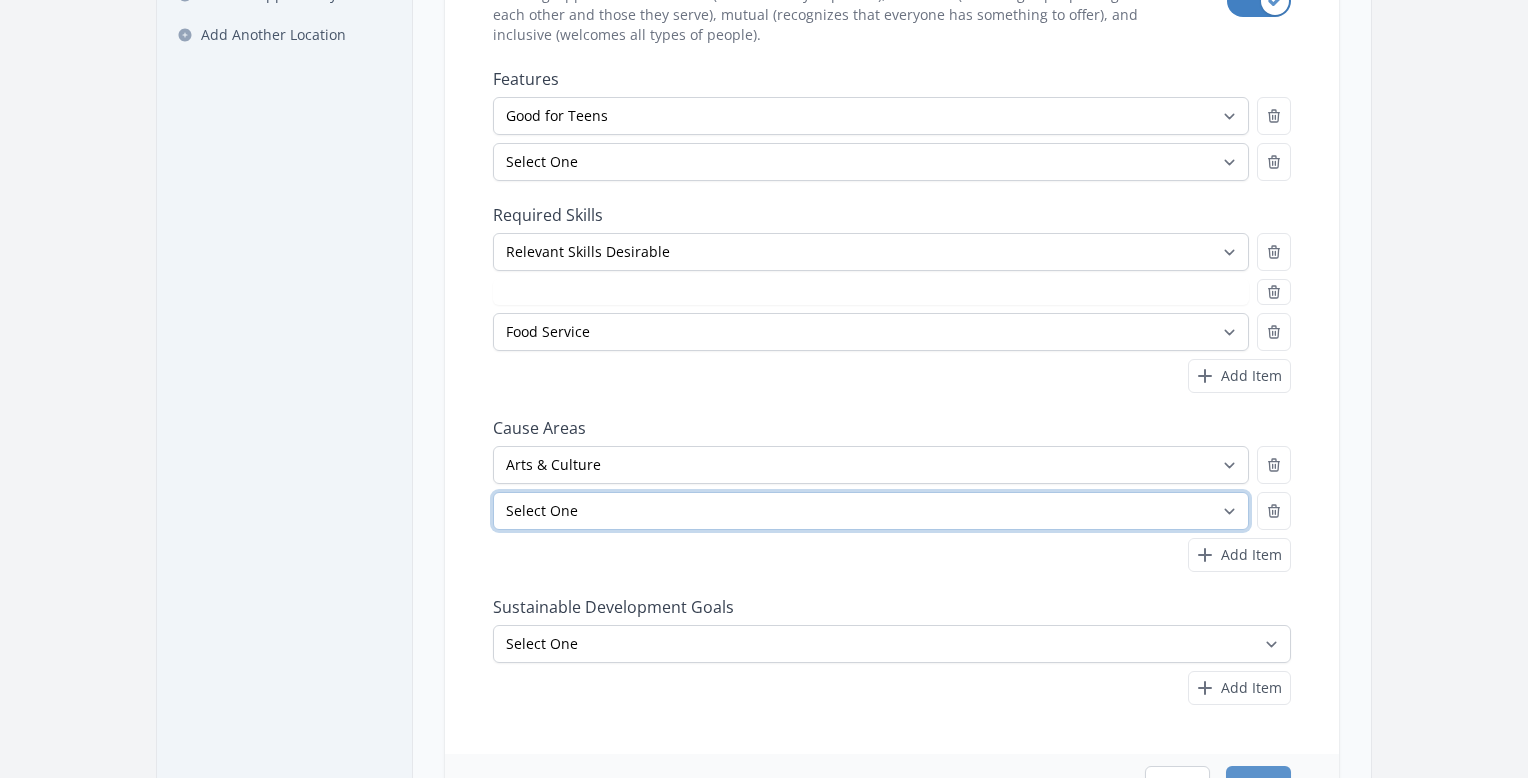 click on "Select One
Adult Education
Animals
Arts & Culture
Children & Youth
Civil Rights
Community Strengthening
COVID-19
Digital Divide
Disabilities
Disaster Response & Recovery
Education
Environment
Family Services
Food Insecurity
Health & Wellness
Homelessness Hunger STEM" at bounding box center [871, 511] 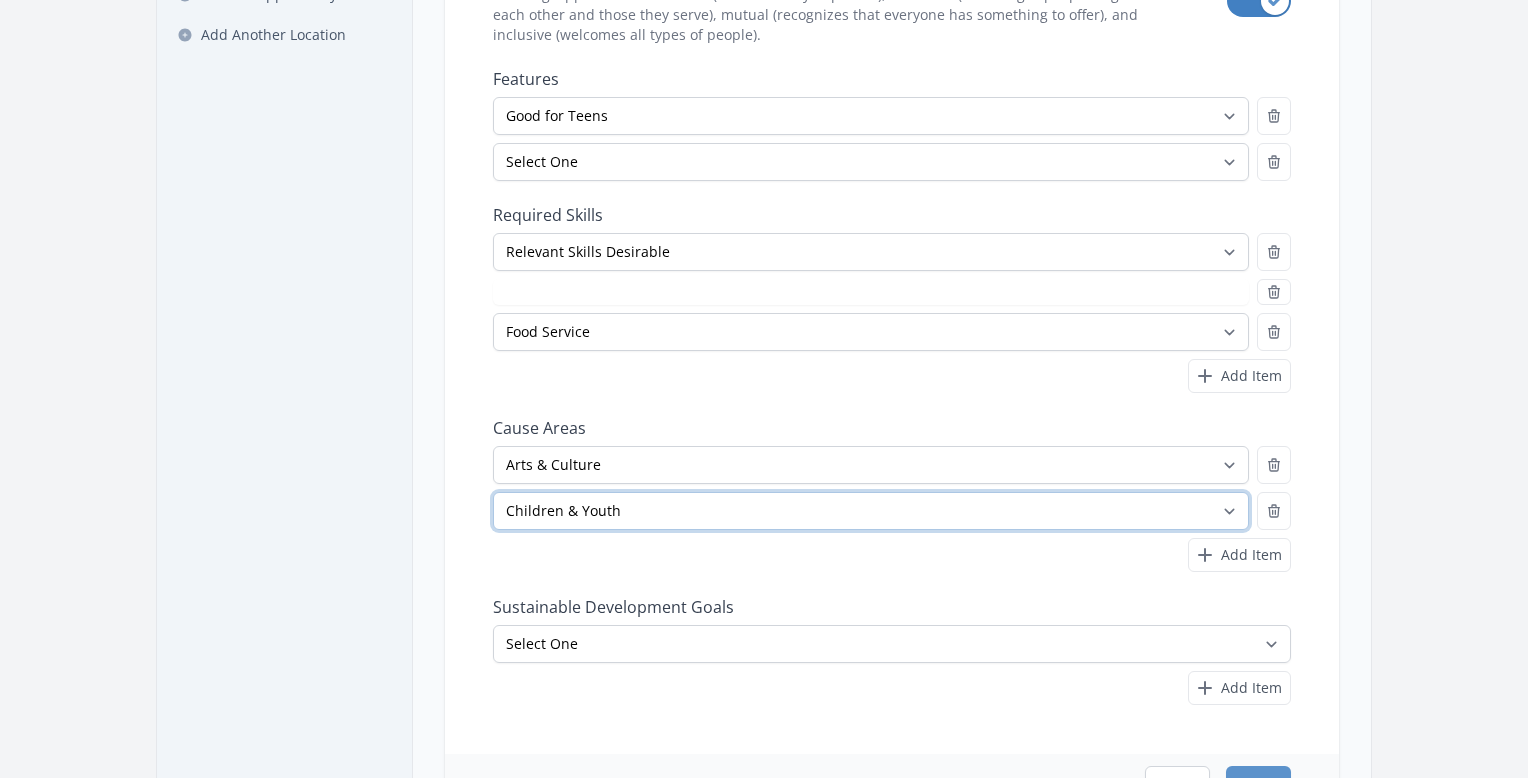 click on "Select One
Adult Education
Animals
Arts & Culture
Children & Youth
Civil Rights
Community Strengthening
COVID-19
Digital Divide
Disabilities
Disaster Response & Recovery
Education
Environment
Family Services
Food Insecurity
Health & Wellness
Homelessness Hunger STEM" at bounding box center (871, 511) 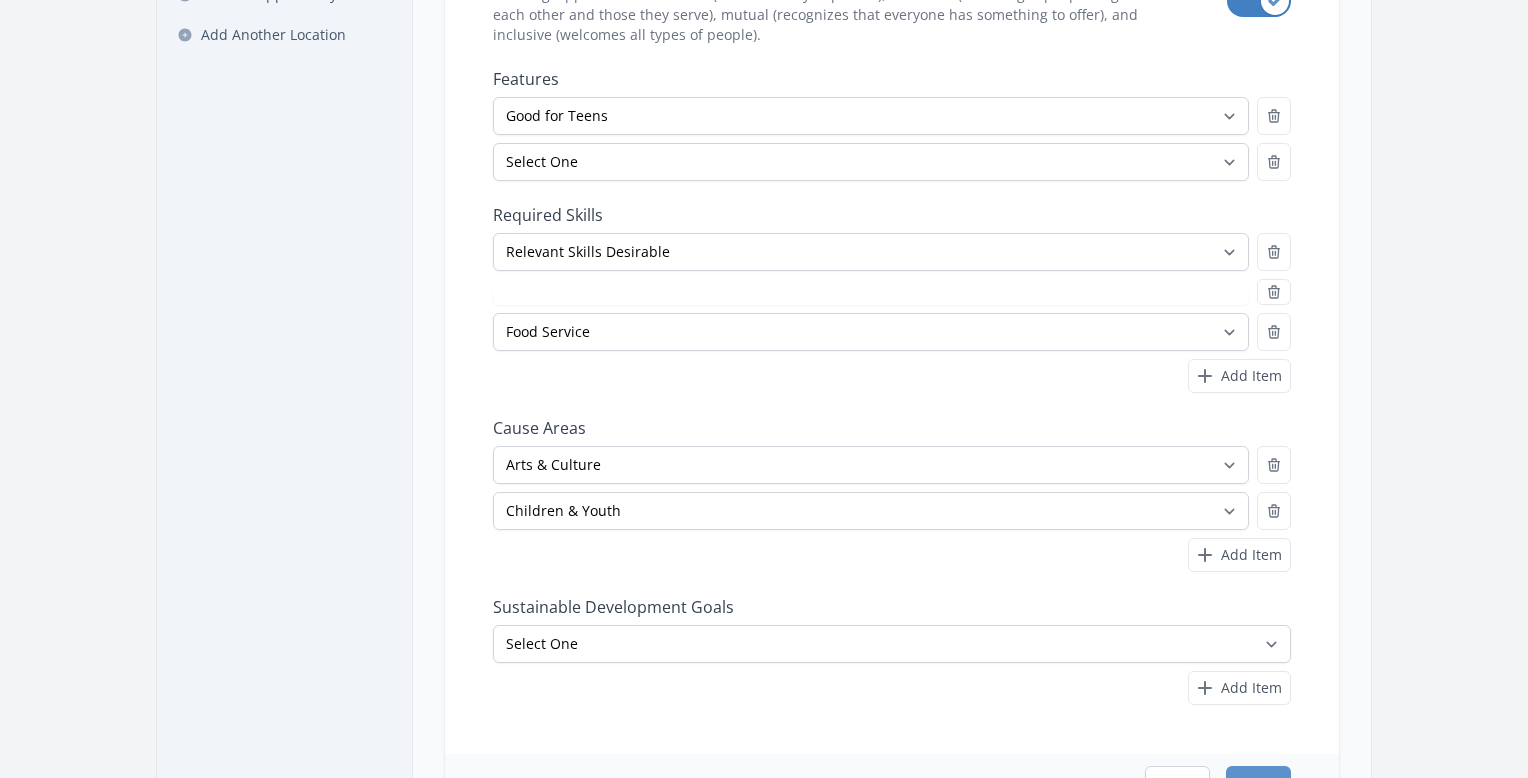 select on "Communications" 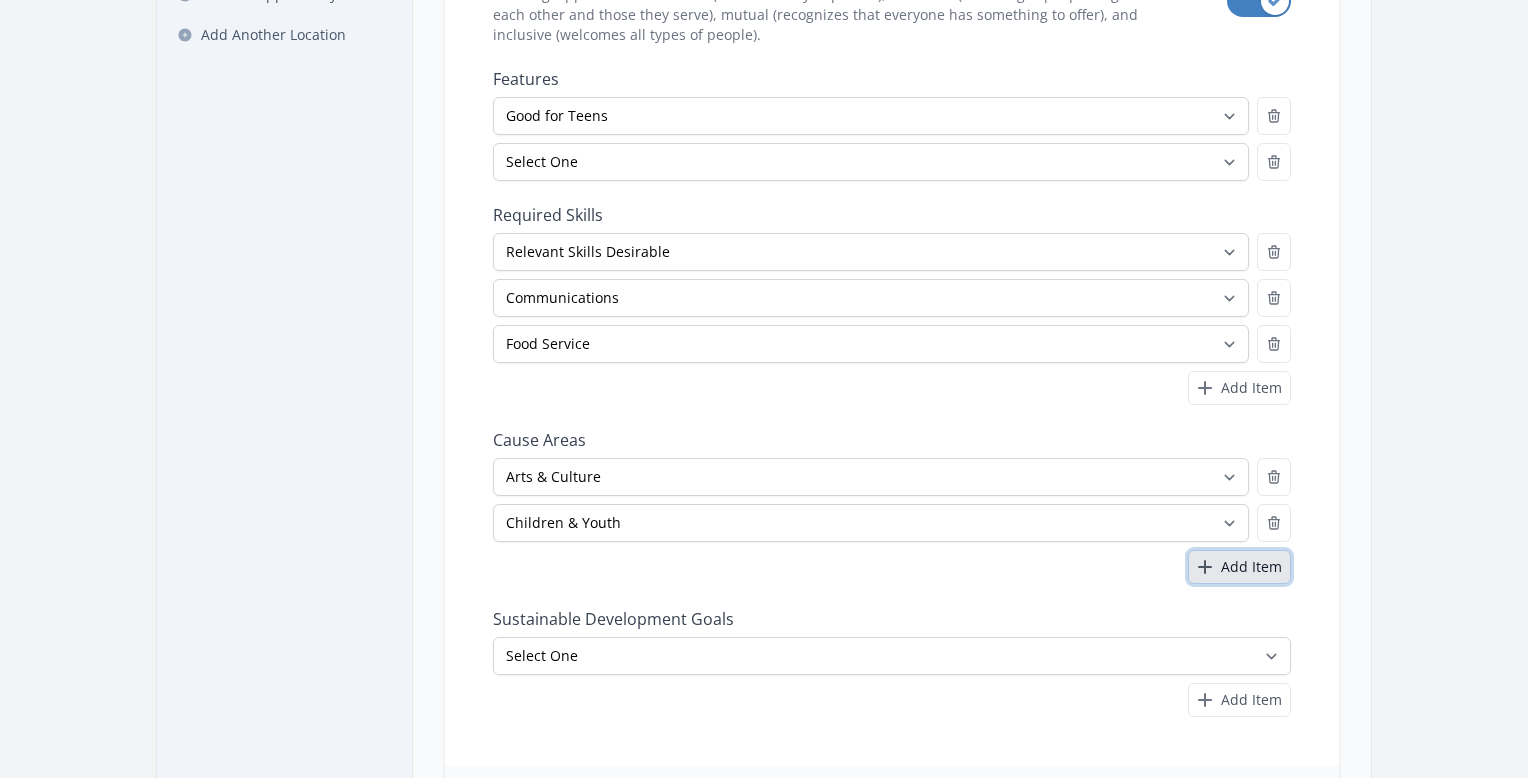 click on "Add Item" at bounding box center (1239, 567) 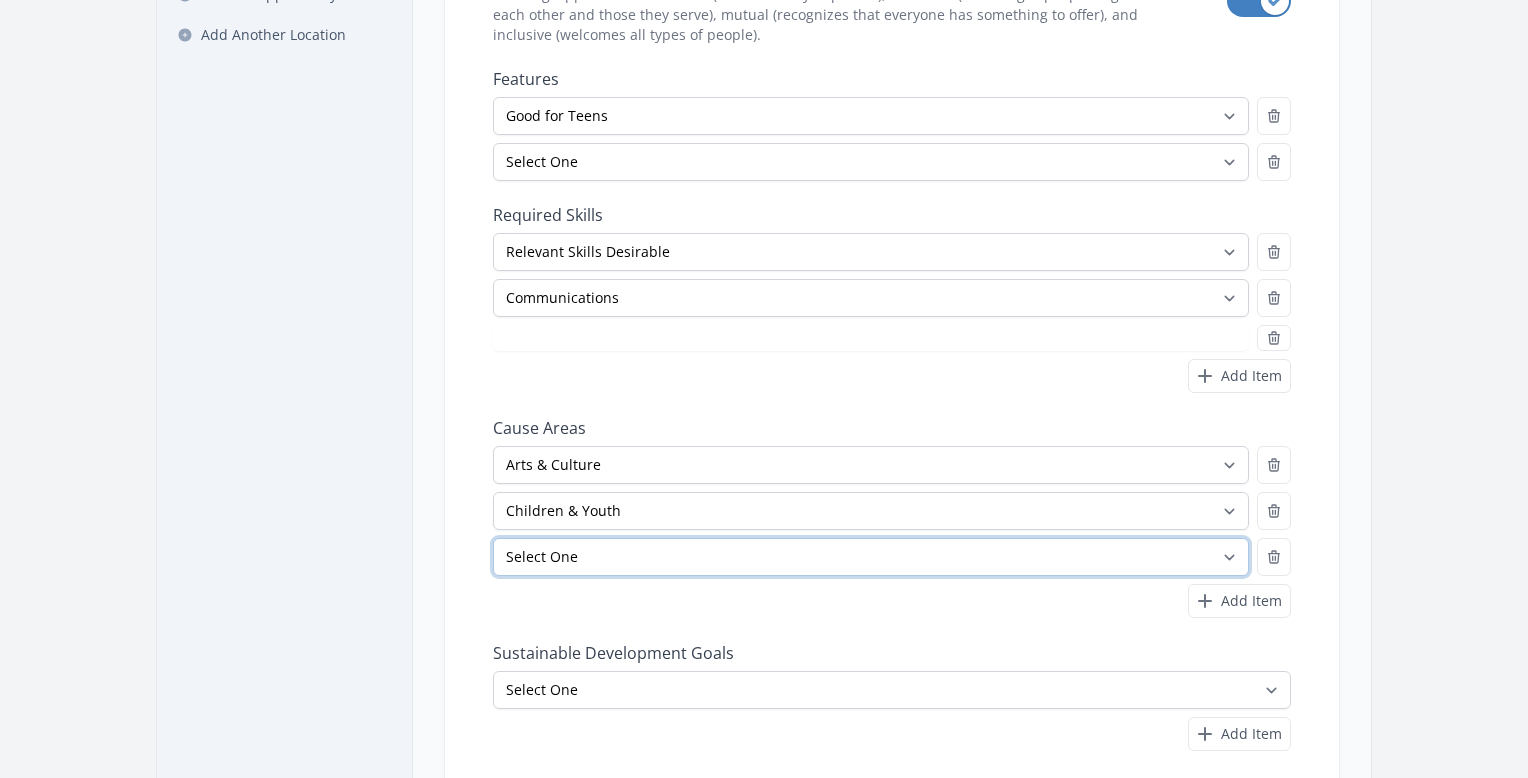 click on "Select One
Adult Education
Animals
Arts & Culture
Children & Youth
Civil Rights
Community Strengthening
COVID-19
Digital Divide
Disabilities
Disaster Response & Recovery
Education
Environment
Family Services
Food Insecurity
Health & Wellness
Homelessness Hunger STEM" at bounding box center (871, 557) 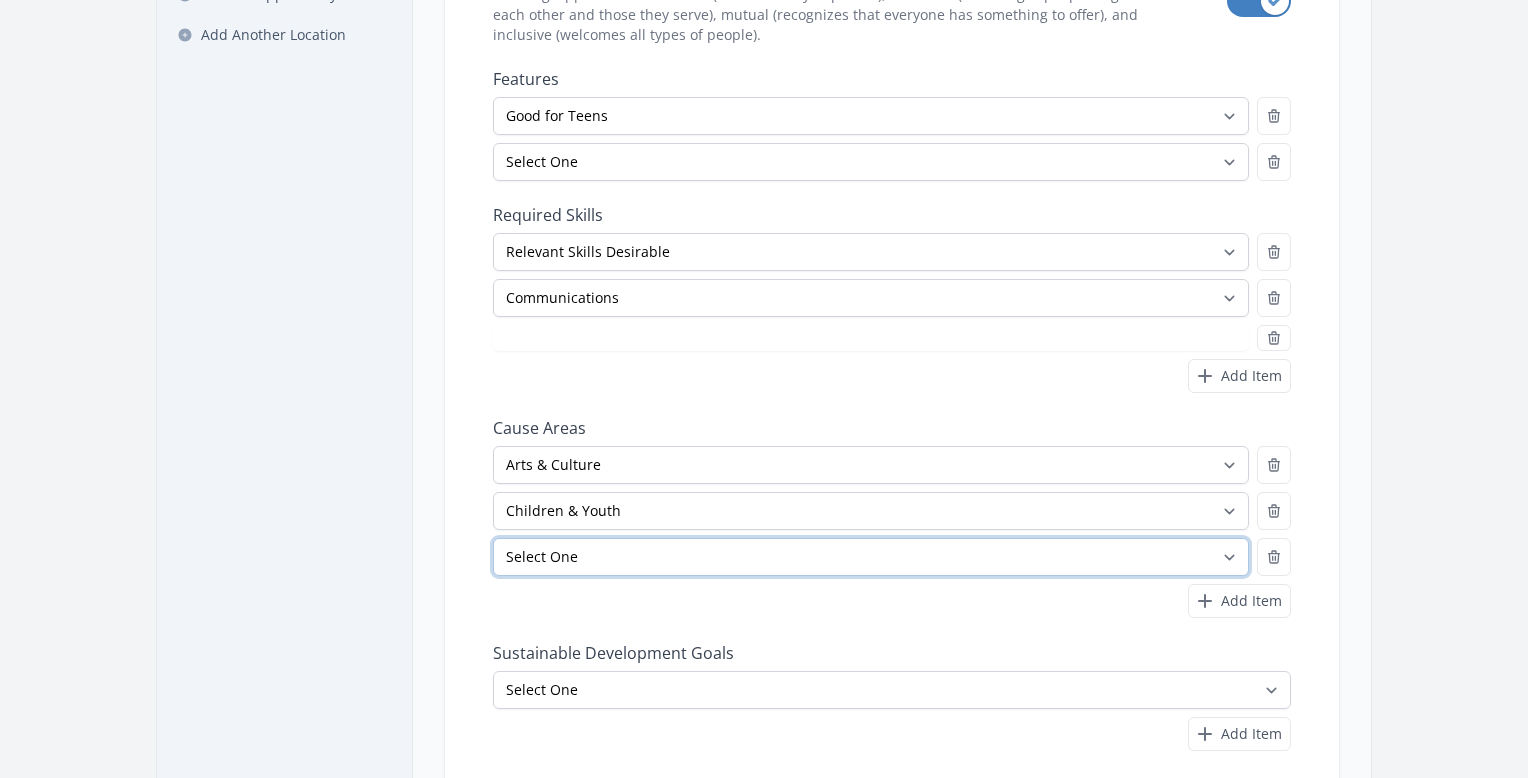 select on "Sports & Recreation" 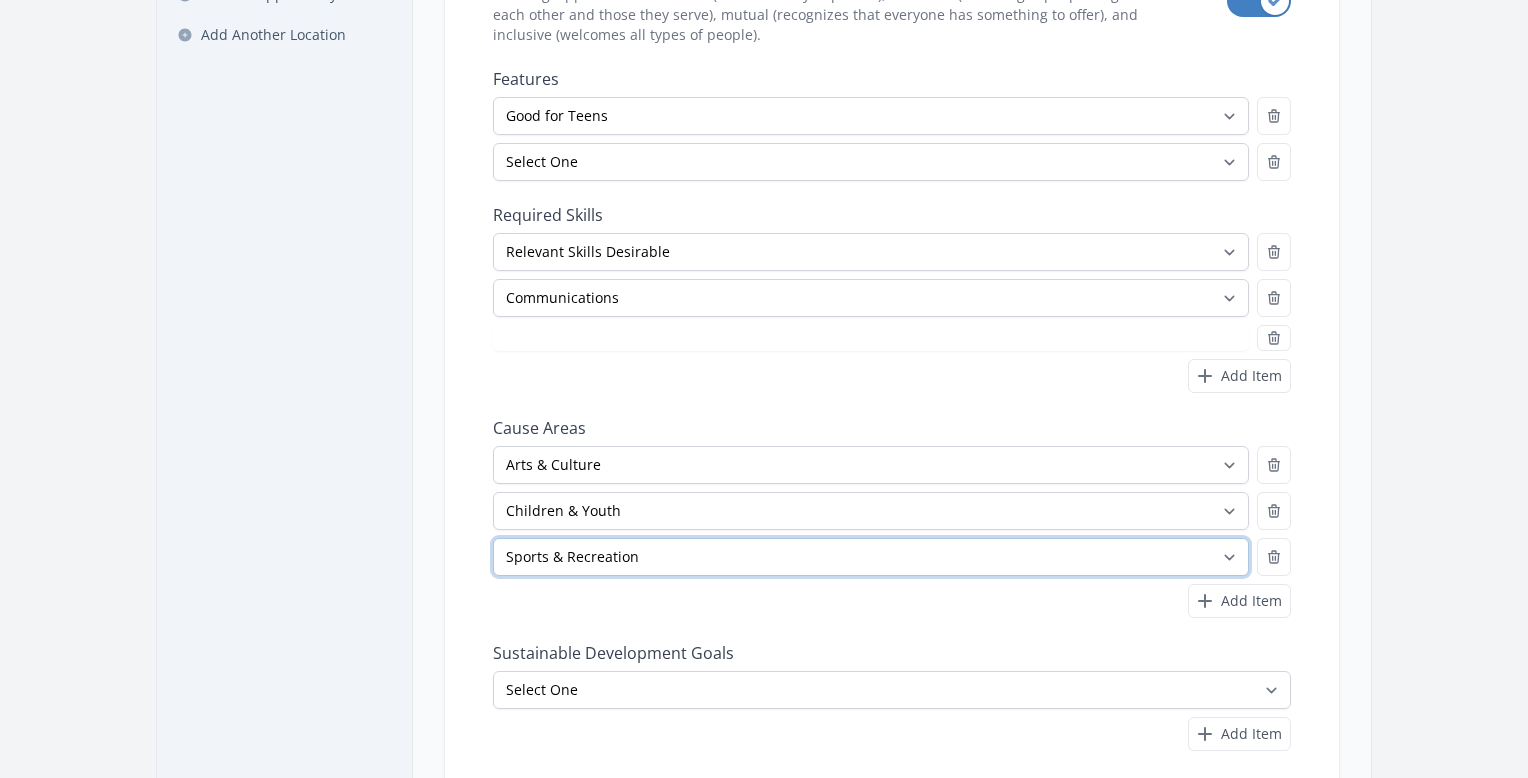 click on "Select One
Adult Education
Animals
Arts & Culture
Children & Youth
Civil Rights
Community Strengthening
COVID-19
Digital Divide
Disabilities
Disaster Response & Recovery
Education
Environment
Family Services
Food Insecurity
Health & Wellness
Homelessness Hunger STEM" at bounding box center [871, 557] 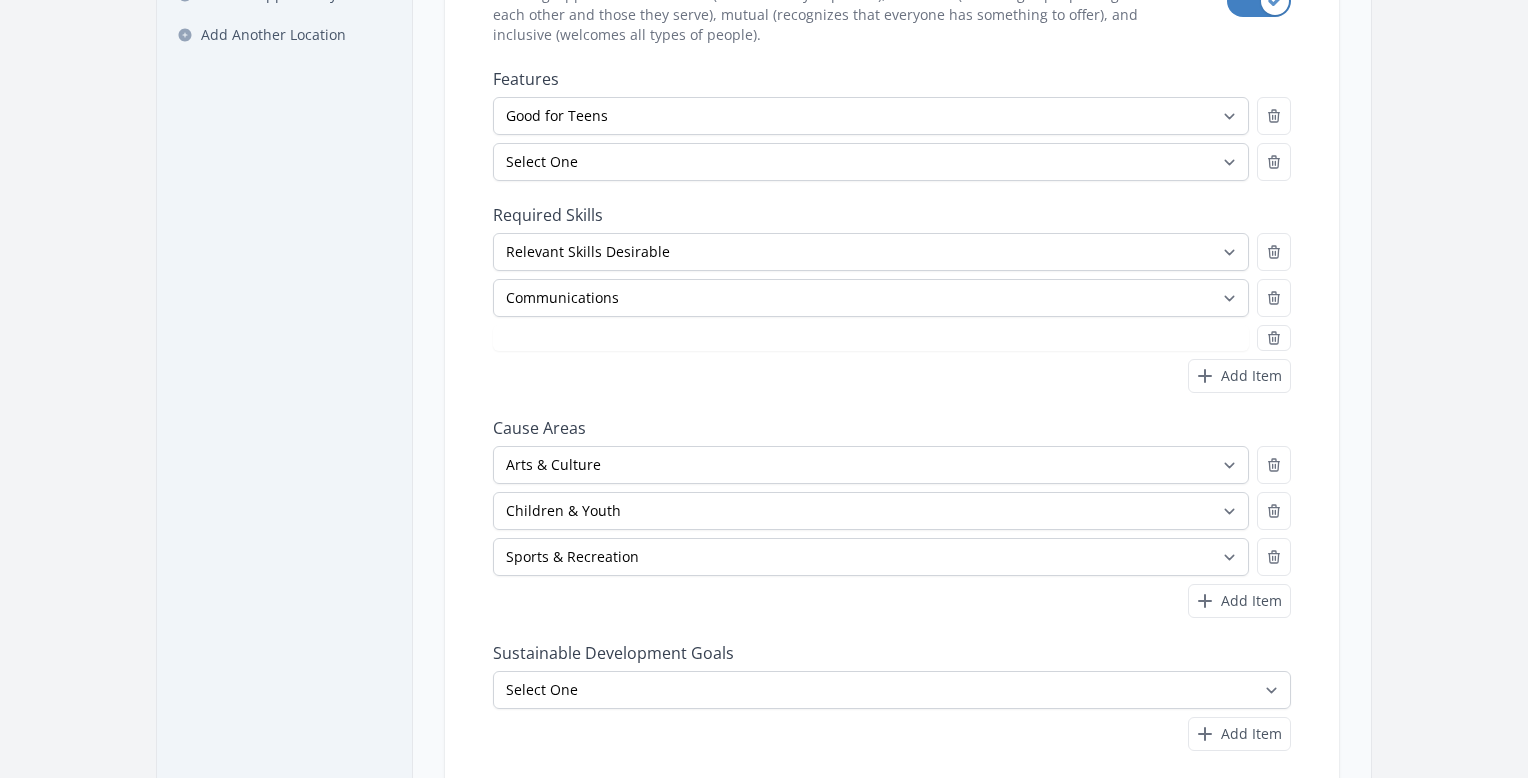 select on "Food Service" 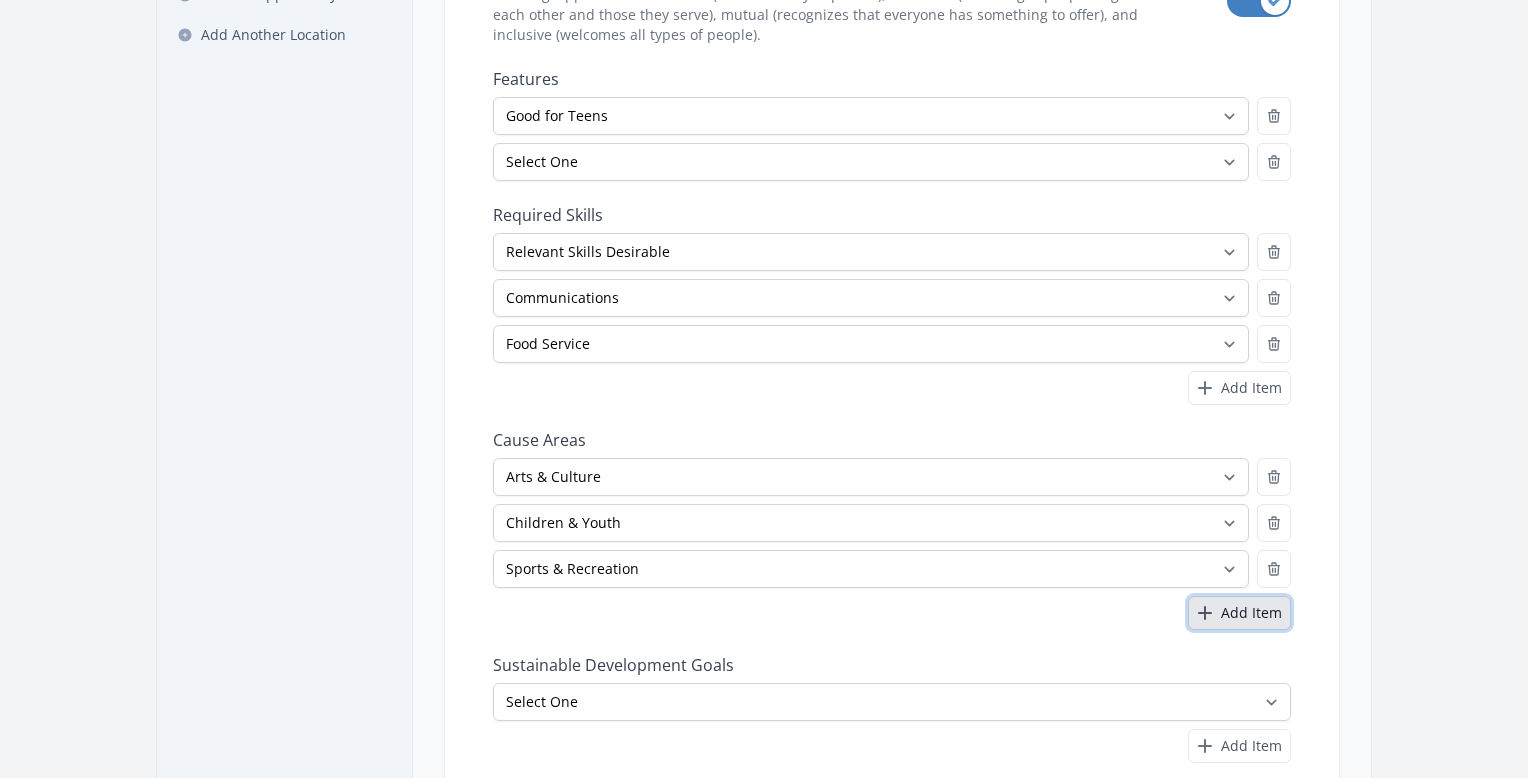 click on "Add Item" at bounding box center [1251, 613] 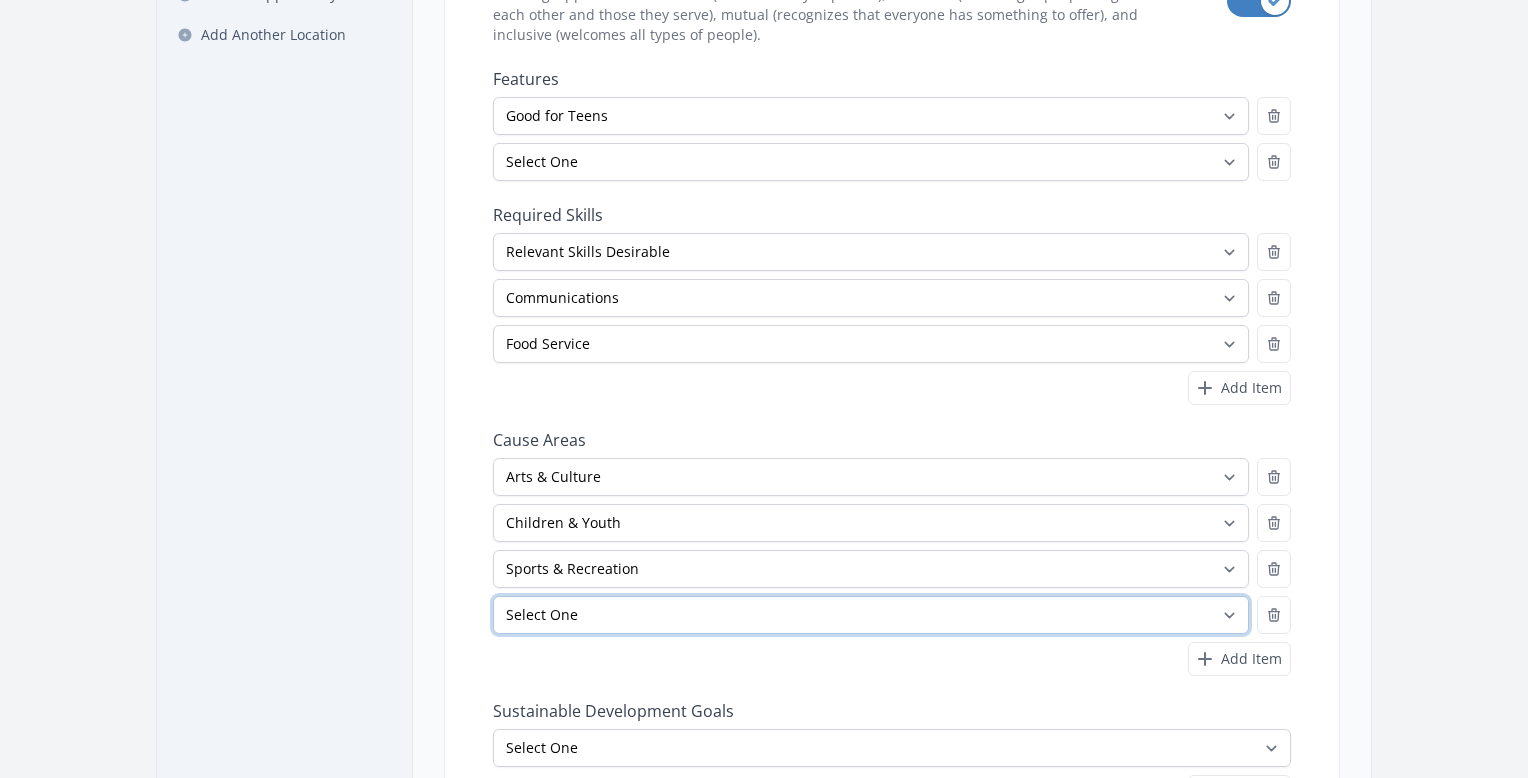 click on "Select One
Adult Education
Animals
Arts & Culture
Children & Youth
Civil Rights
Community Strengthening
COVID-19
Digital Divide
Disabilities
Disaster Response & Recovery
Education
Environment
Family Services
Food Insecurity
Health & Wellness
Homelessness Hunger STEM" at bounding box center [871, 615] 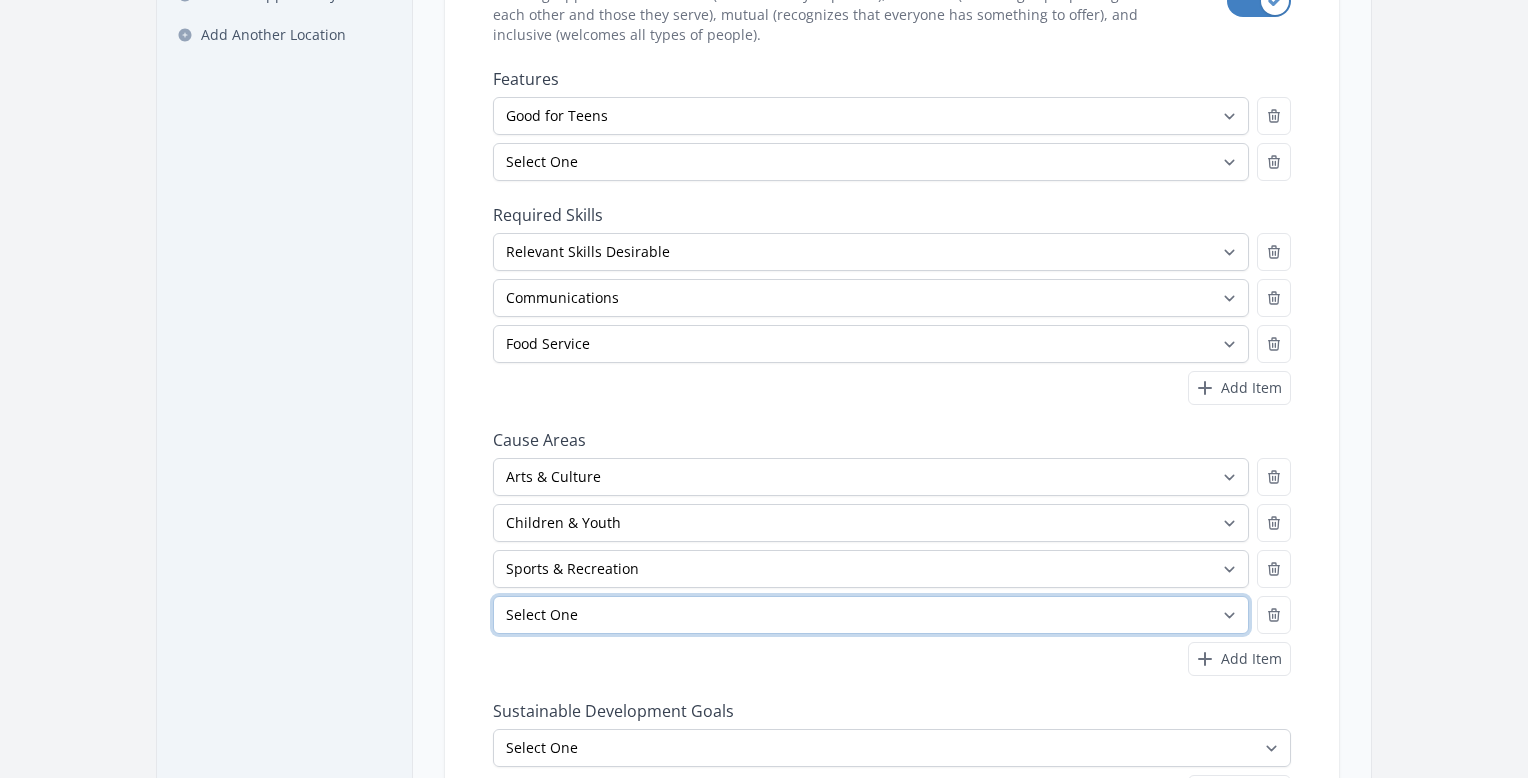 select on "Community Strengthening" 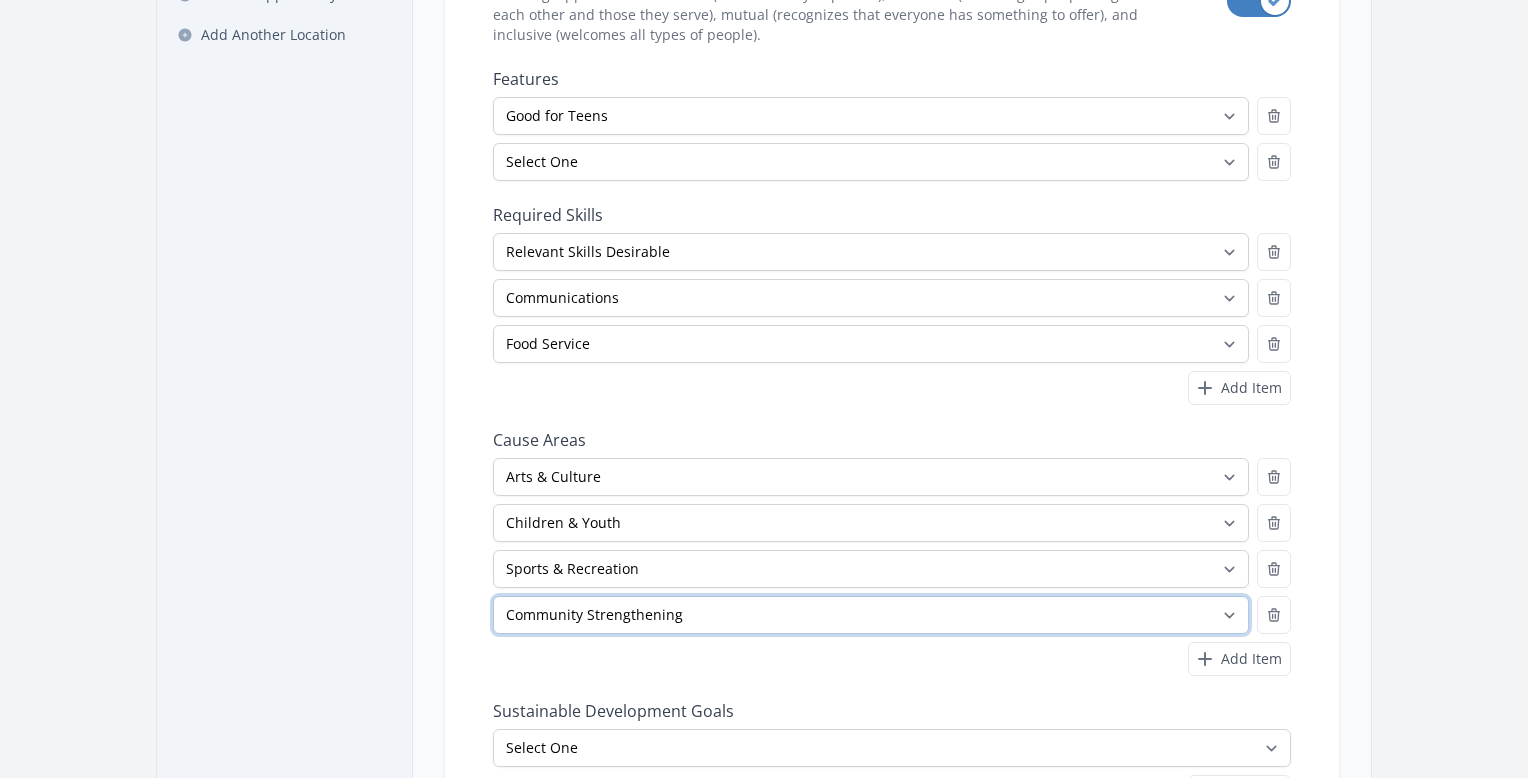 click on "Select One
Adult Education
Animals
Arts & Culture
Children & Youth
Civil Rights
Community Strengthening
COVID-19
Digital Divide
Disabilities
Disaster Response & Recovery
Education
Environment
Family Services
Food Insecurity
Health & Wellness
Homelessness Hunger STEM" at bounding box center (871, 615) 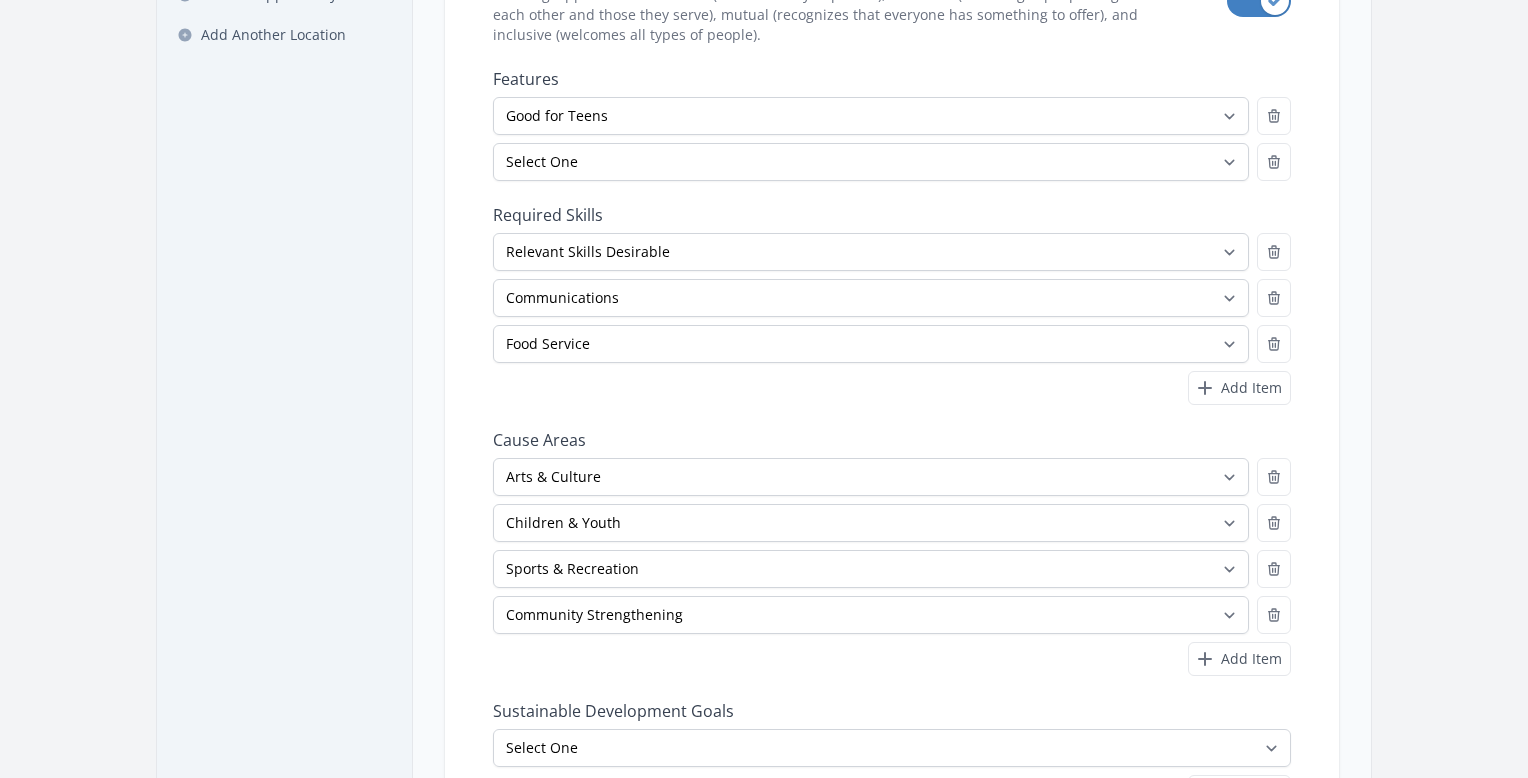 click on "Dashboard
Opportunities
Next Steps
Post An Opportunity
Add Another Location" at bounding box center (284, 385) 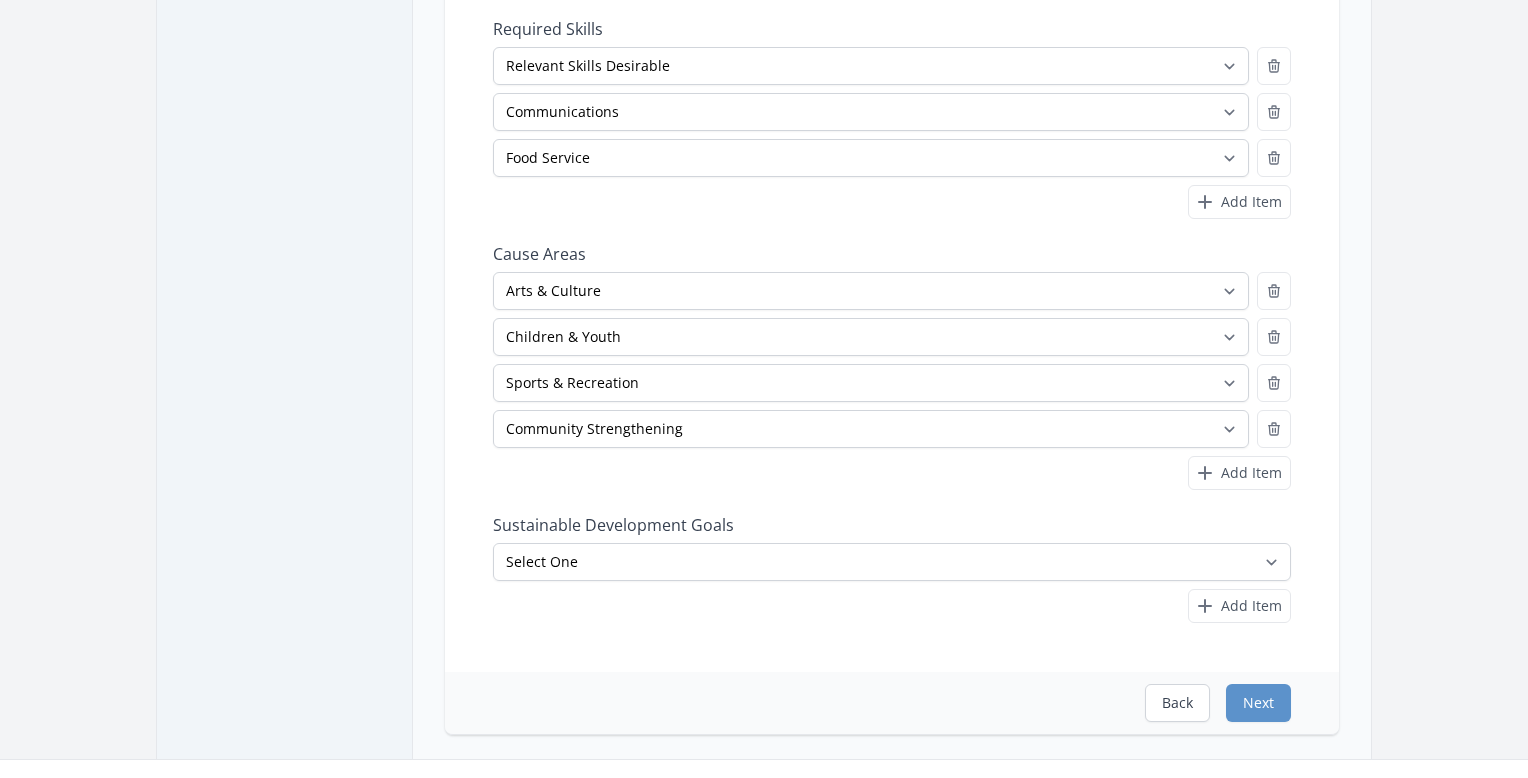 scroll, scrollTop: 500, scrollLeft: 0, axis: vertical 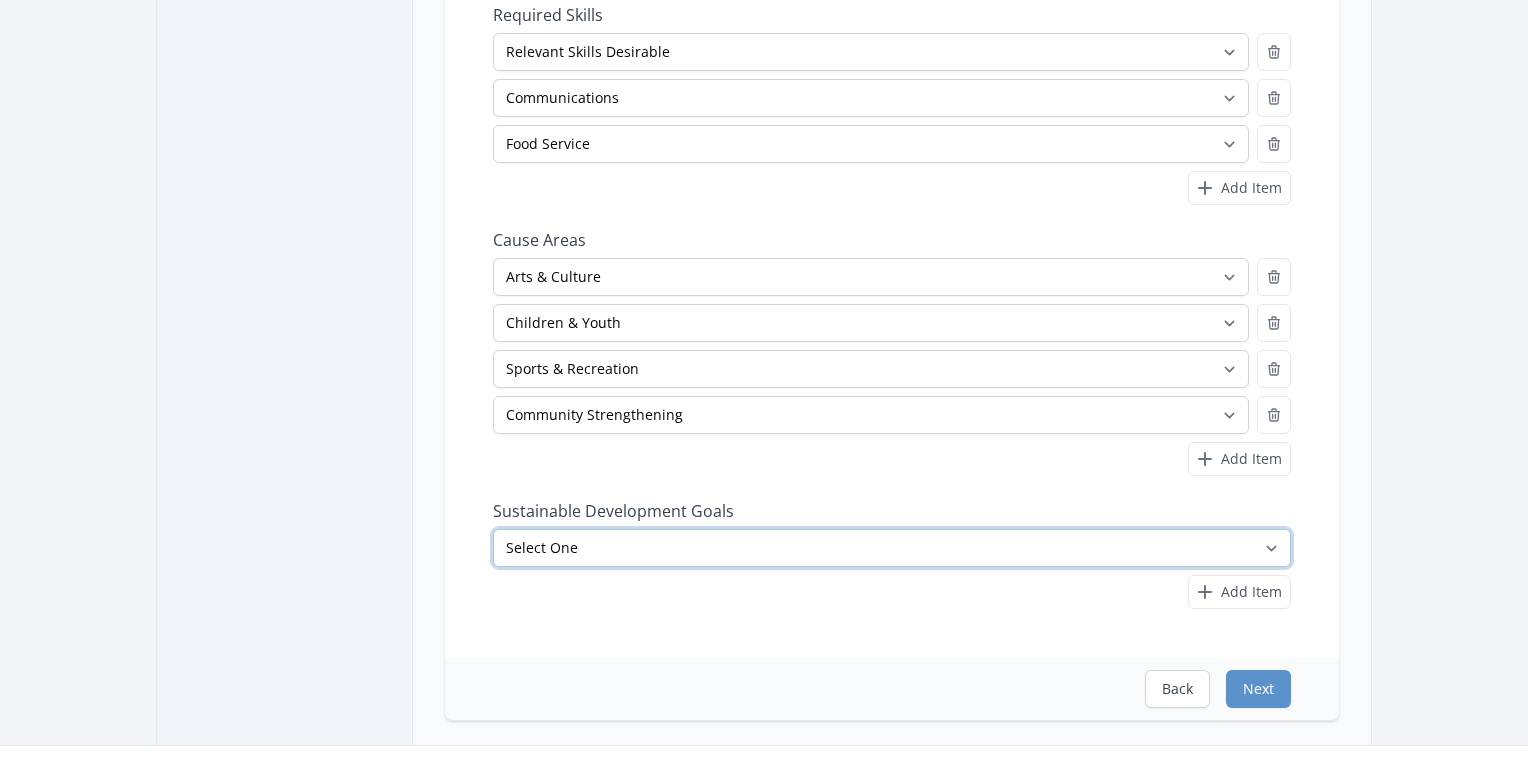 click on "Select One
No Poverty
Zero Hunger
Good Health and Well-Being
Quality Education
Gender Equality
Clean Water and Sanitation
Affordable and Clean Energy
Decent Work and Economic Growth
Industry, Innovation and Infrastructure
Reduced Inequalities
Sustainable Cities and Communities
Responsible Consumption and Production
Climate Action
Life Below Water" at bounding box center (892, 548) 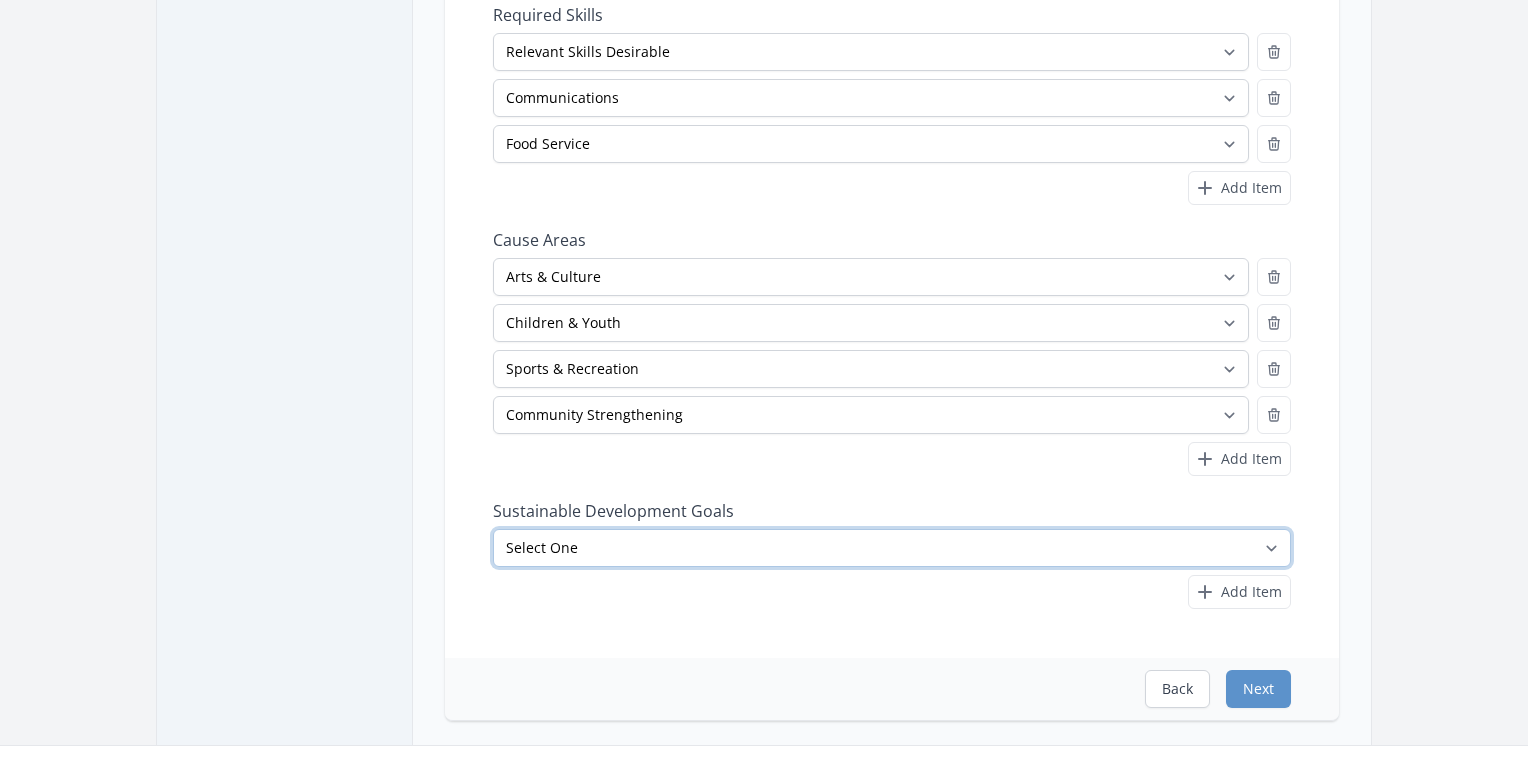 select on "Partnerships" 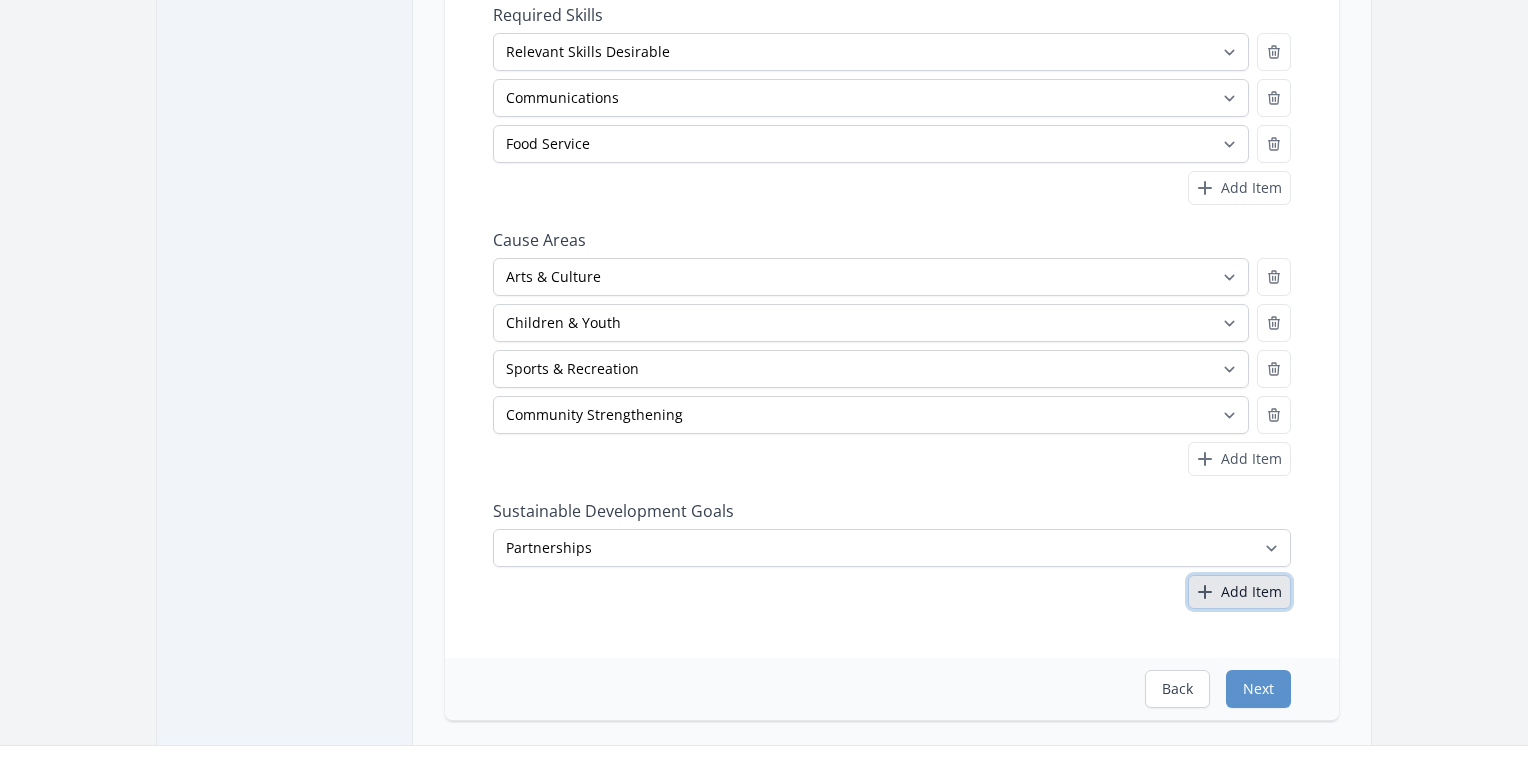 click 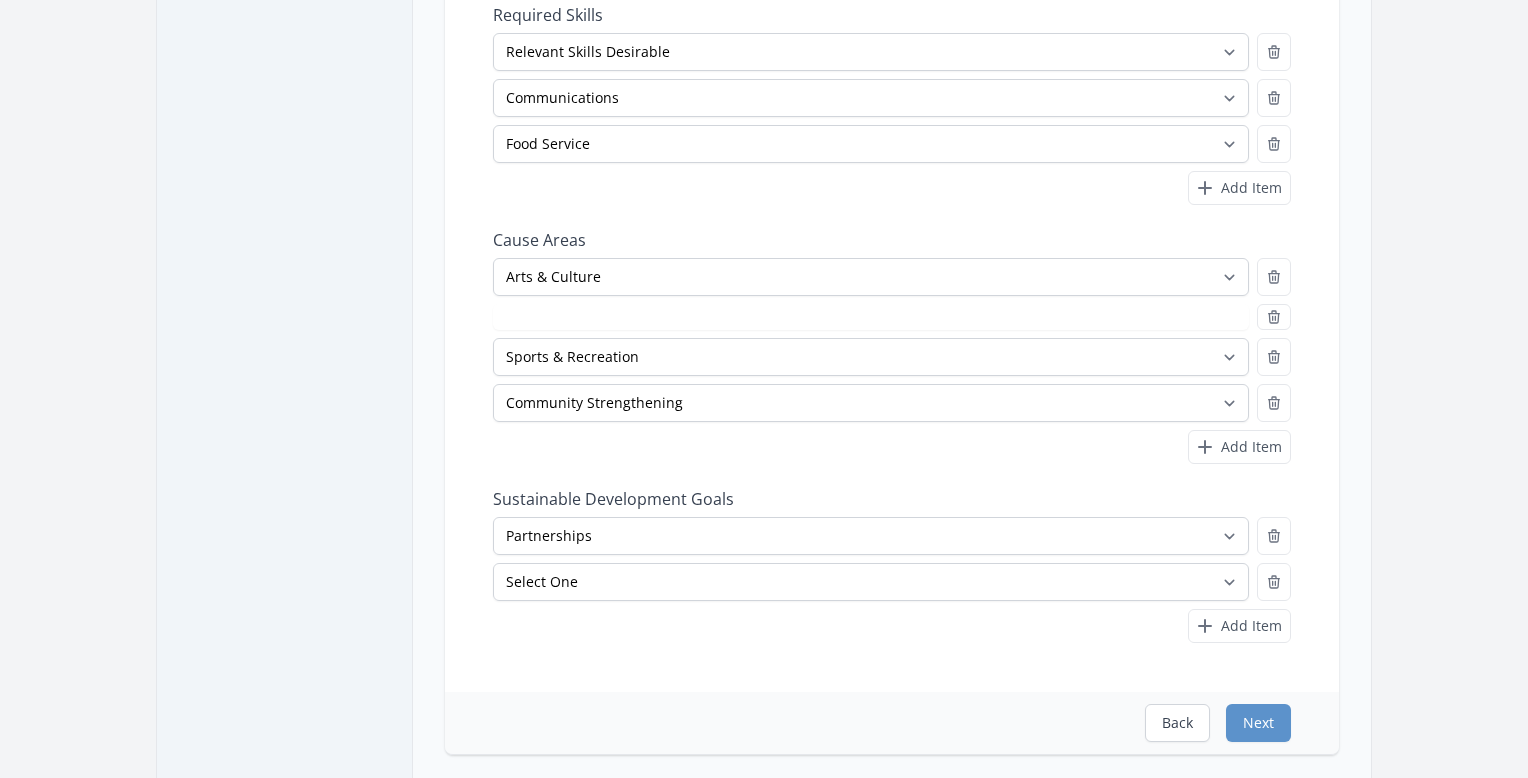 click on "Select One
No Poverty
Zero Hunger
Good Health and Well-Being
Quality Education
Gender Equality
Clean Water and Sanitation
Affordable and Clean Energy
Decent Work and Economic Growth
Industry, Innovation and Infrastructure
Reduced Inequalities
Sustainable Cities and Communities
Responsible Consumption and Production
Climate Action Life Below Water" at bounding box center [892, 580] 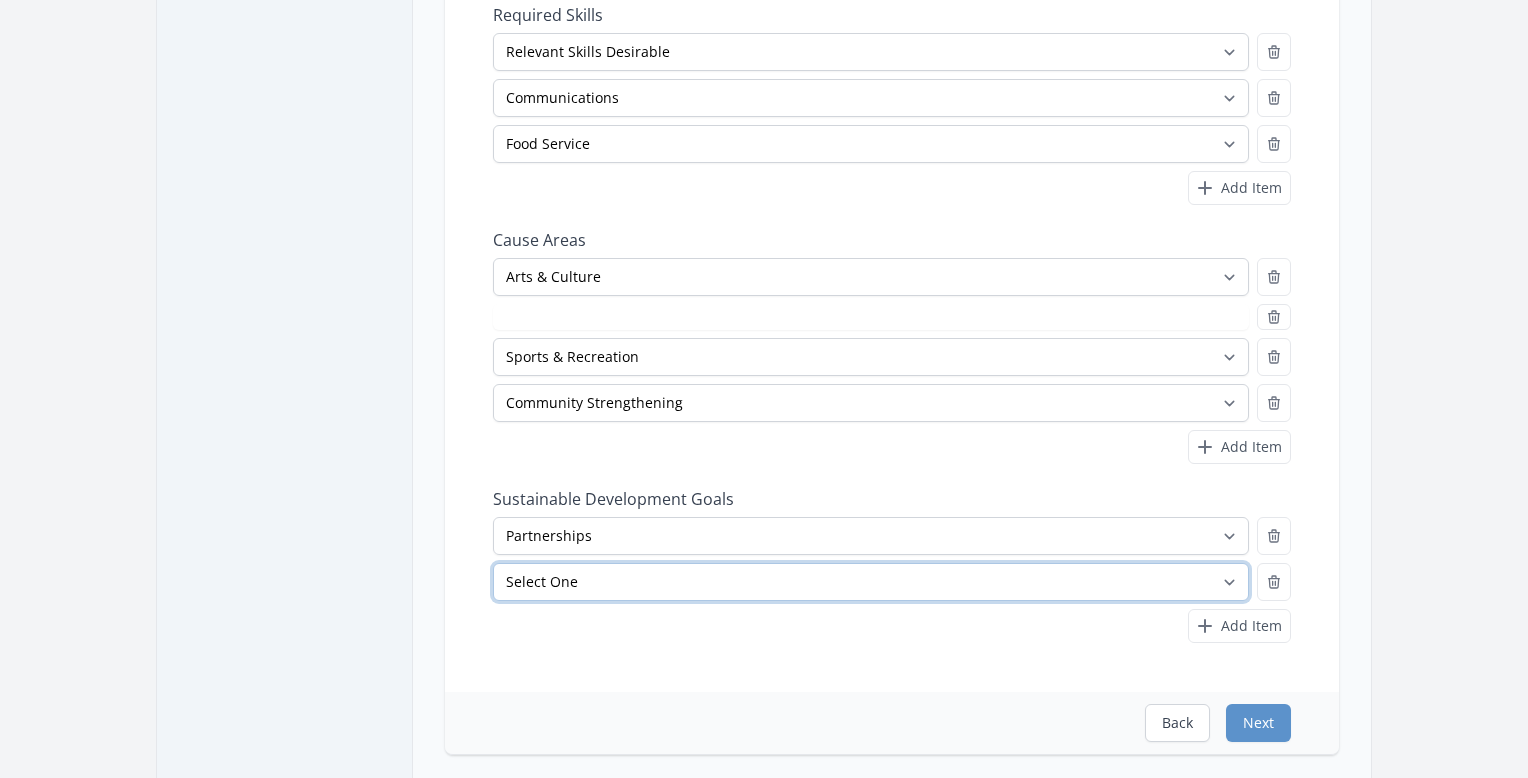 click on "Select One
No Poverty
Zero Hunger
Good Health and Well-Being
Quality Education
Gender Equality
Clean Water and Sanitation
Affordable and Clean Energy
Decent Work and Economic Growth
Industry, Innovation and Infrastructure
Reduced Inequalities
Sustainable Cities and Communities
Responsible Consumption and Production
Climate Action
Life Below Water" at bounding box center (871, 582) 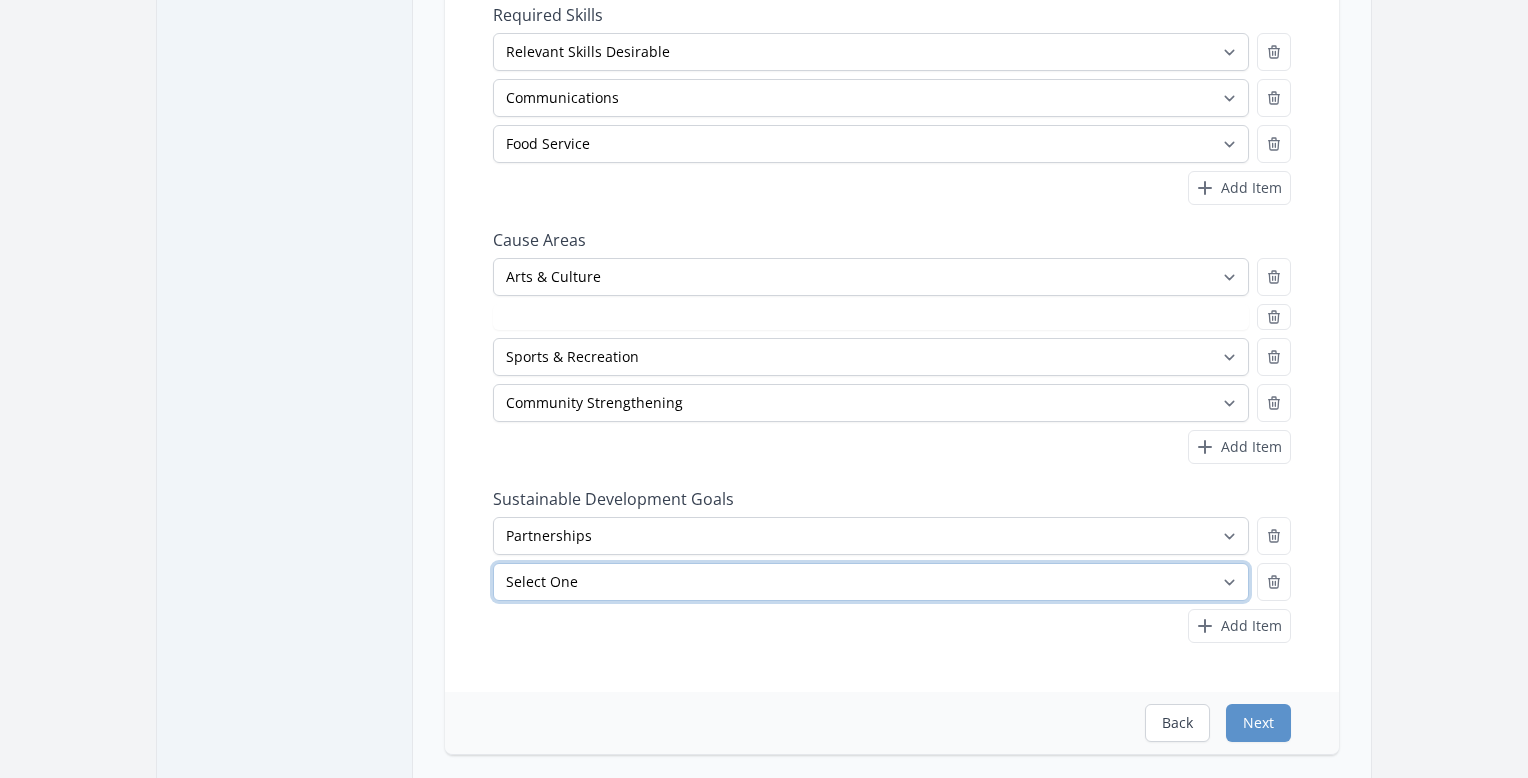 select on "Quality Education" 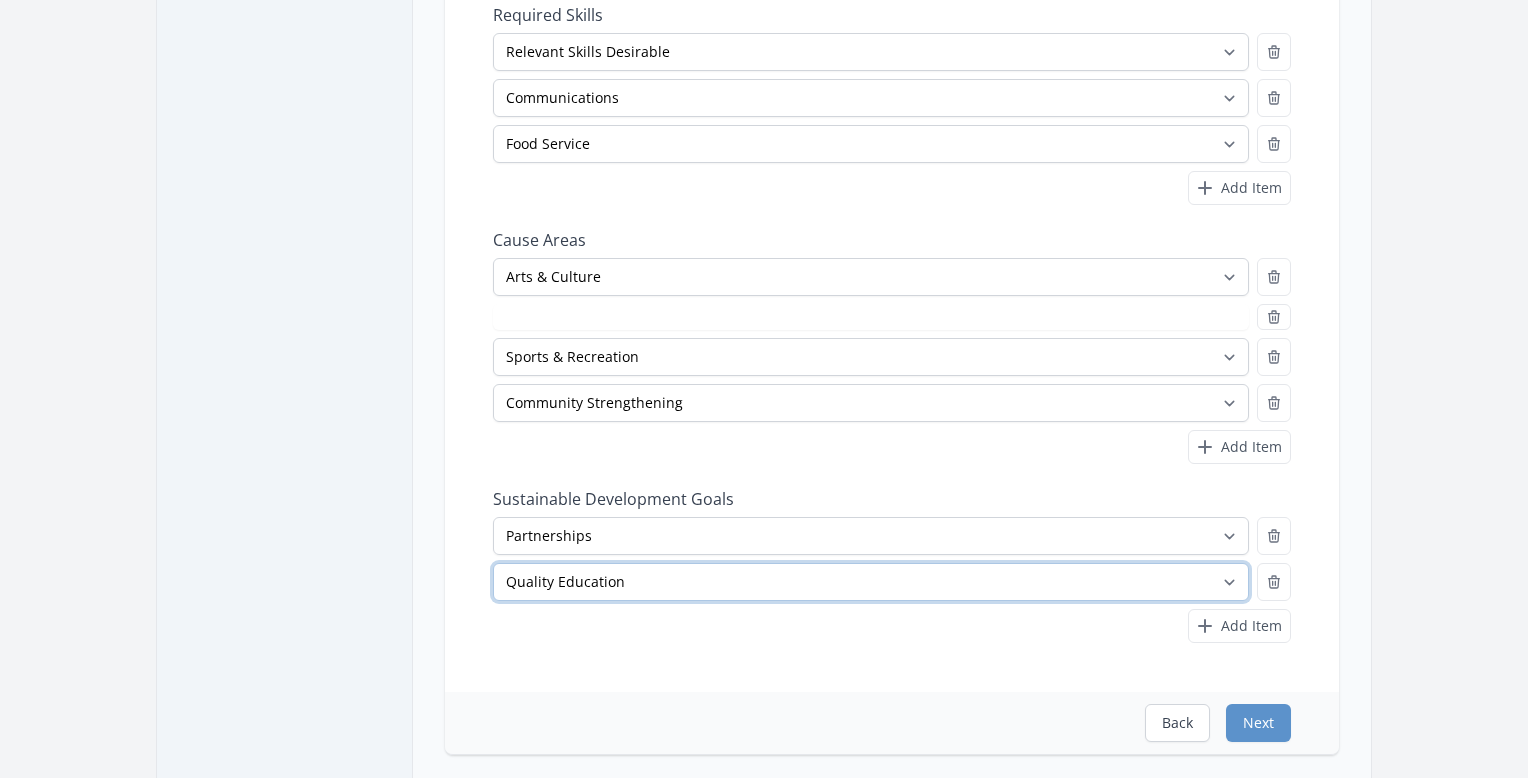 click on "Select One
No Poverty
Zero Hunger
Good Health and Well-Being
Quality Education
Gender Equality
Clean Water and Sanitation
Affordable and Clean Energy
Decent Work and Economic Growth
Industry, Innovation and Infrastructure
Reduced Inequalities
Sustainable Cities and Communities
Responsible Consumption and Production
Climate Action
Life Below Water" at bounding box center [871, 582] 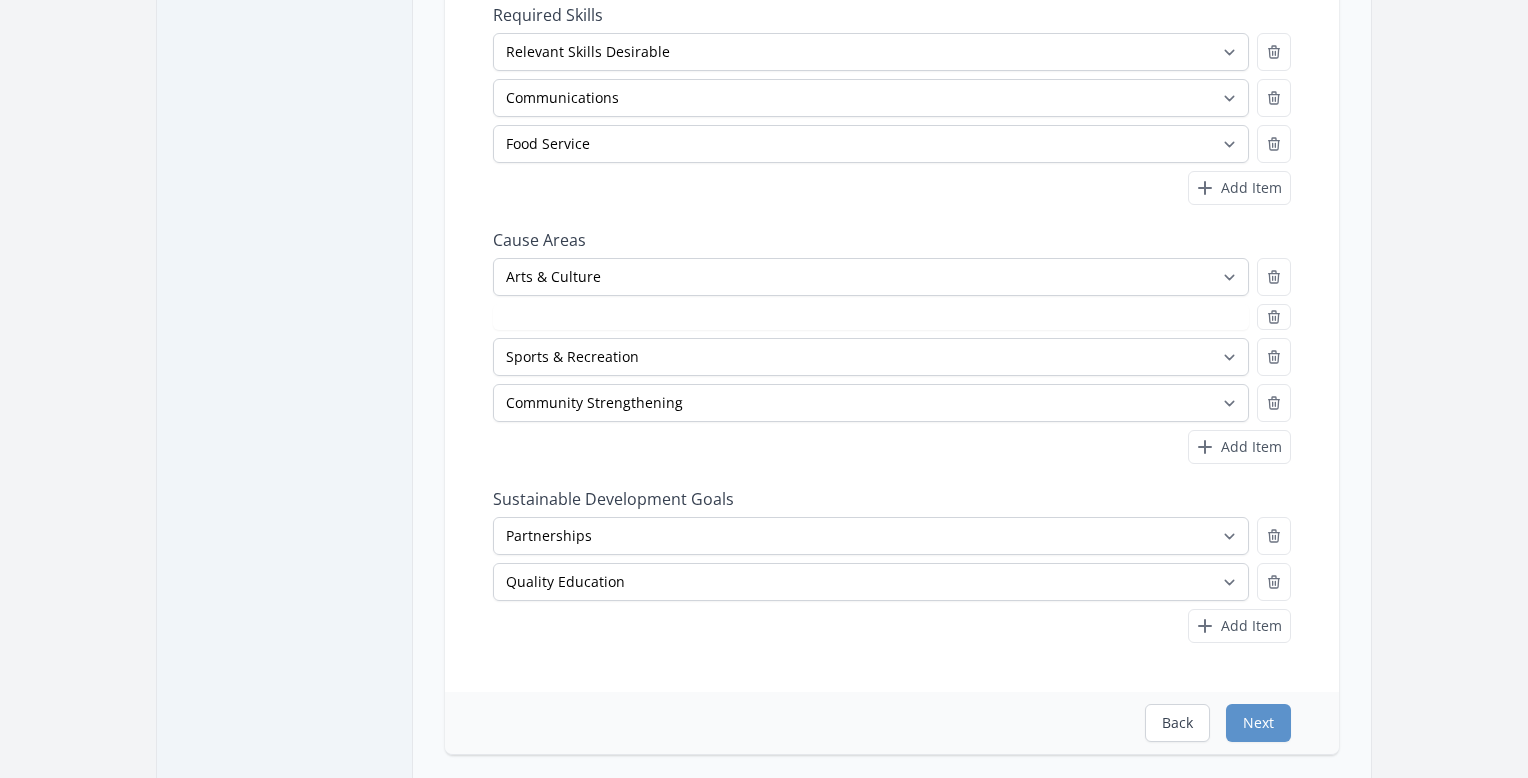 select on "Children & Youth" 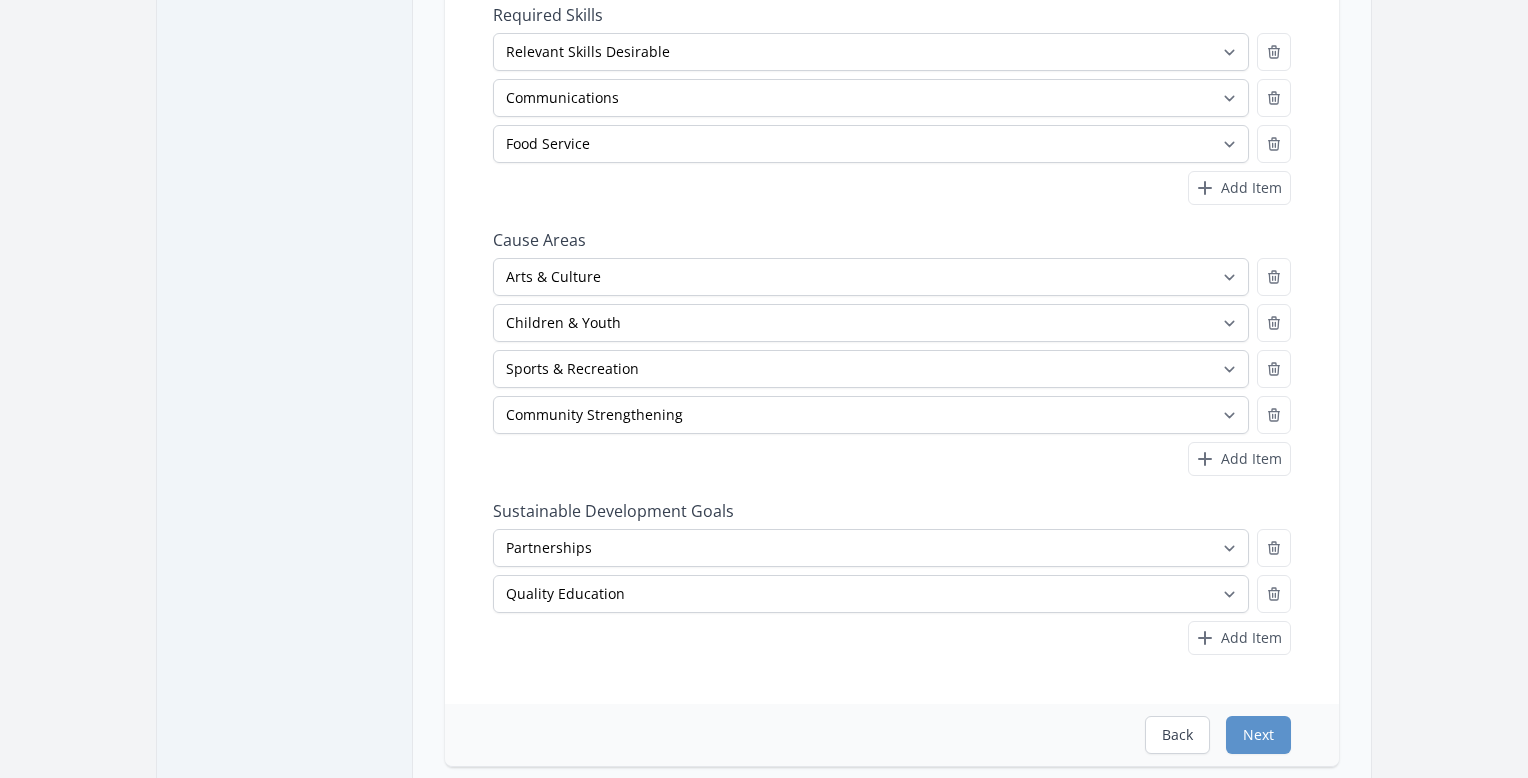 scroll, scrollTop: 600, scrollLeft: 0, axis: vertical 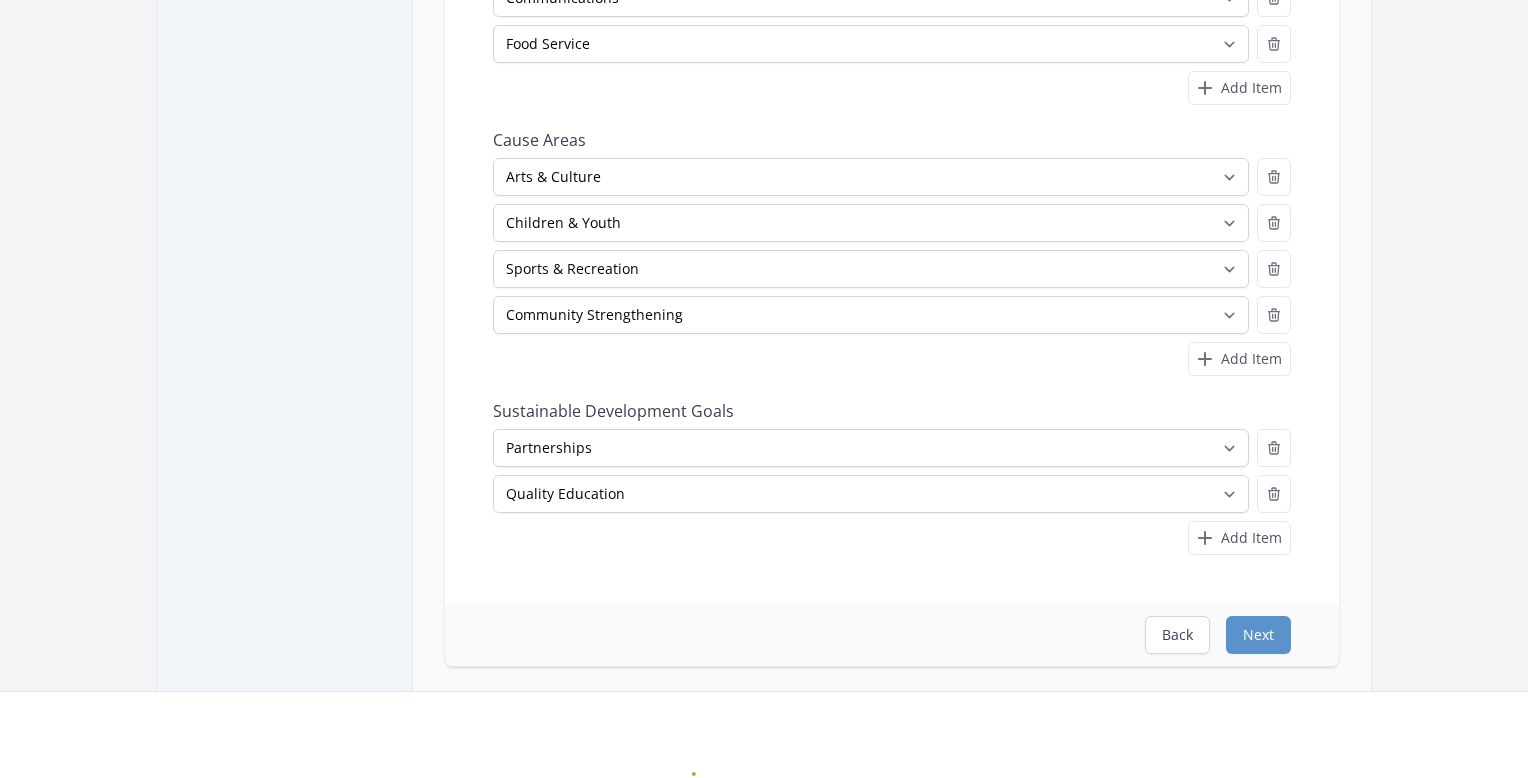click on "Add Item" at bounding box center [892, 538] 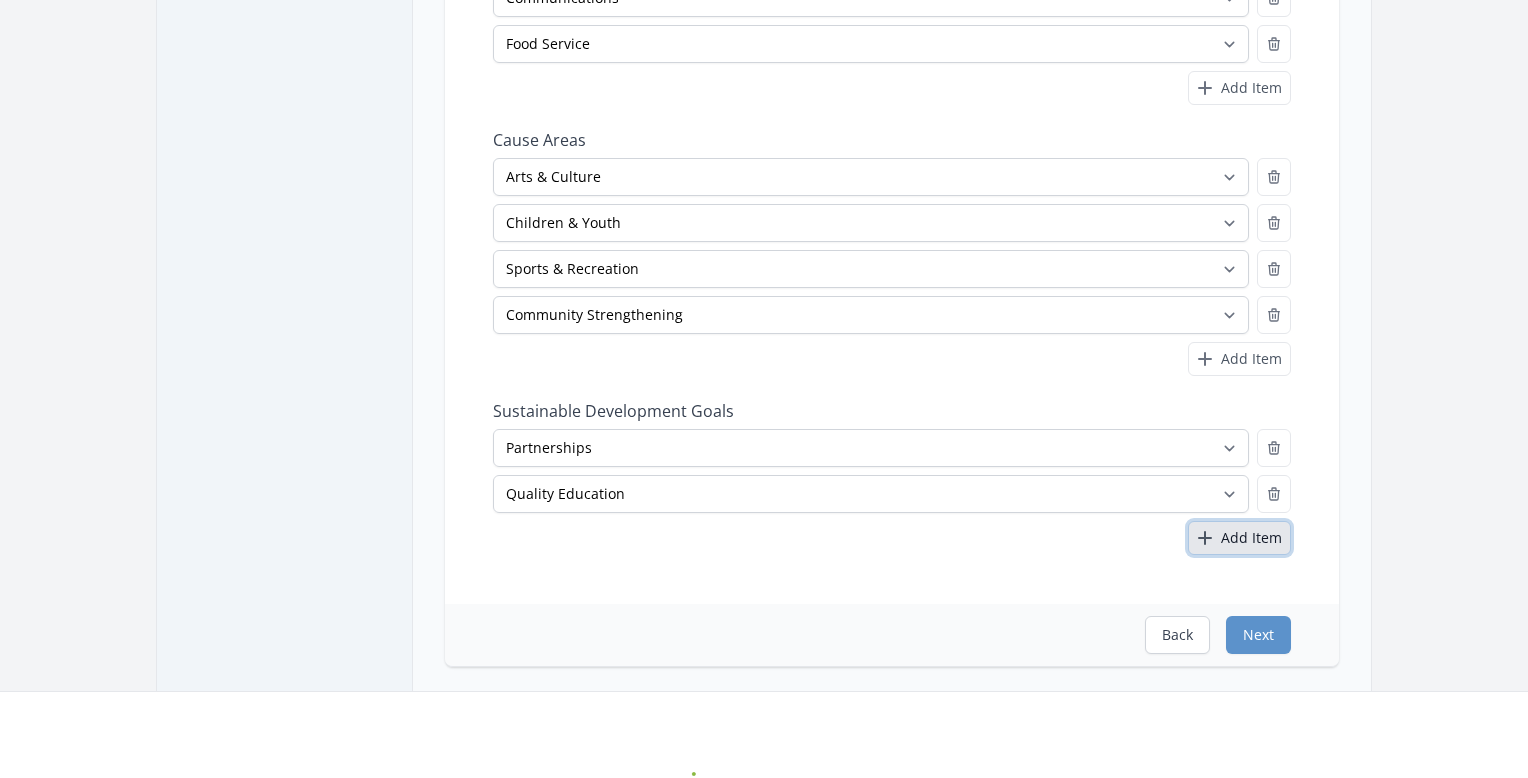 click on "Add Item" at bounding box center [1251, 538] 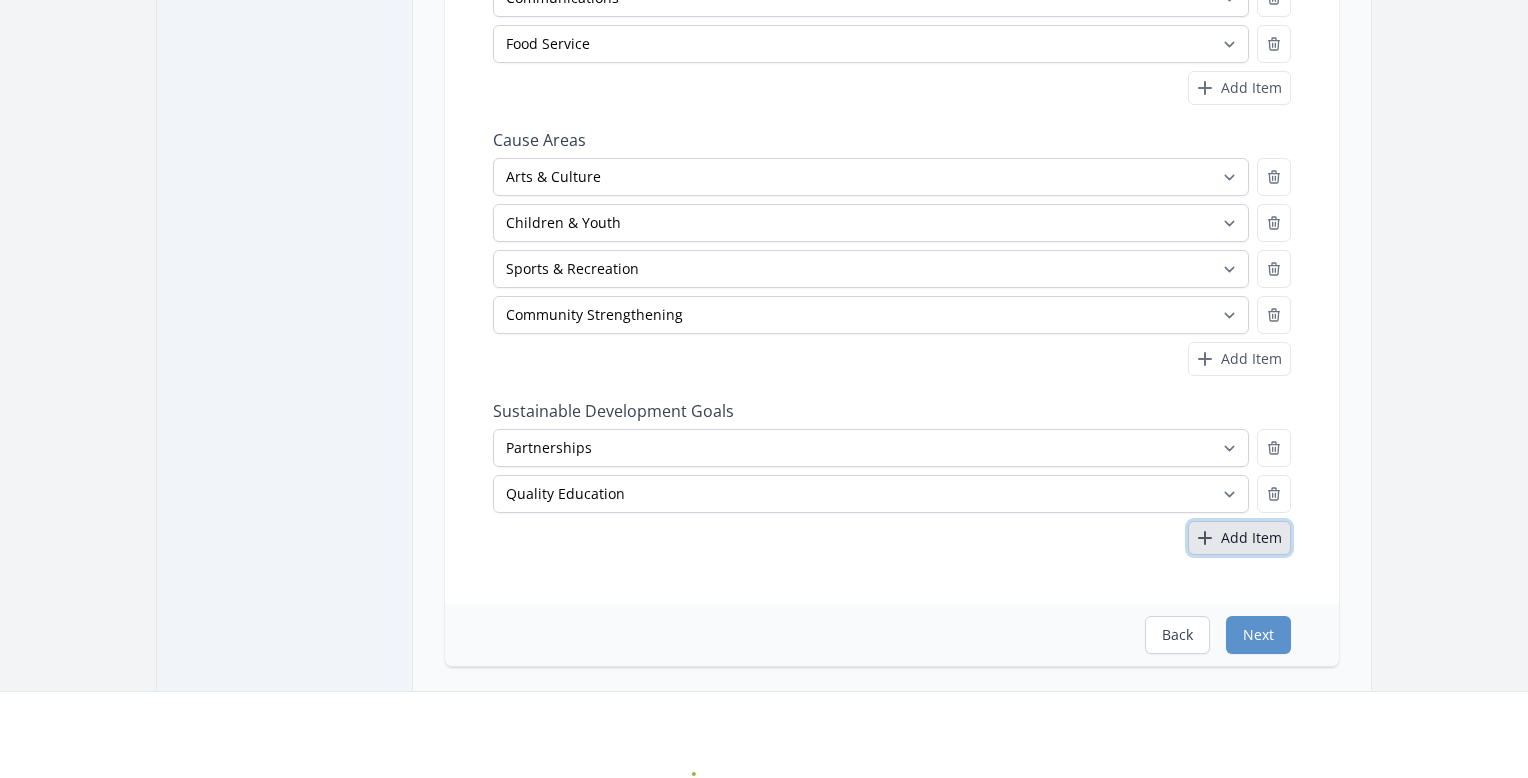 select 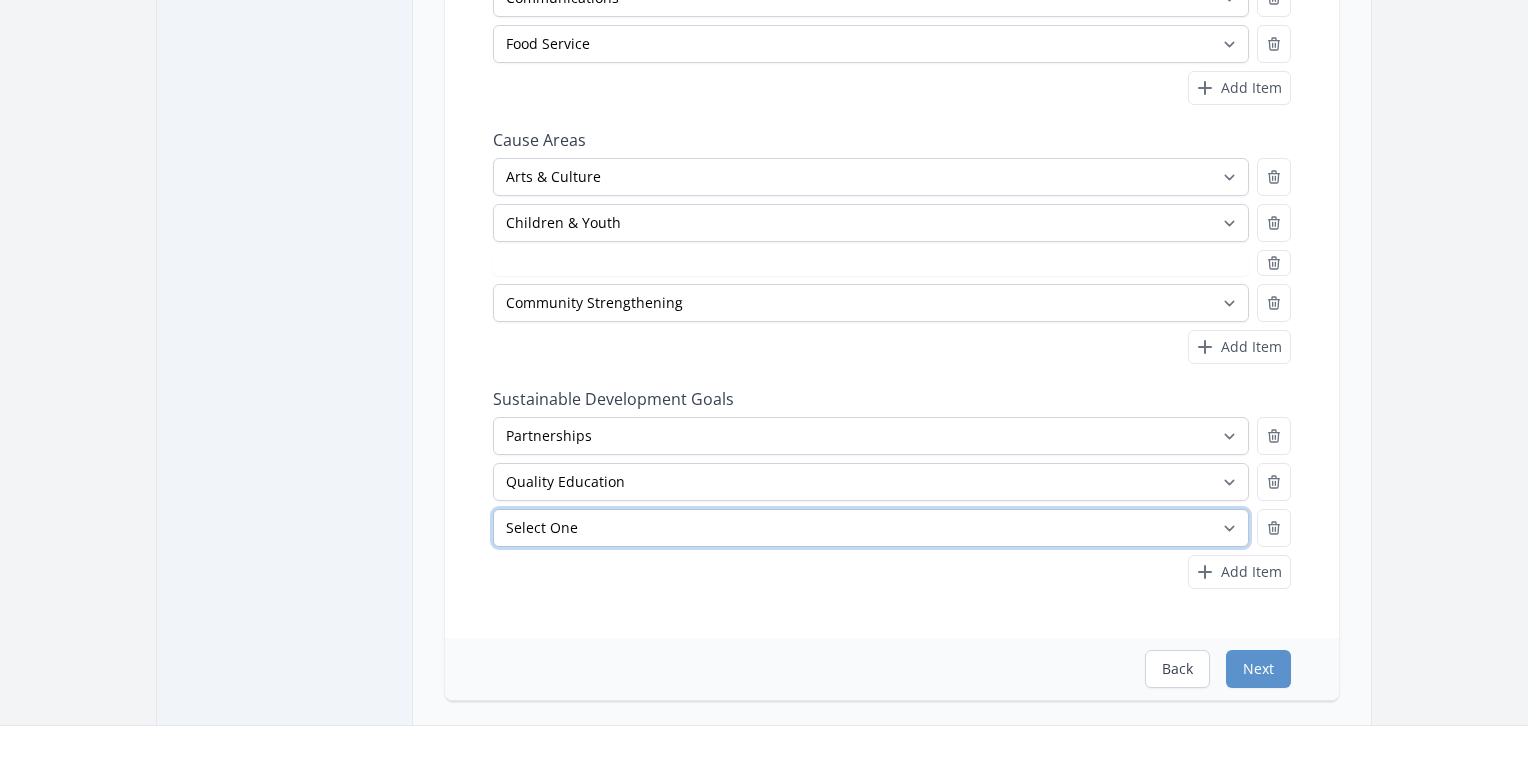 click on "Select One
No Poverty
Zero Hunger
Good Health and Well-Being
Quality Education
Gender Equality
Clean Water and Sanitation
Affordable and Clean Energy
Decent Work and Economic Growth
Industry, Innovation and Infrastructure
Reduced Inequalities
Sustainable Cities and Communities
Responsible Consumption and Production
Climate Action
Life Below Water" at bounding box center [871, 528] 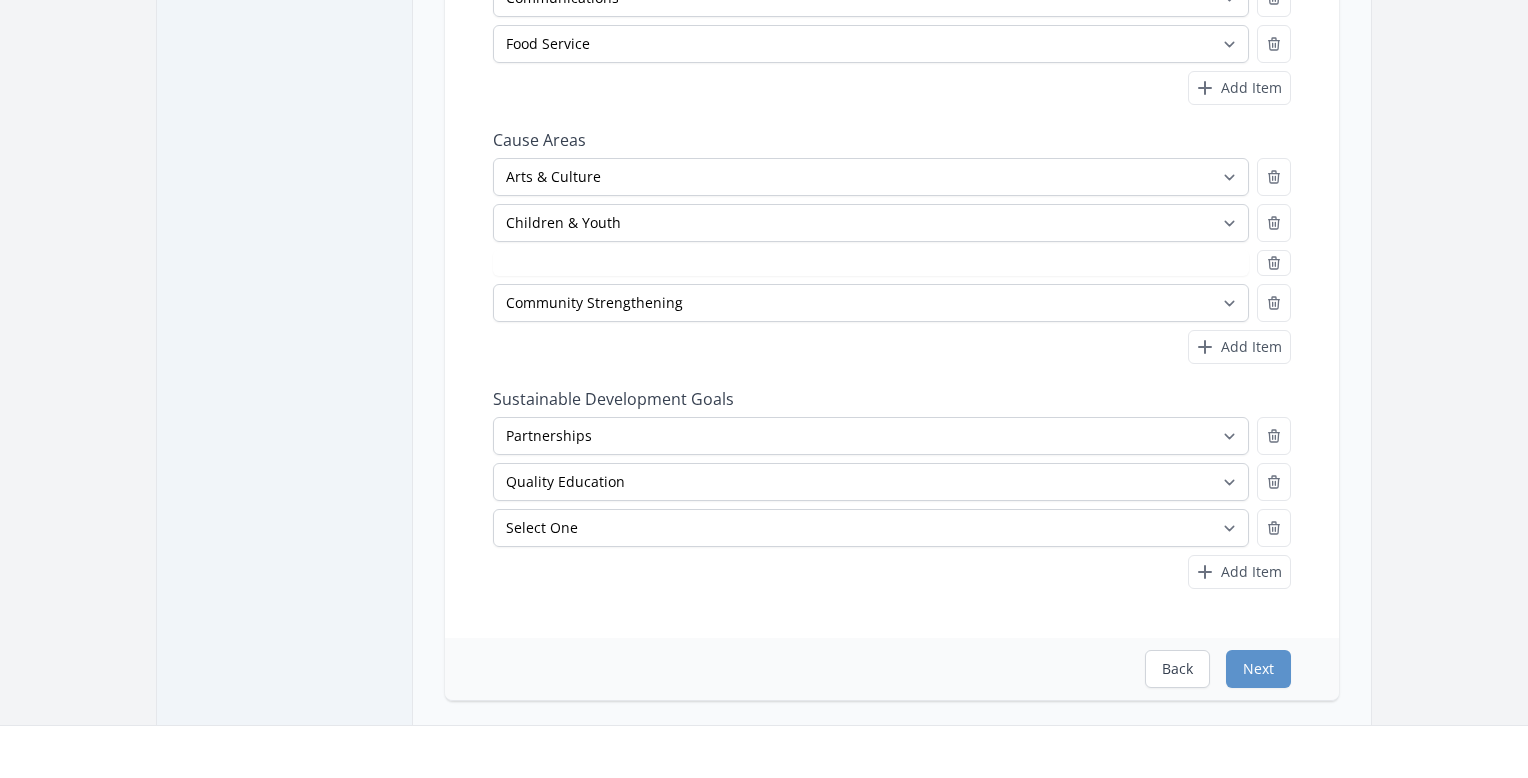 click on "Is this a Weaving Opportunity?
Weaving Opportunities are local (occurs mainly in person),
relational (encourages people to get to know each other and those they serve),
mutual (recognizes that everyone has something to offer), and inclusive (welcomes all types of people).
Use setting" at bounding box center (892, 165) 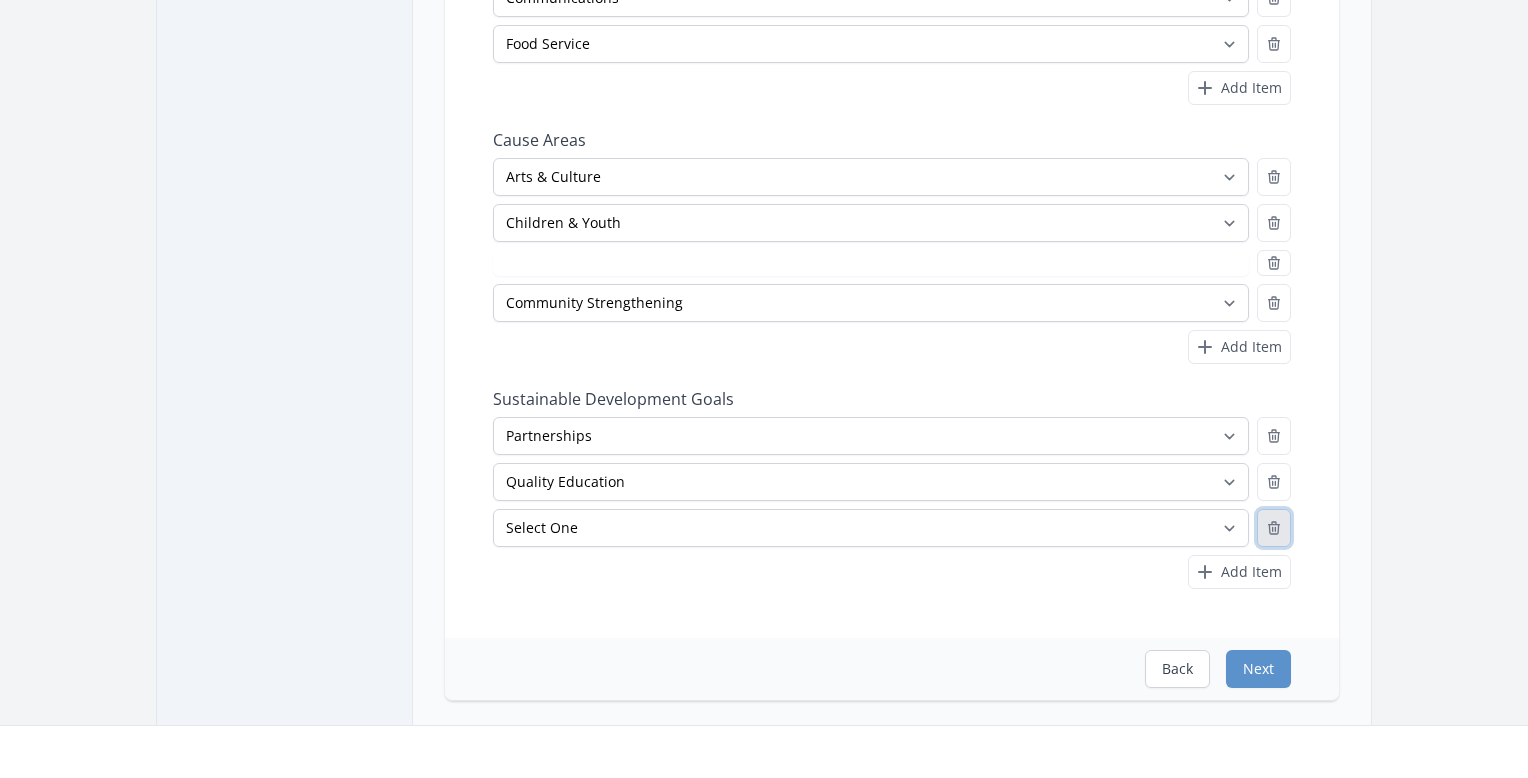 click at bounding box center (1274, 528) 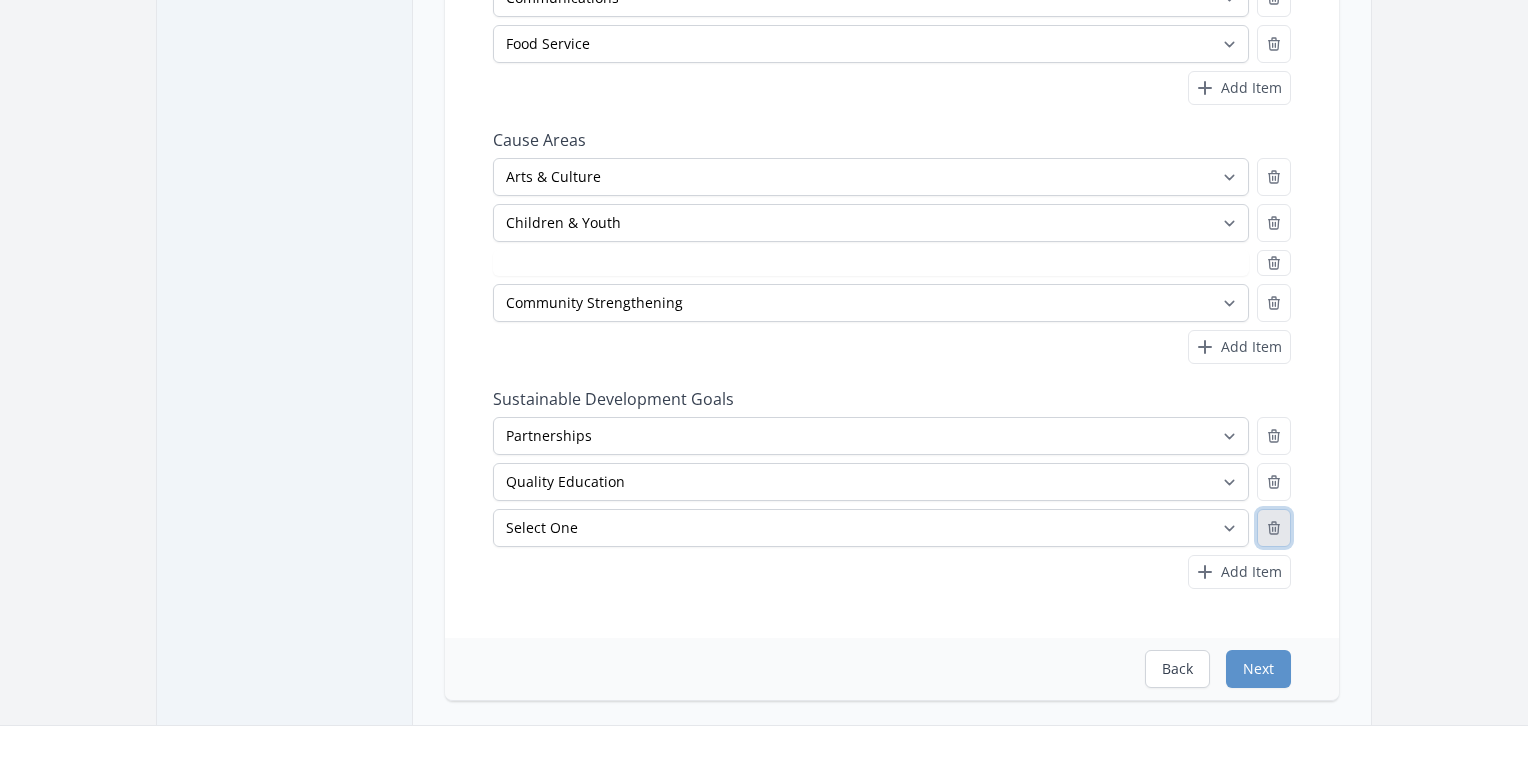 select on "Sports & Recreation" 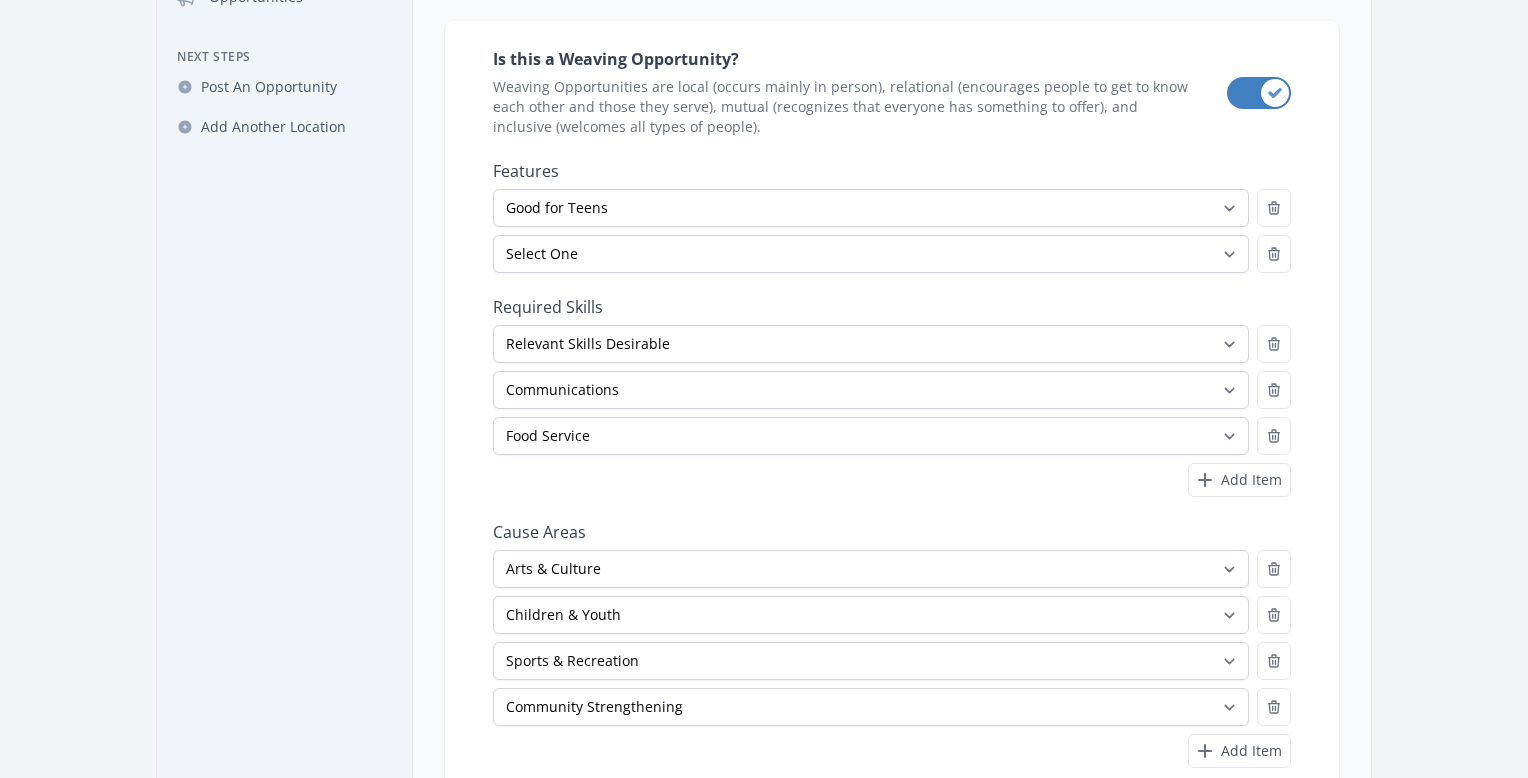 scroll, scrollTop: 200, scrollLeft: 0, axis: vertical 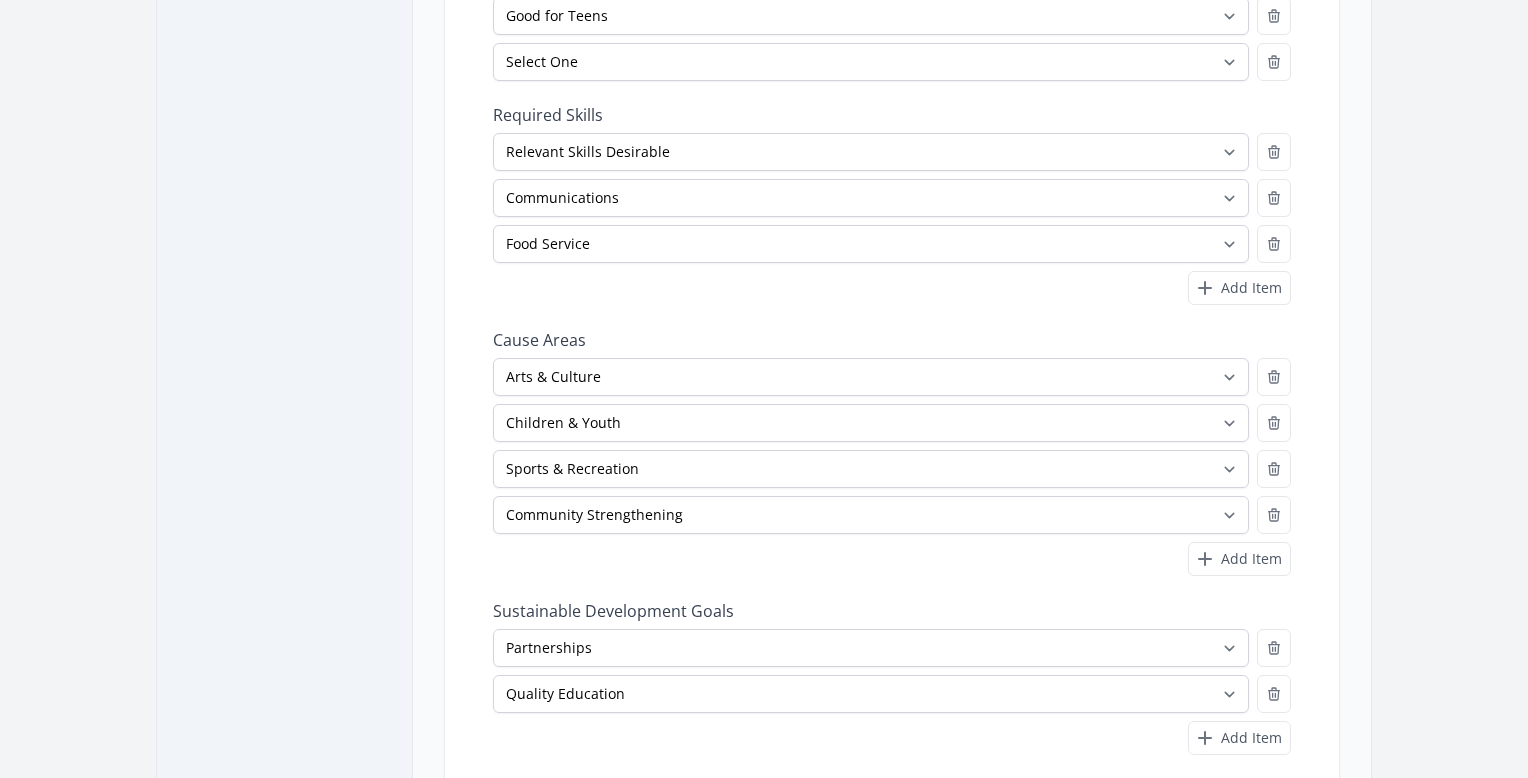 click on "Dashboard
Opportunities
Next Steps
Post An Opportunity
Add Another Location" at bounding box center [284, 308] 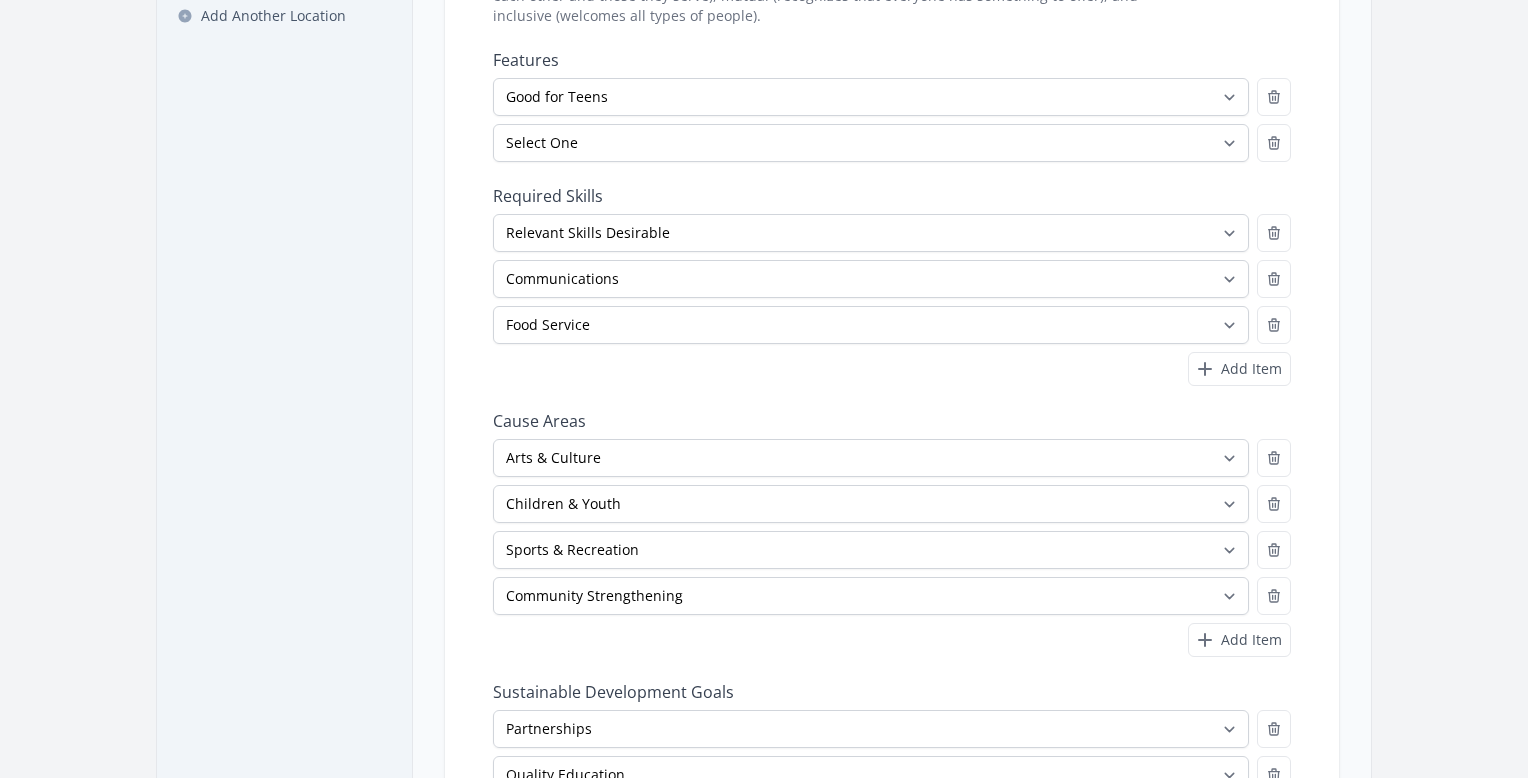 scroll, scrollTop: 300, scrollLeft: 0, axis: vertical 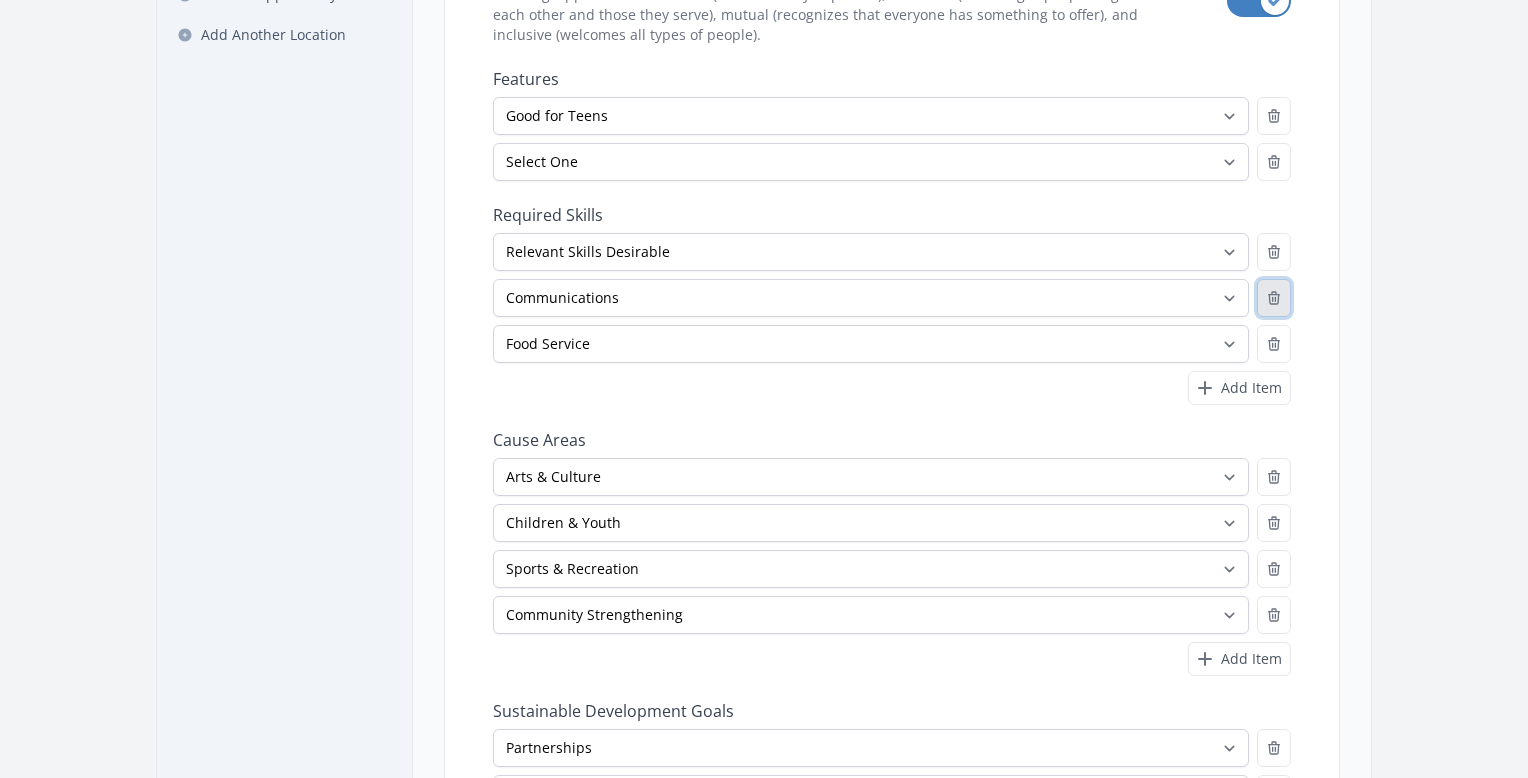 click 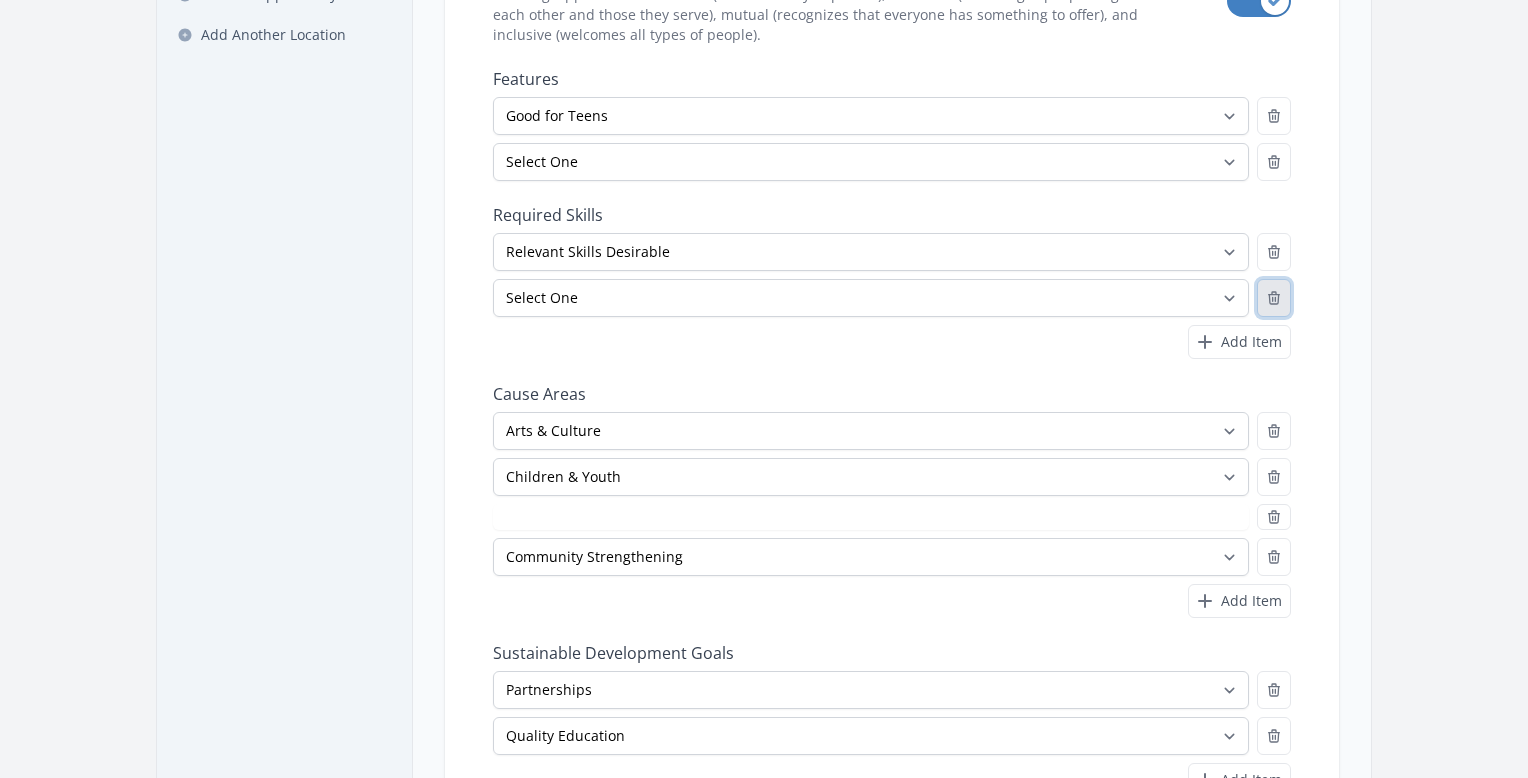 click at bounding box center [1274, 298] 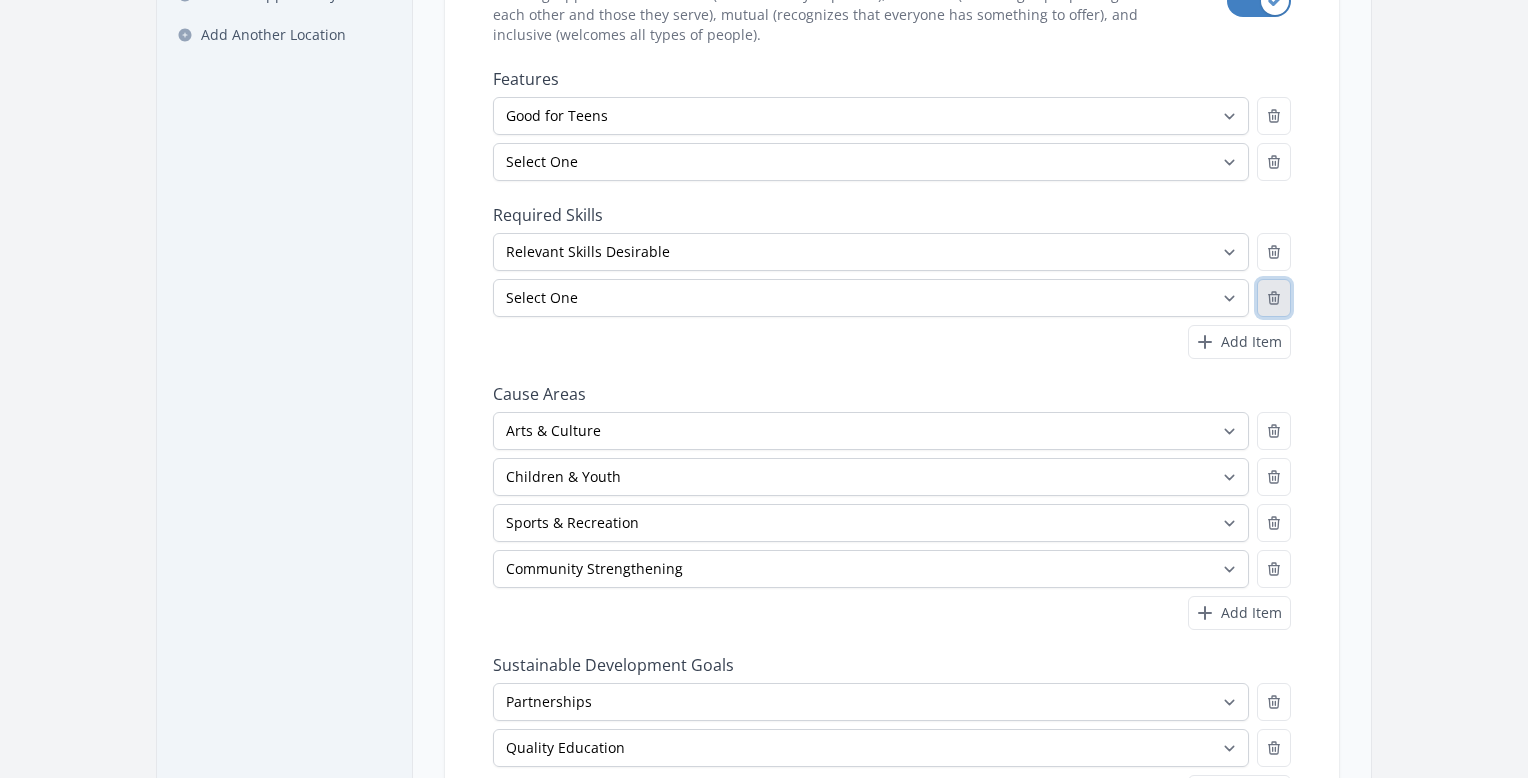 click at bounding box center (1274, 298) 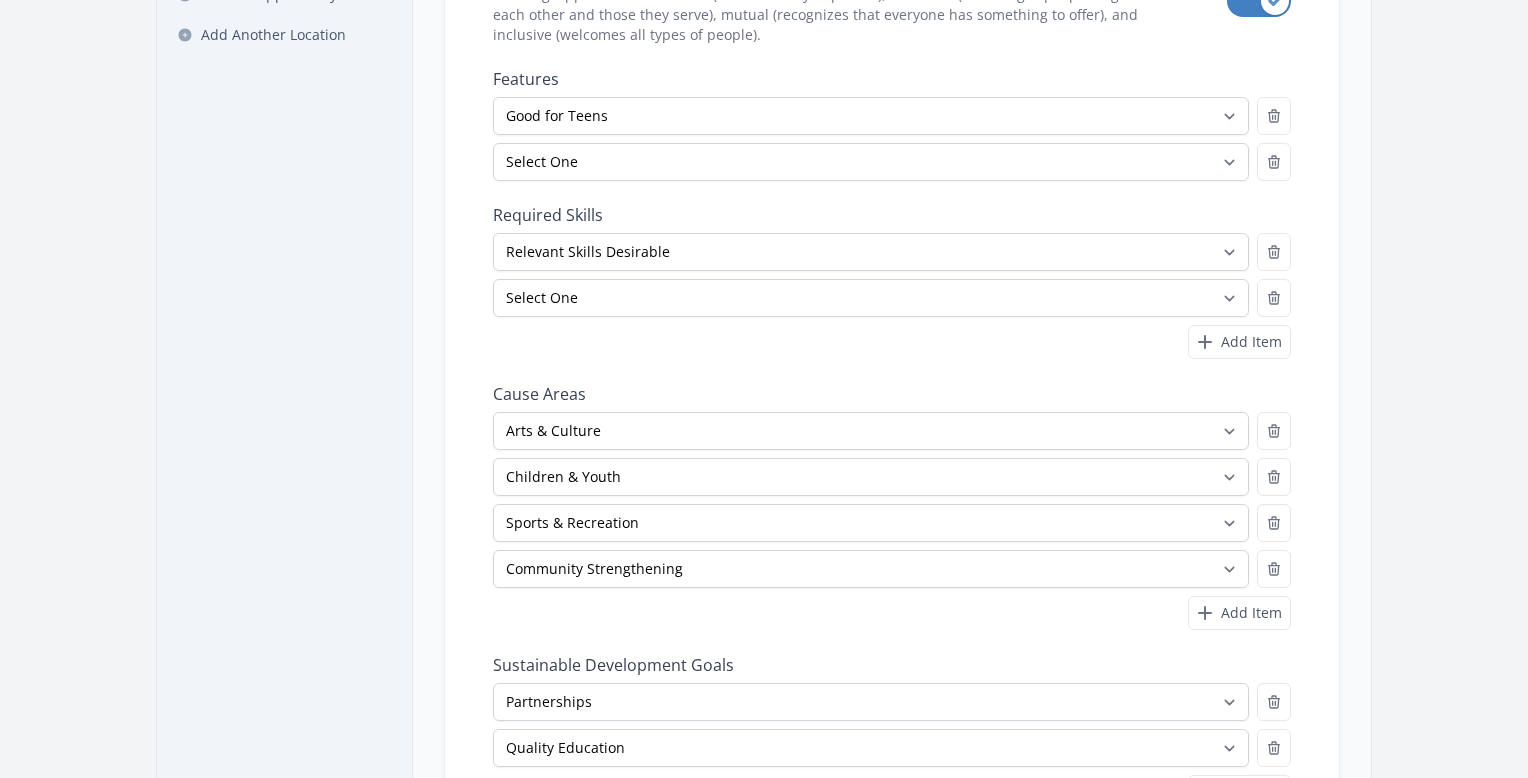 click on "Is this a Weaving Opportunity?
Weaving Opportunities are local (occurs mainly in person),
relational (encourages people to get to know each other and those they serve),
mutual (recognizes that everyone has something to offer), and inclusive (welcomes all types of people).
Use setting" at bounding box center [892, 425] 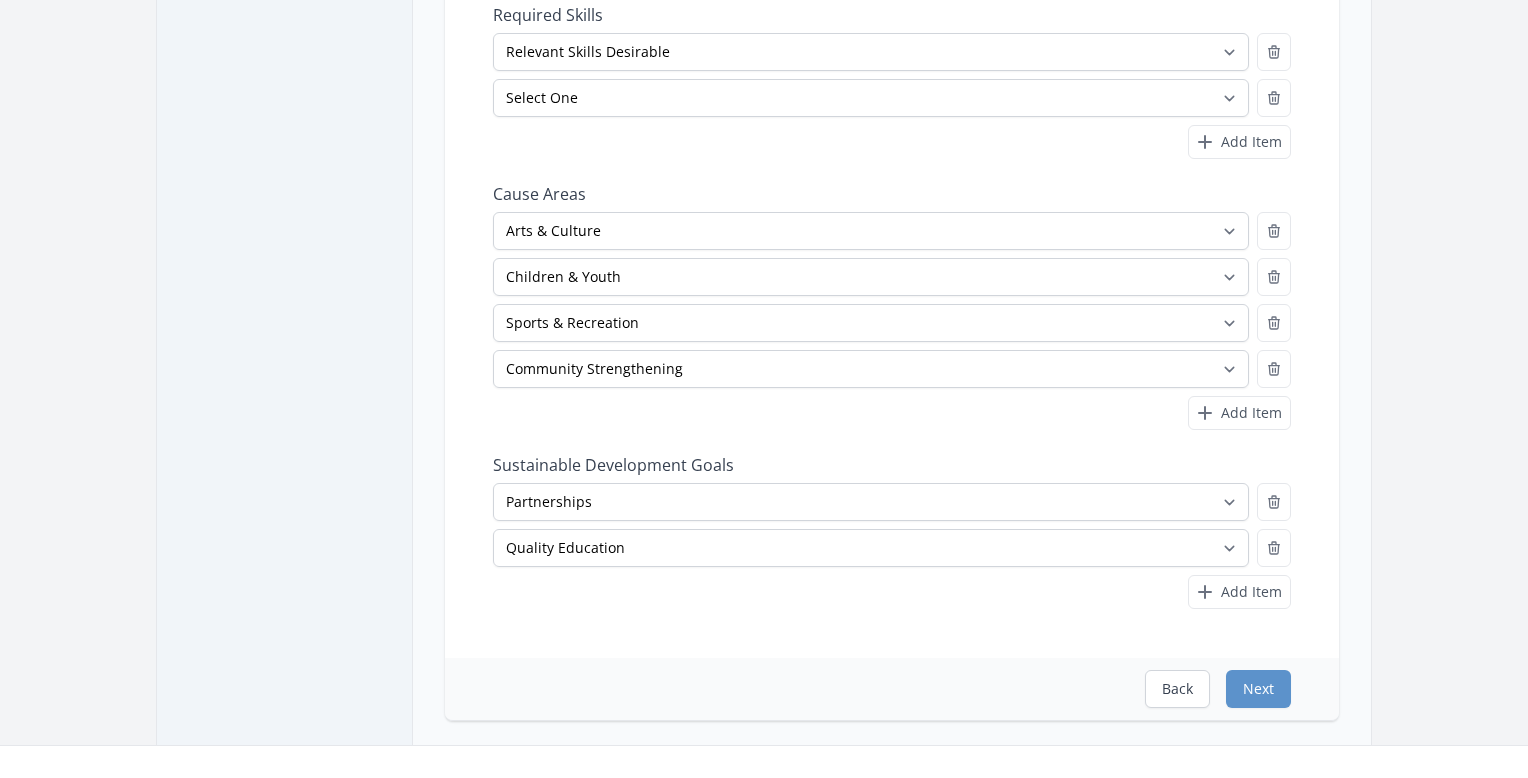 scroll, scrollTop: 600, scrollLeft: 0, axis: vertical 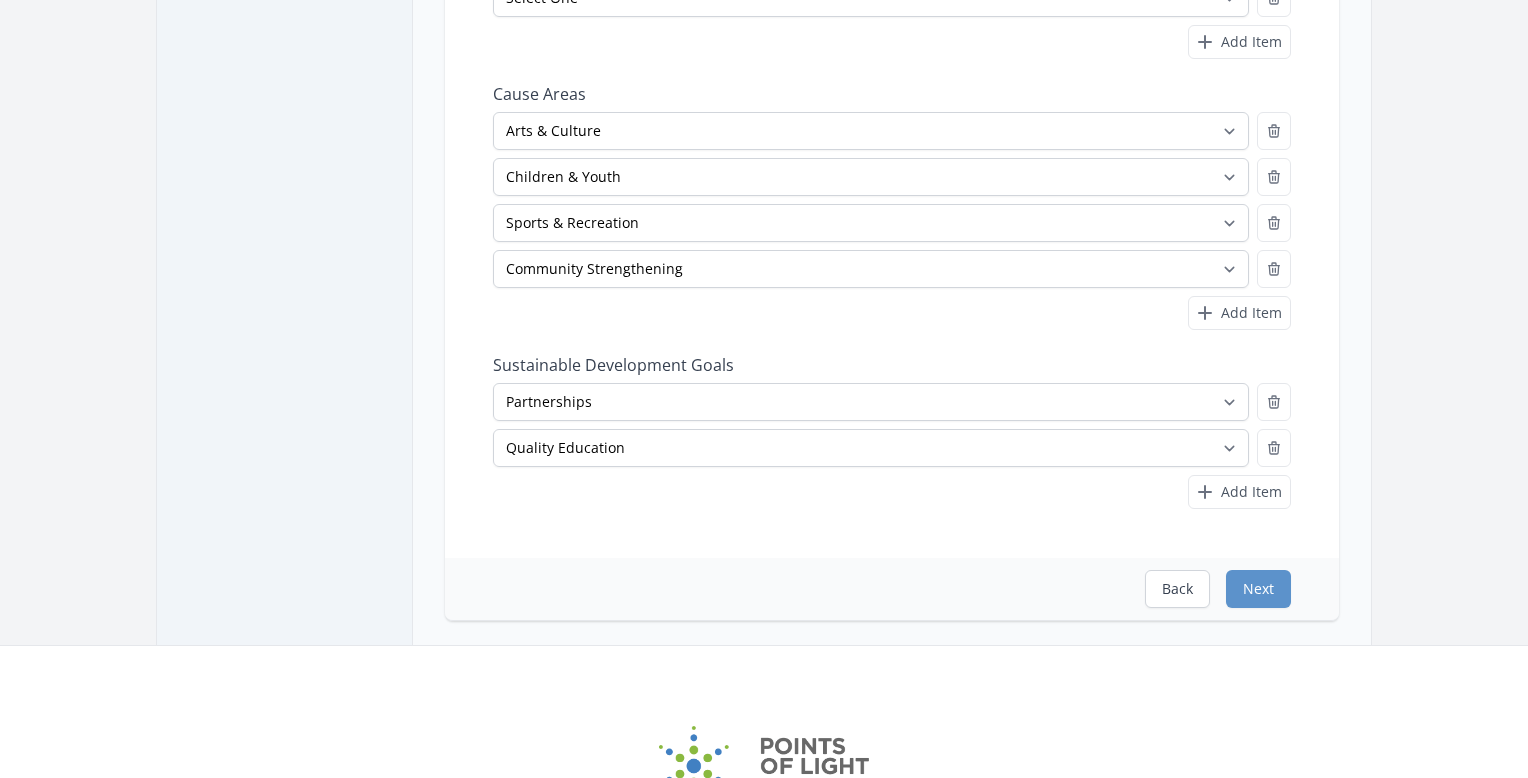 click on "Back
Next" at bounding box center (892, 589) 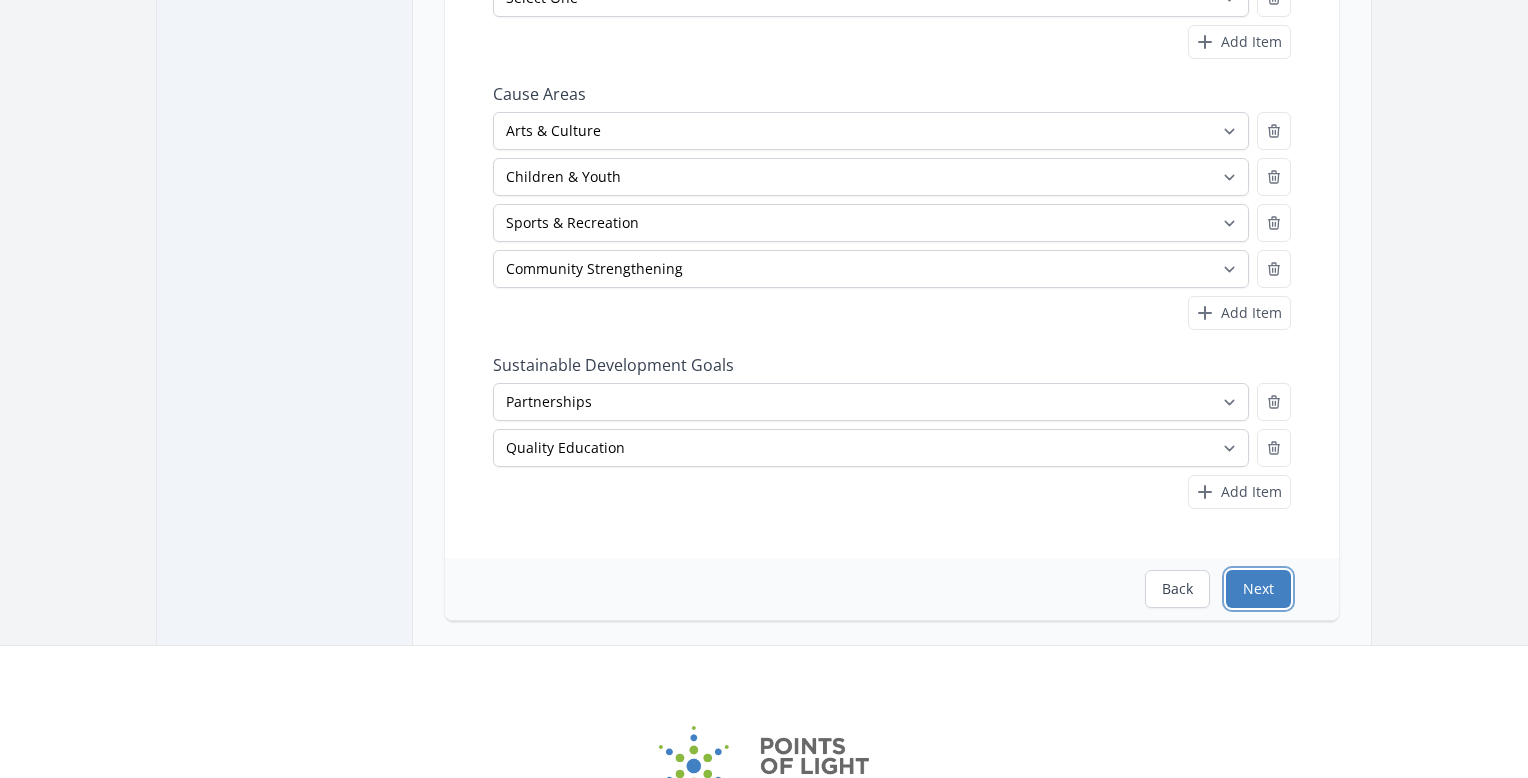 click on "Next" at bounding box center (1258, 589) 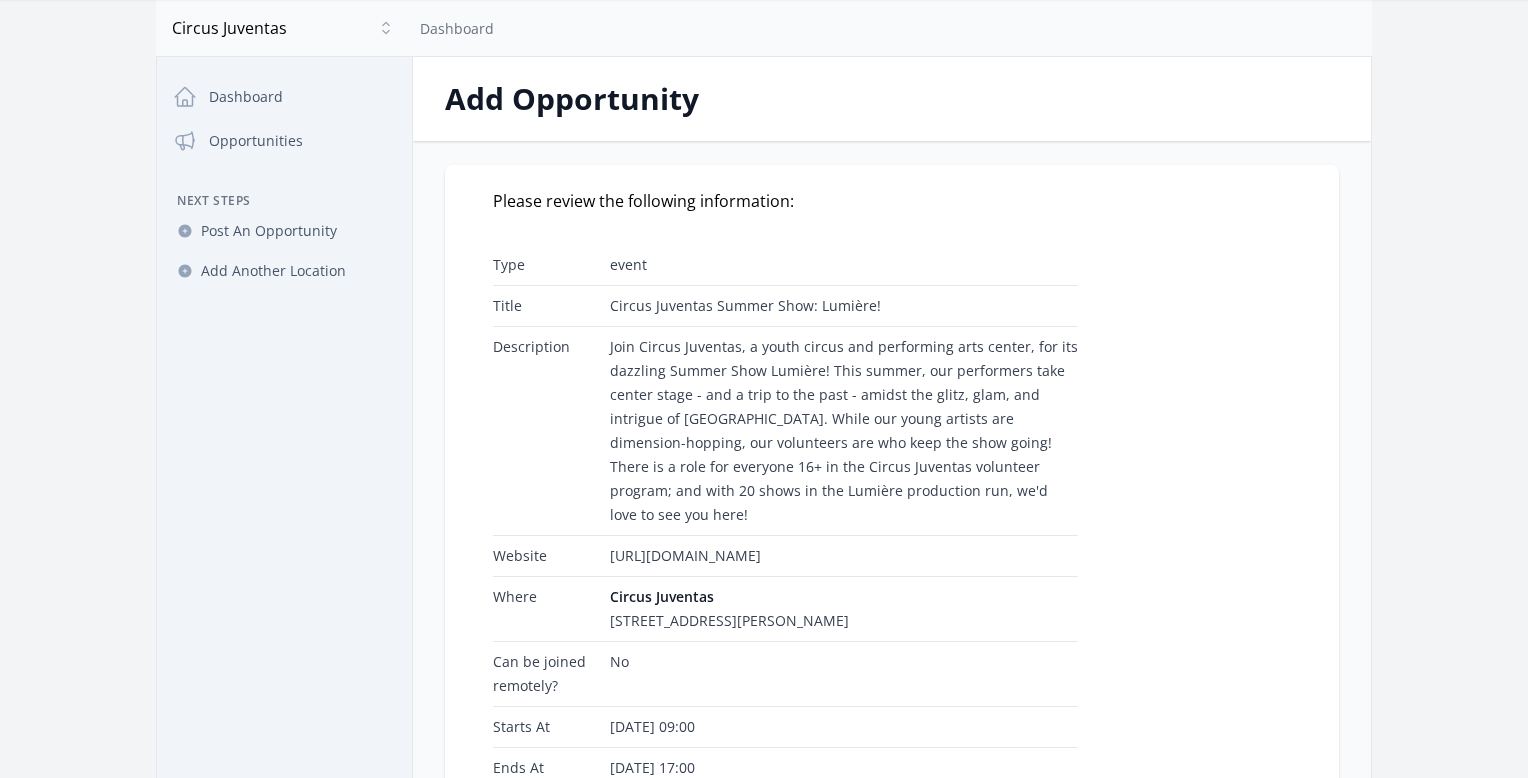 scroll, scrollTop: 100, scrollLeft: 0, axis: vertical 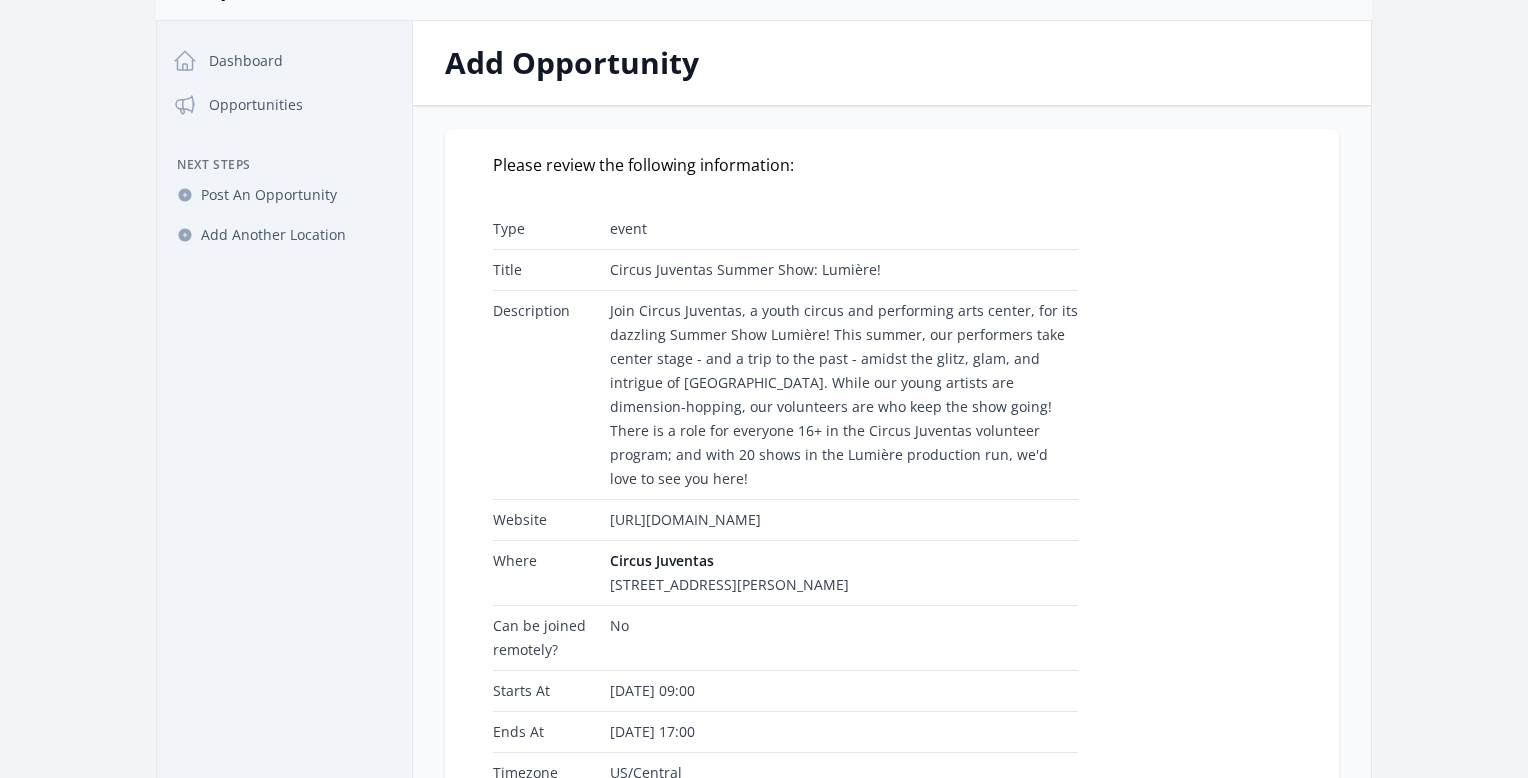 click on "event" at bounding box center [840, 229] 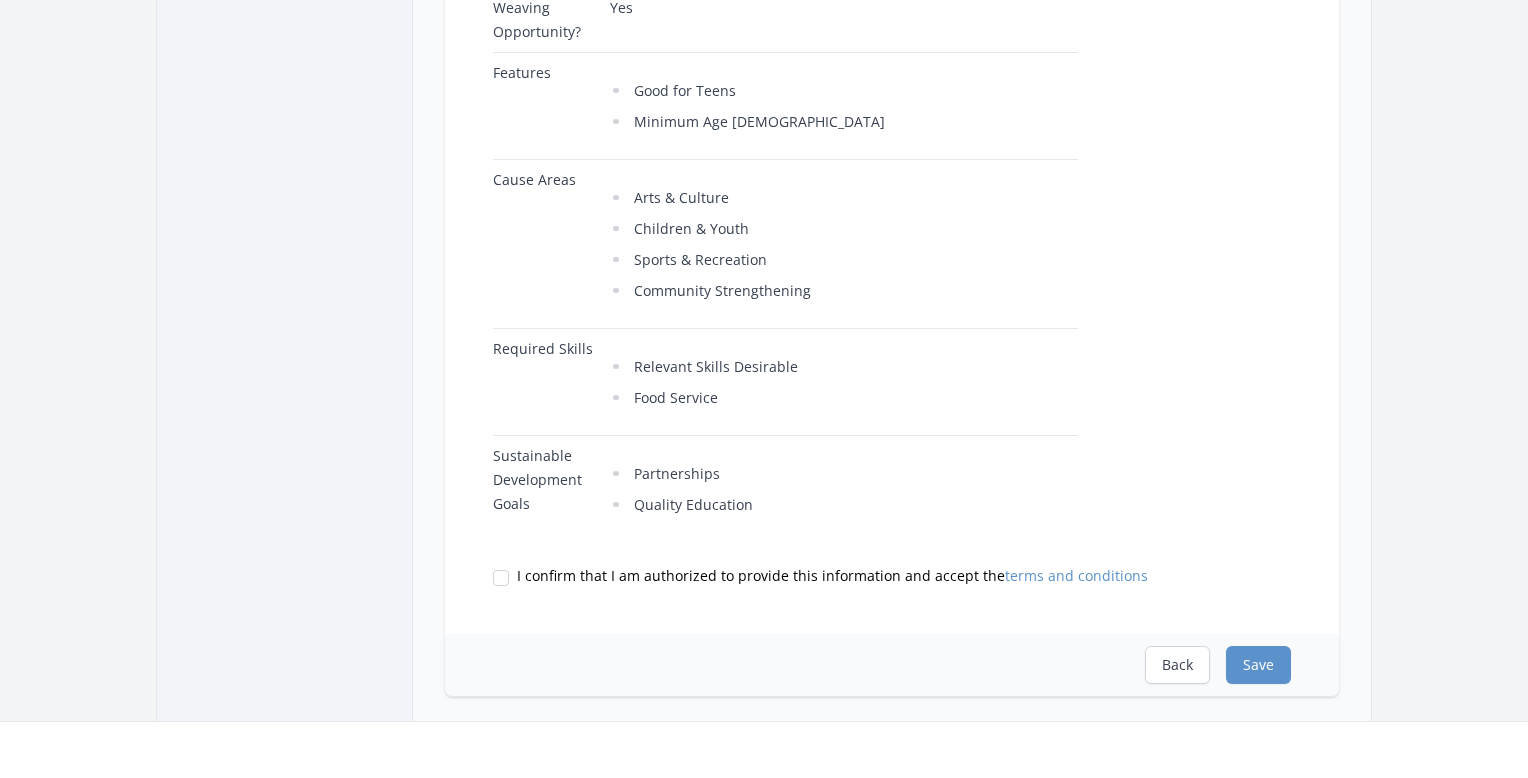 scroll, scrollTop: 1000, scrollLeft: 0, axis: vertical 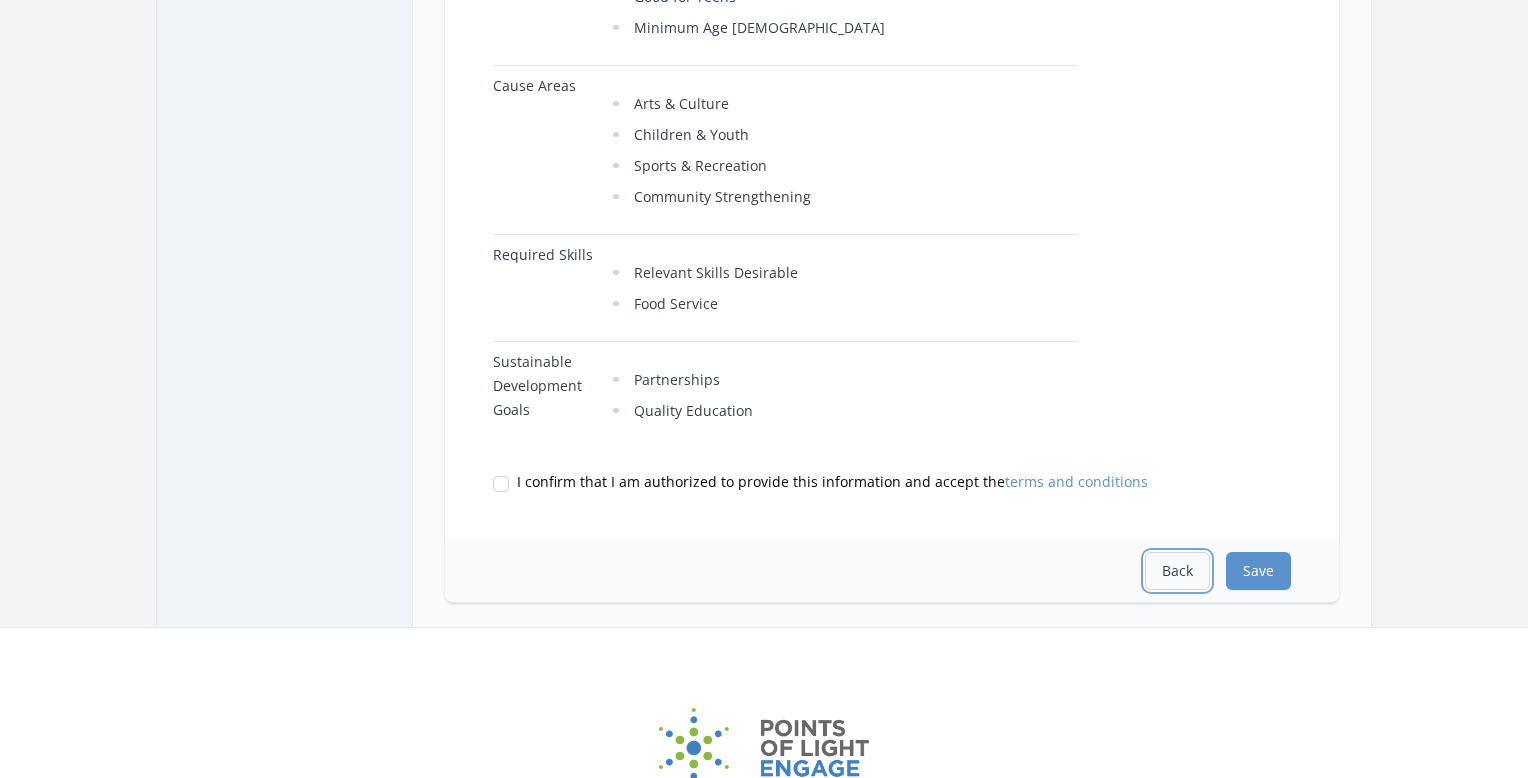 click on "Back" at bounding box center (1177, 571) 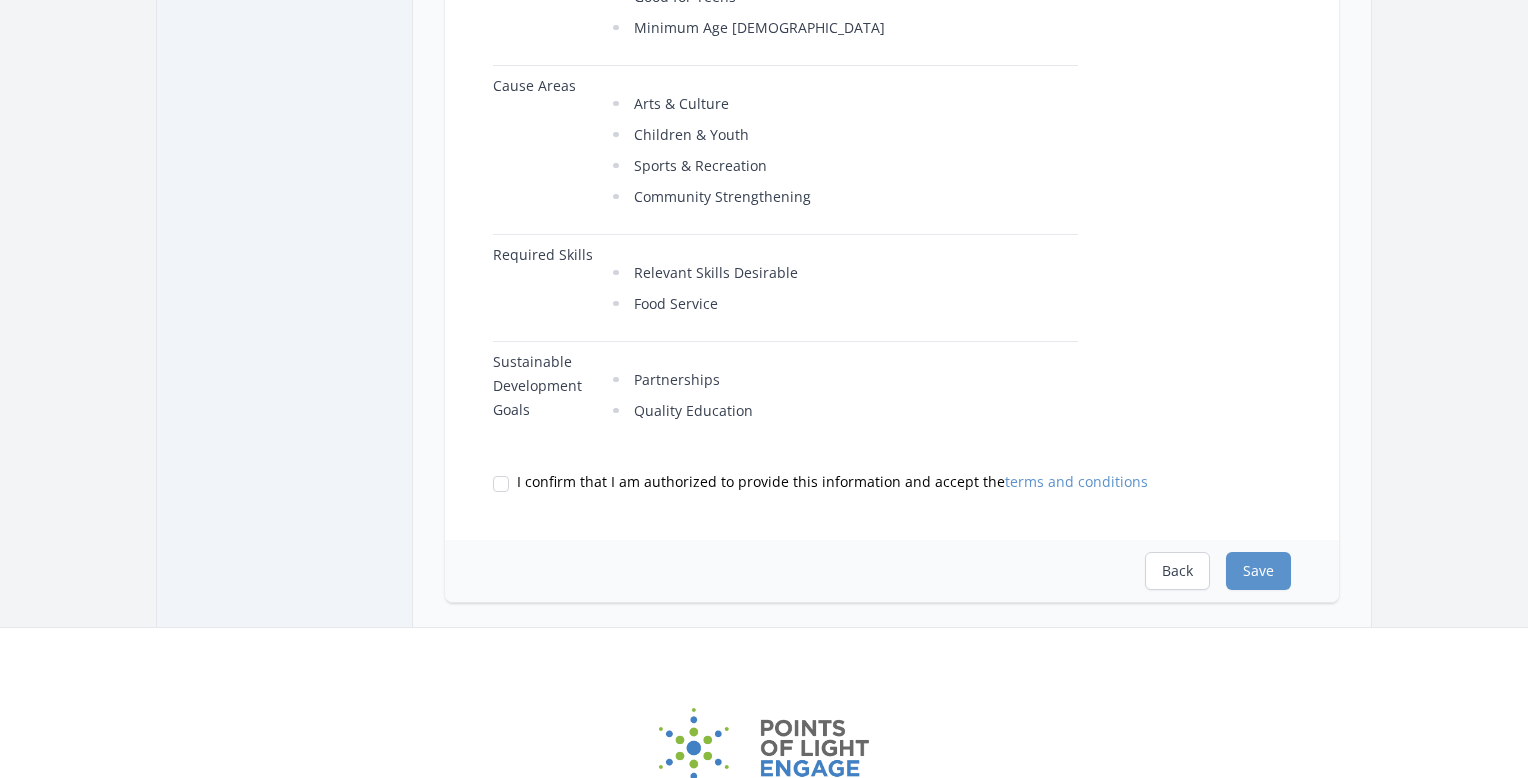 select on "Good for Teens" 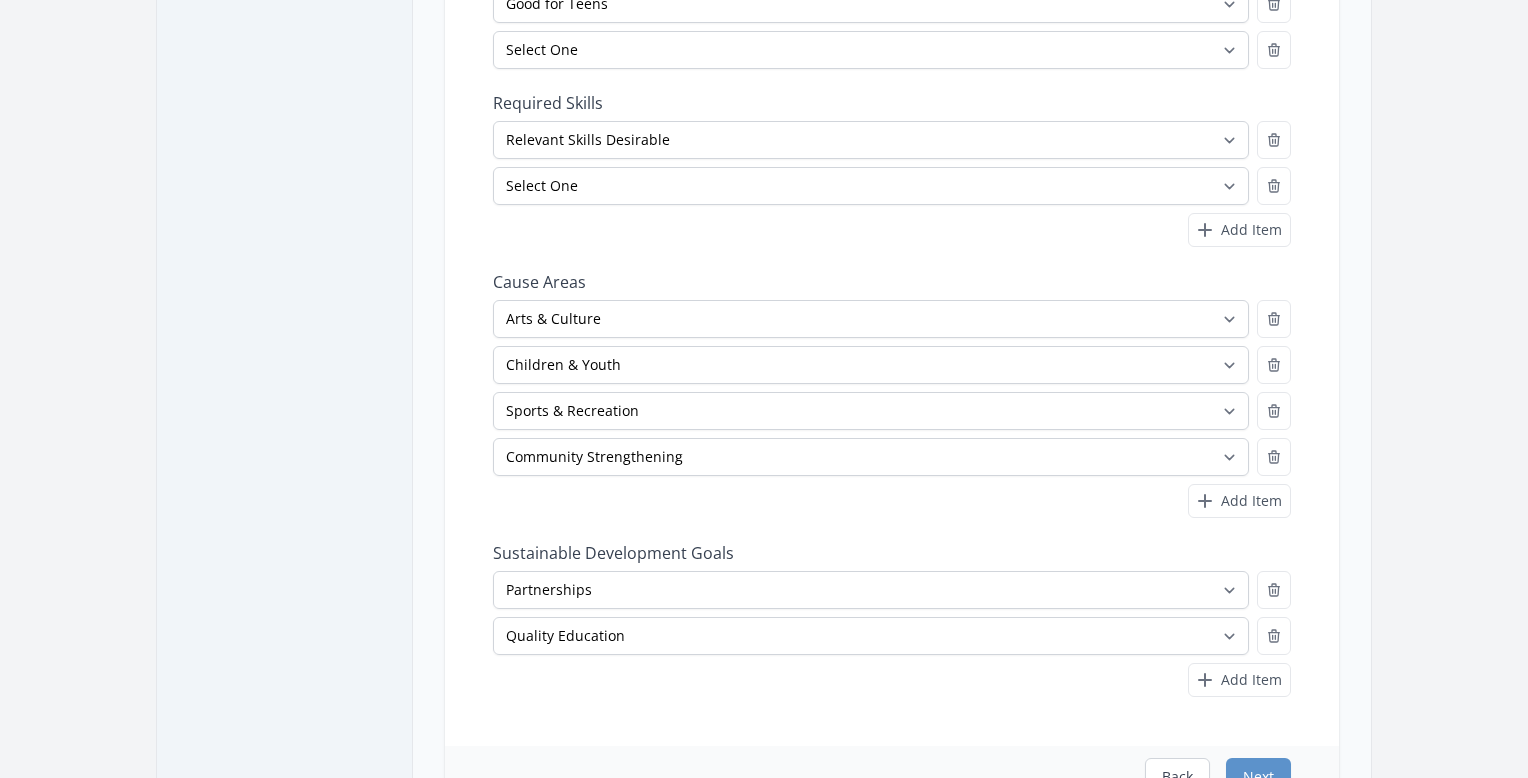 scroll, scrollTop: 212, scrollLeft: 0, axis: vertical 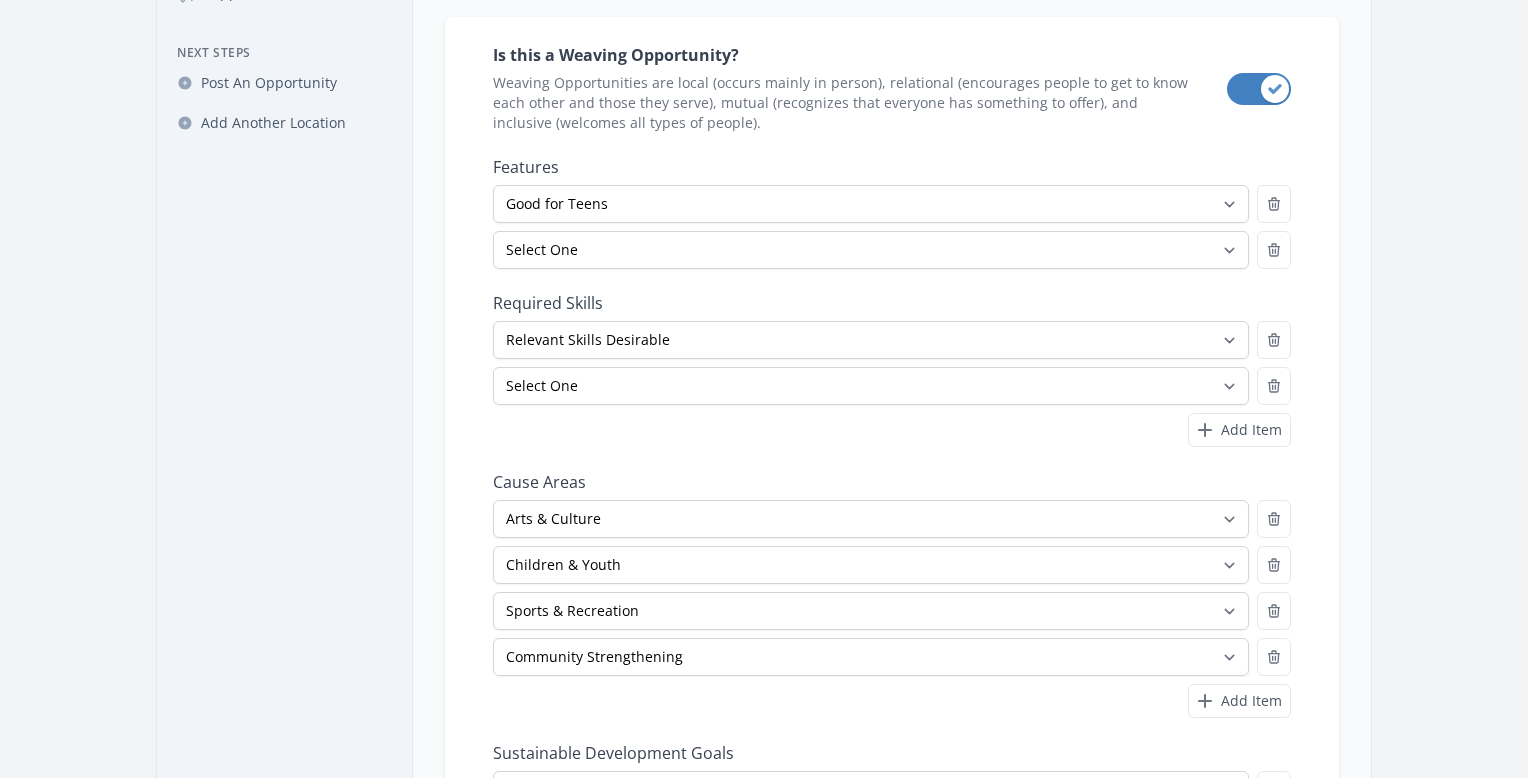 click on "Select One
Accounting
Advocacy
Administrative
Arts
Board Service
Business Skills
Caregiving
Coaching
Communications
Community Outreach
Data Science
Design
Driving
EMT
Event Support
Facilitation Finance Firefighter Legal" at bounding box center (892, 384) 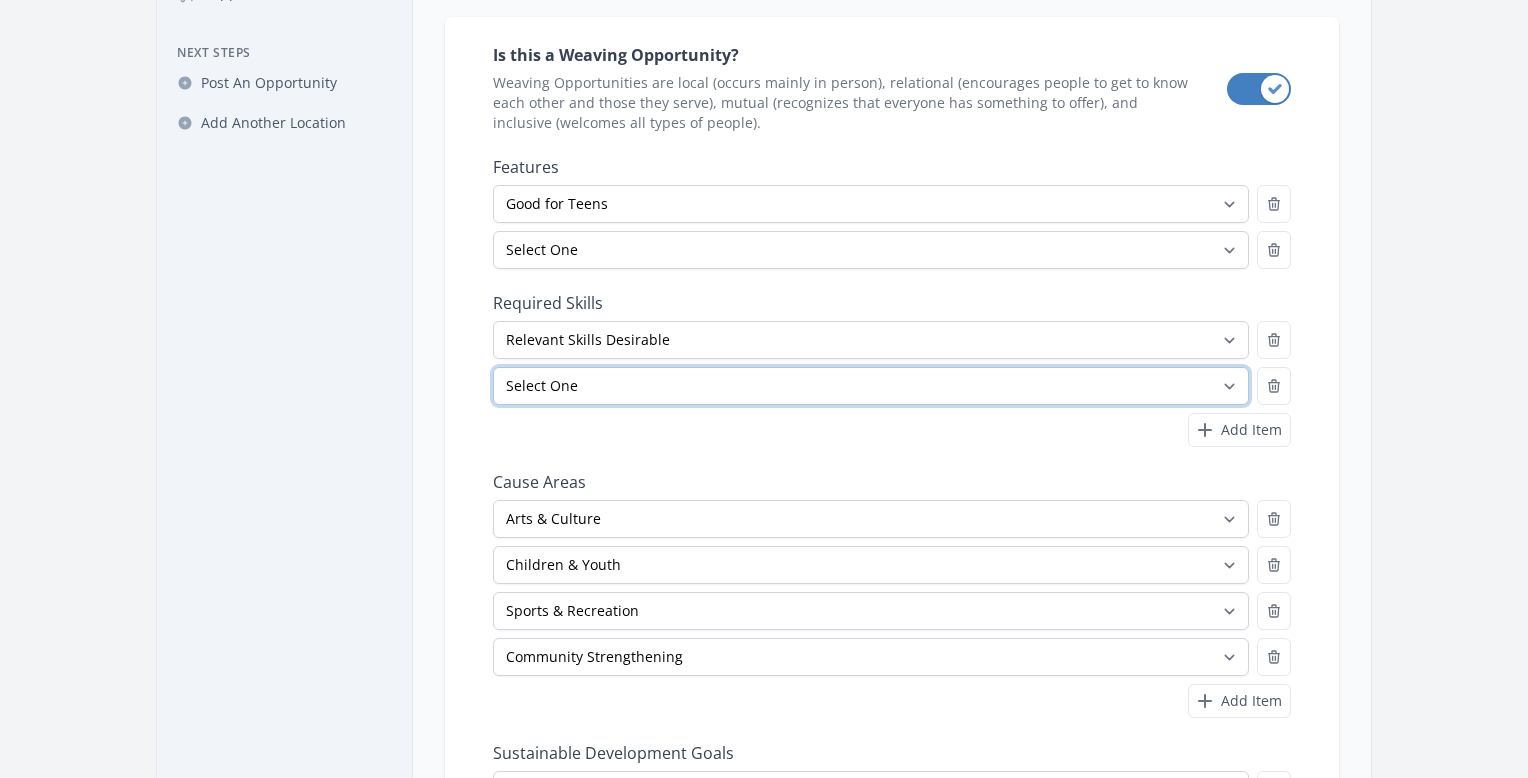 click on "Select One
Accounting
Advocacy
Administrative
Arts
Board Service
Business Skills
Caregiving
Coaching
Communications
Community Outreach
Data Science
Design
Driving
EMT
Event Support
Facilitation
Finance Firefighter Legal" at bounding box center [871, 386] 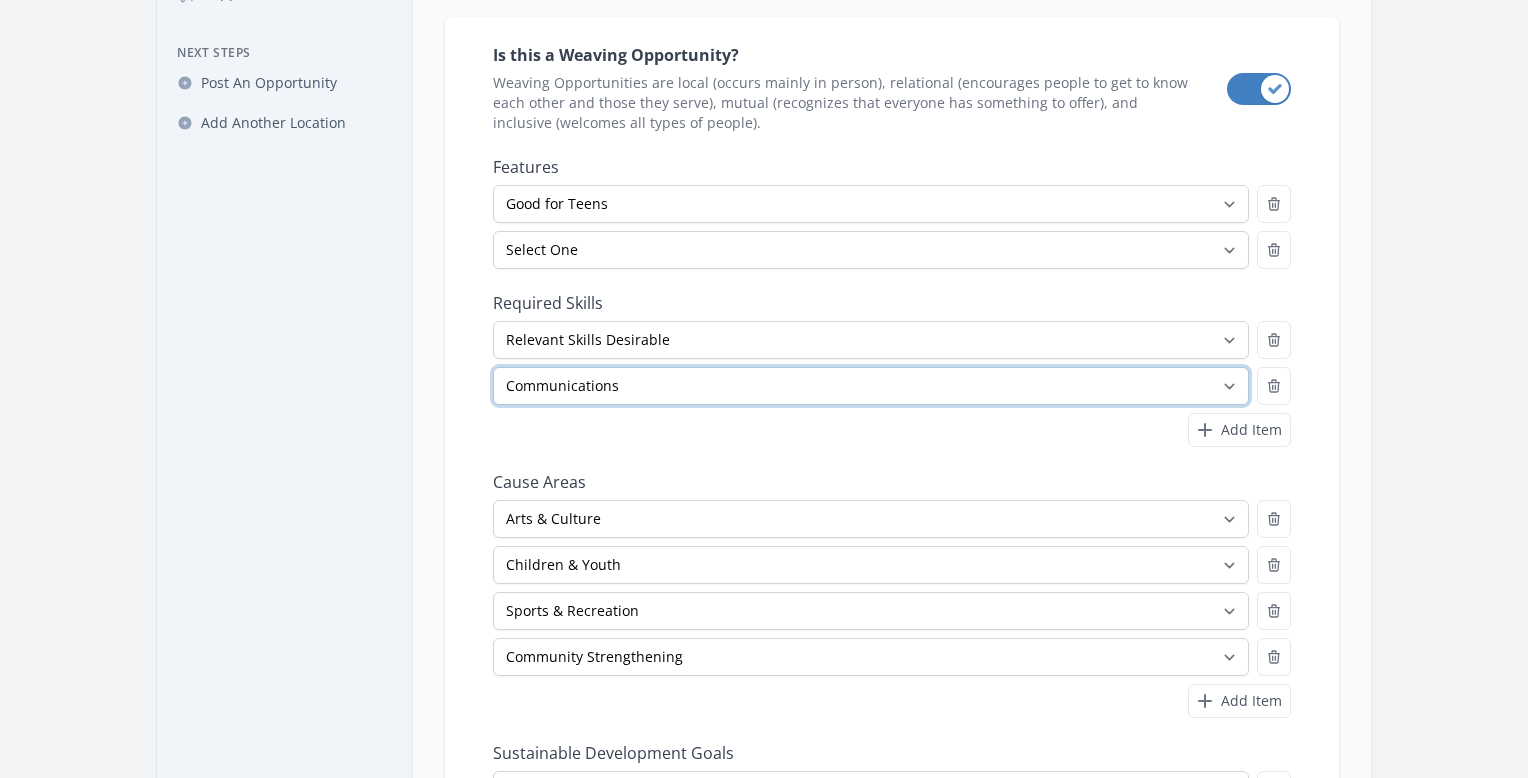 click on "Select One
Accounting
Advocacy
Administrative
Arts
Board Service
Business Skills
Caregiving
Coaching
Communications
Community Outreach
Data Science
Design
Driving
EMT
Event Support
Facilitation
Finance Firefighter Legal" at bounding box center [871, 386] 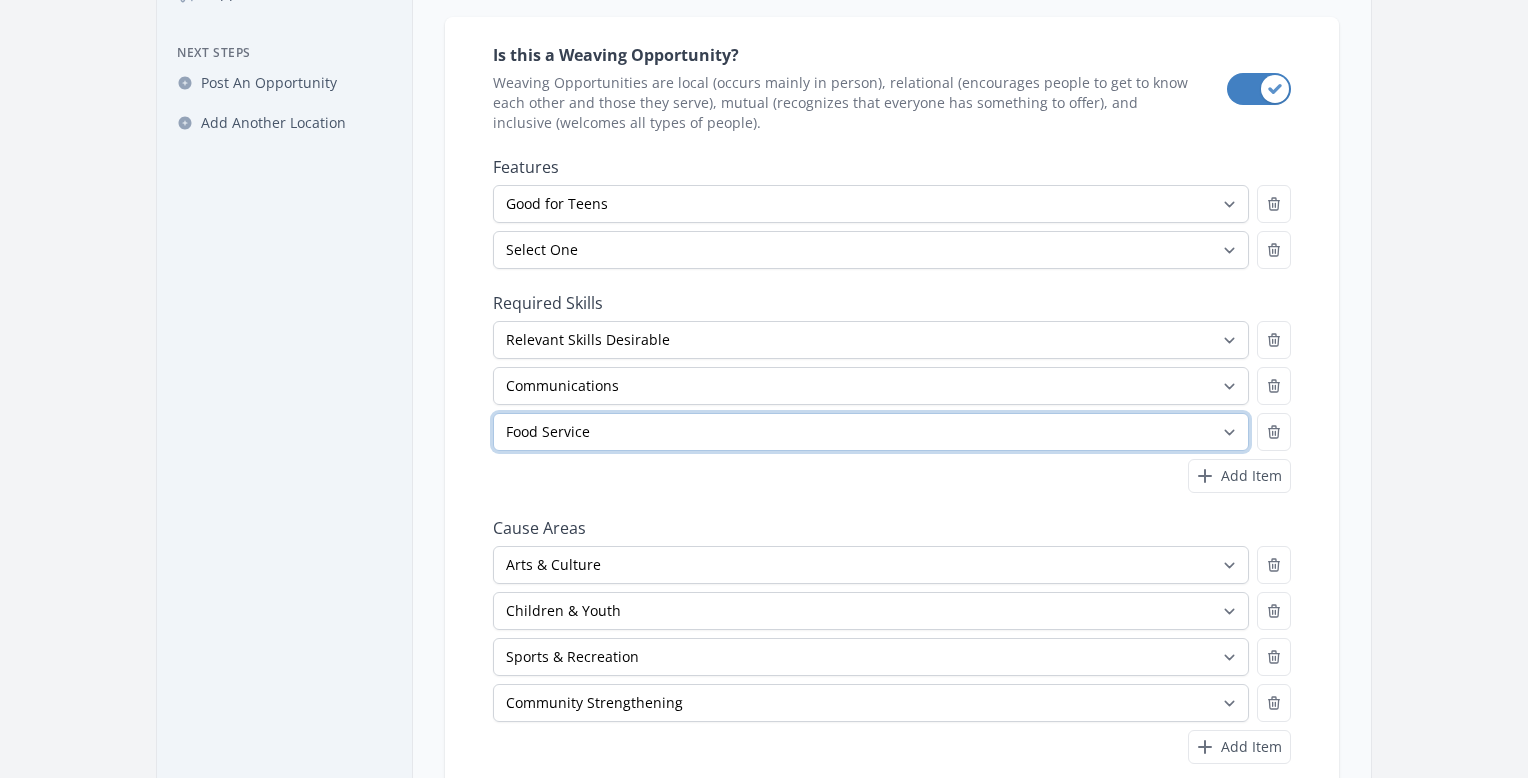 click on "Select One
Accounting
Advocacy
Administrative
Arts
Board Service
Business Skills
Caregiving
Coaching
Communications
Community Outreach
Data Science
Design
Driving
EMT
Event Support
Facilitation
Finance Firefighter Legal" at bounding box center (871, 432) 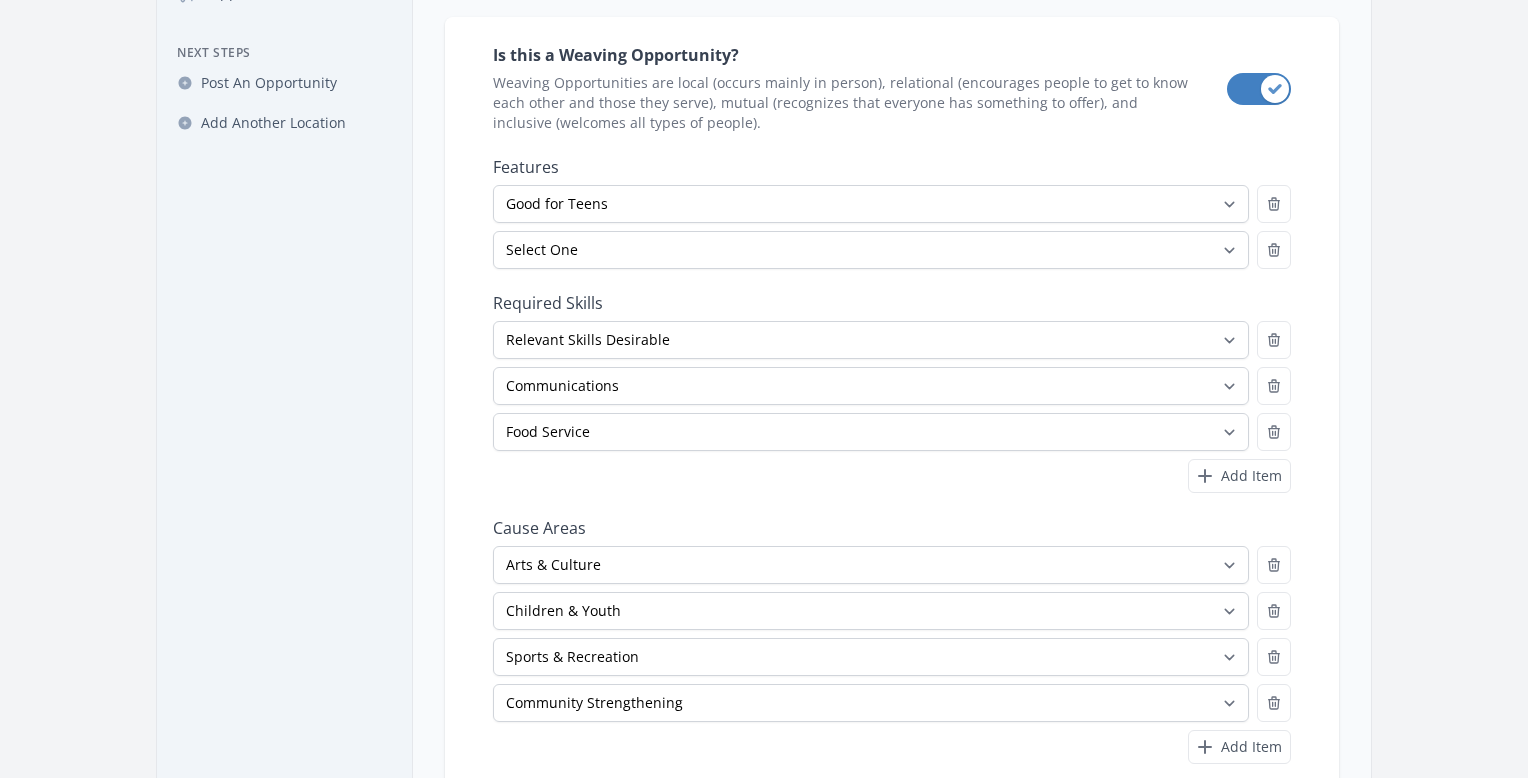 click on "Add Item" at bounding box center [892, 476] 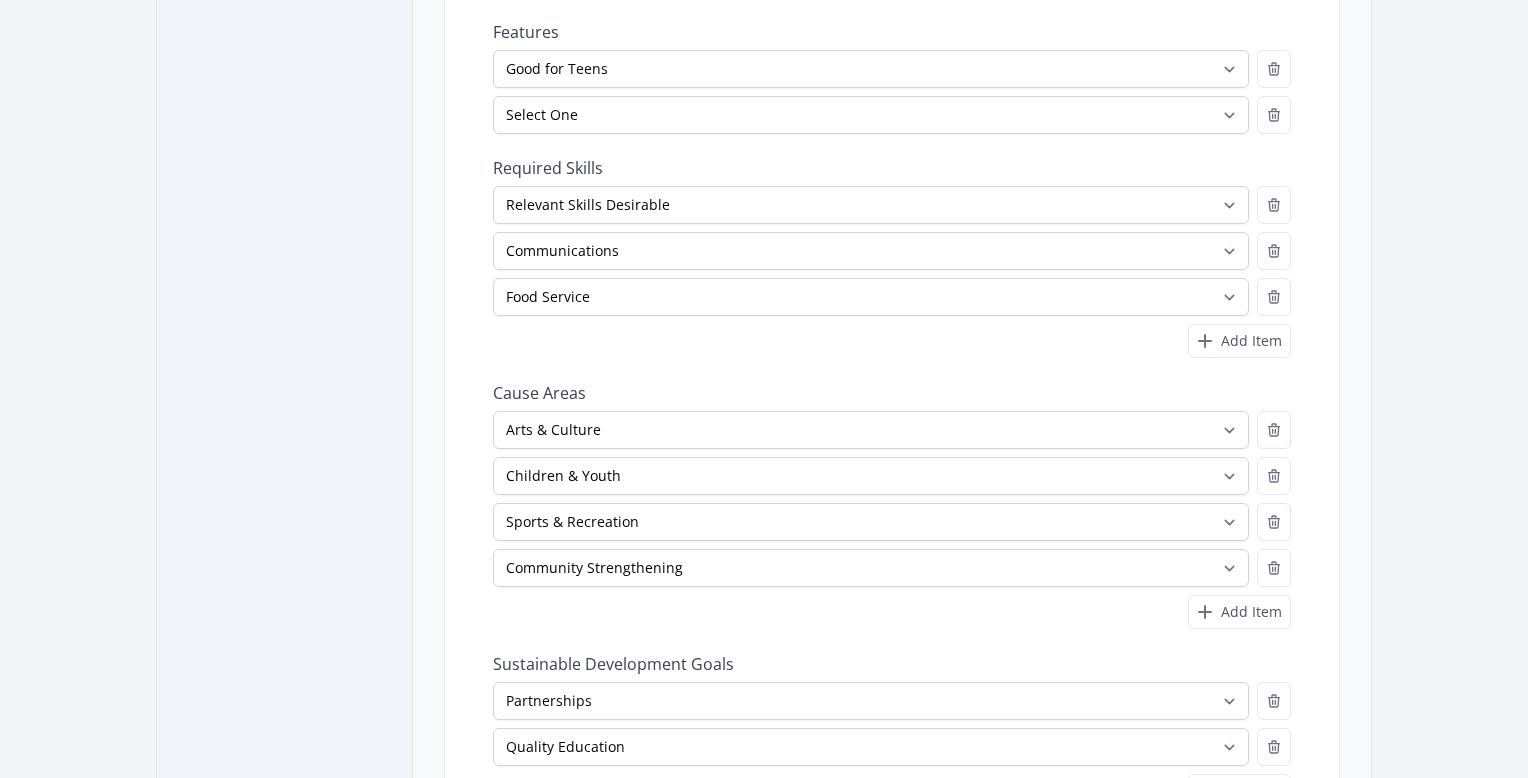 scroll, scrollTop: 512, scrollLeft: 0, axis: vertical 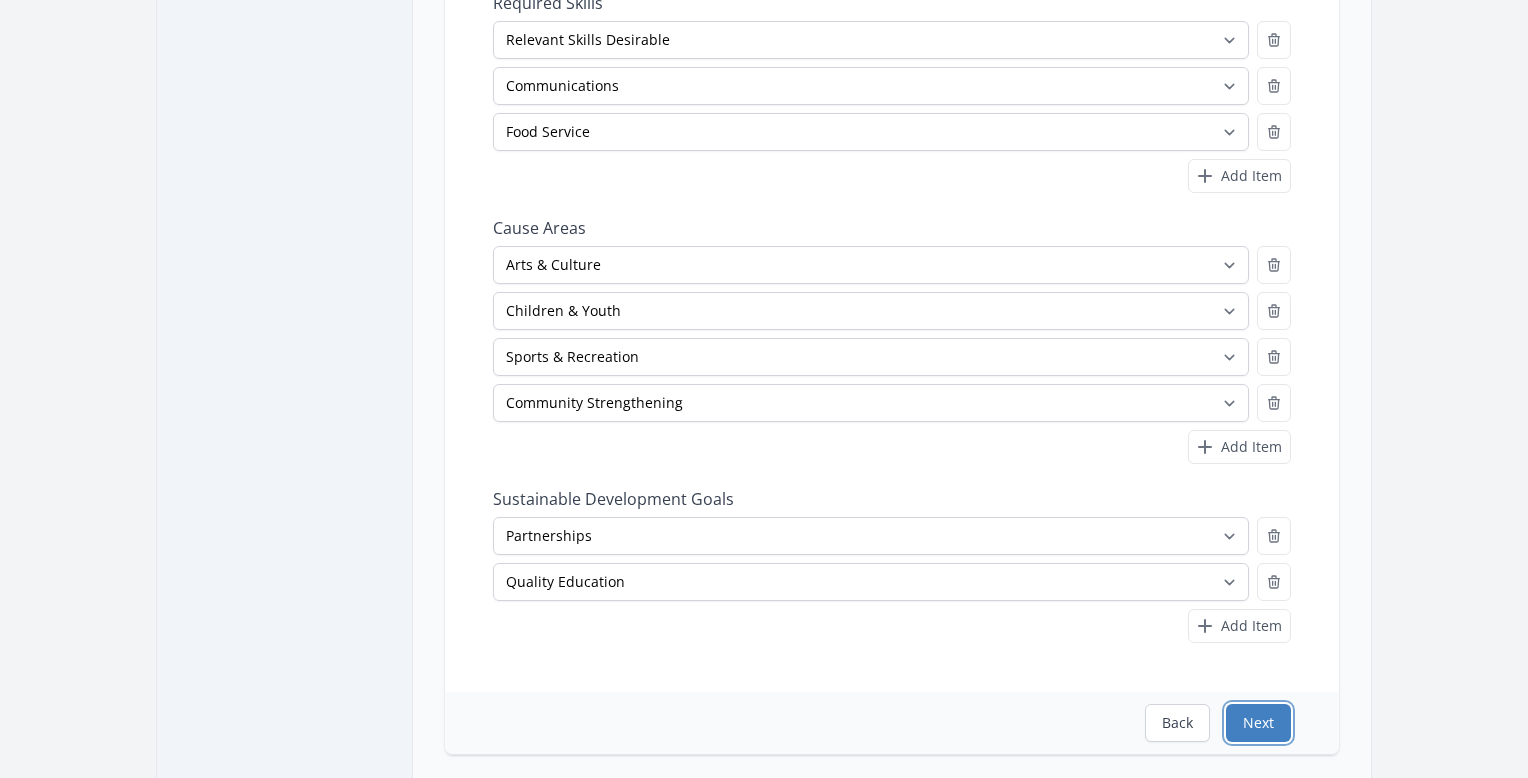 click on "Next" at bounding box center [1258, 723] 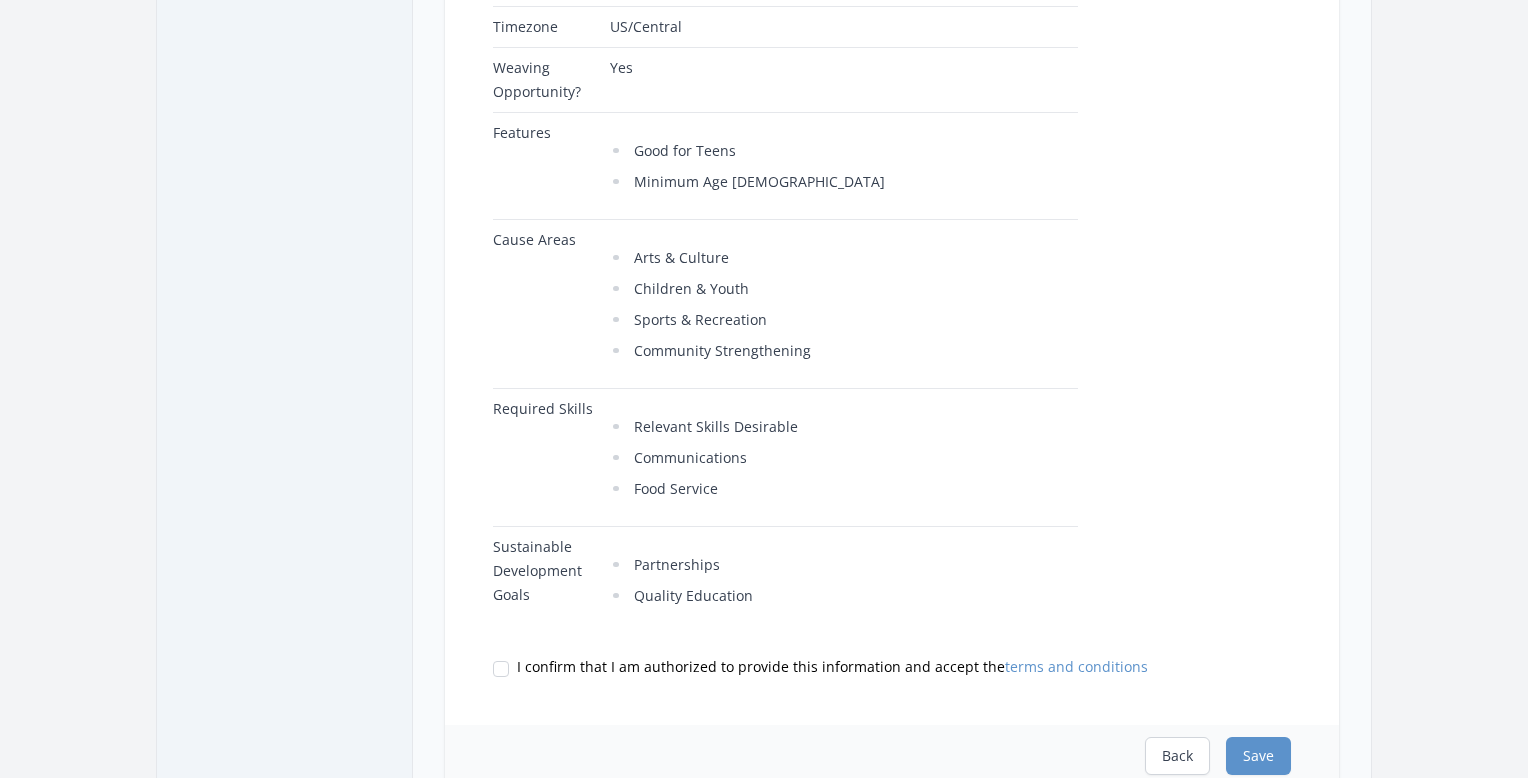 scroll, scrollTop: 900, scrollLeft: 0, axis: vertical 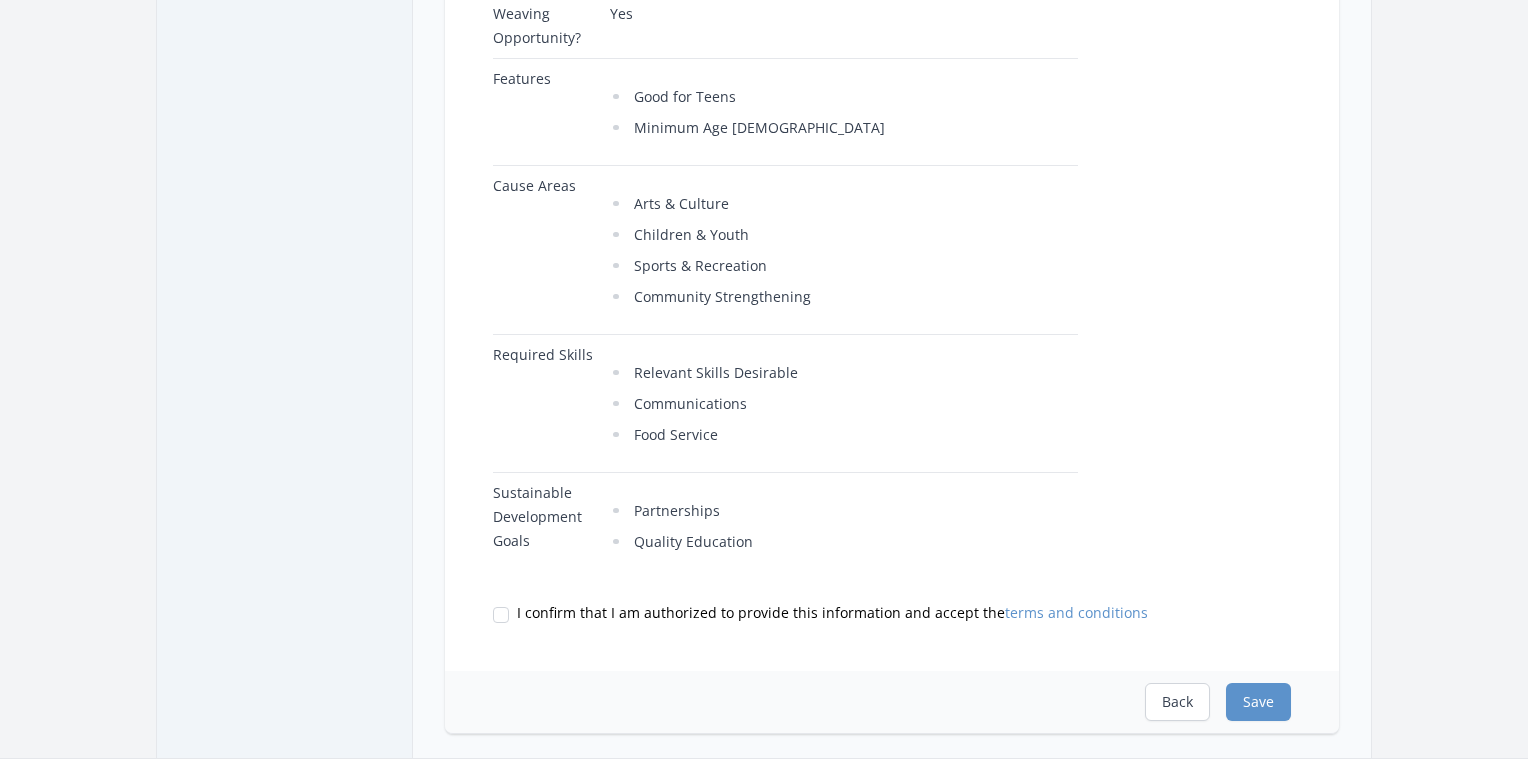 click on "I confirm that I am authorized to provide this information and accept the  terms and conditions" at bounding box center (832, 613) 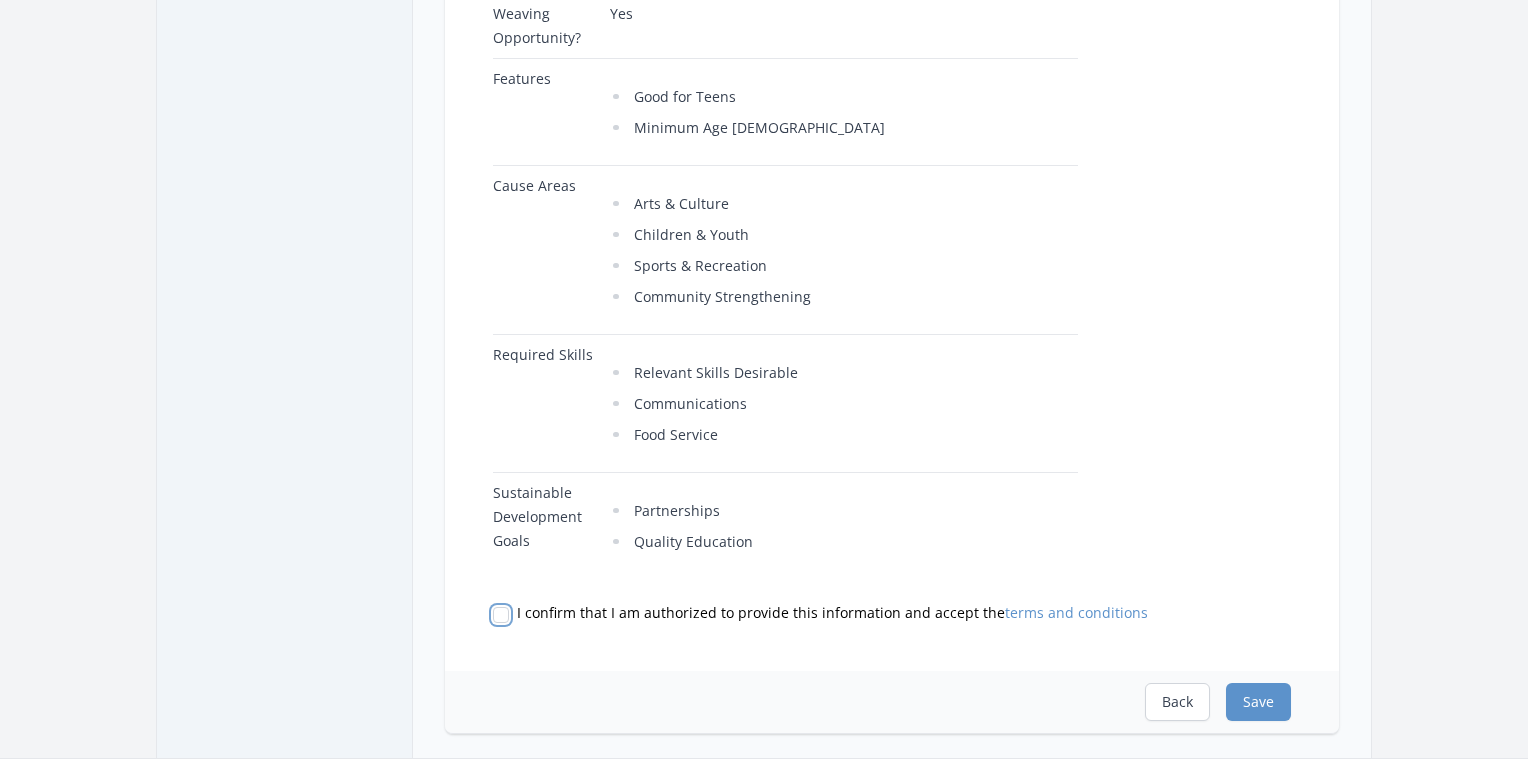 checkbox on "true" 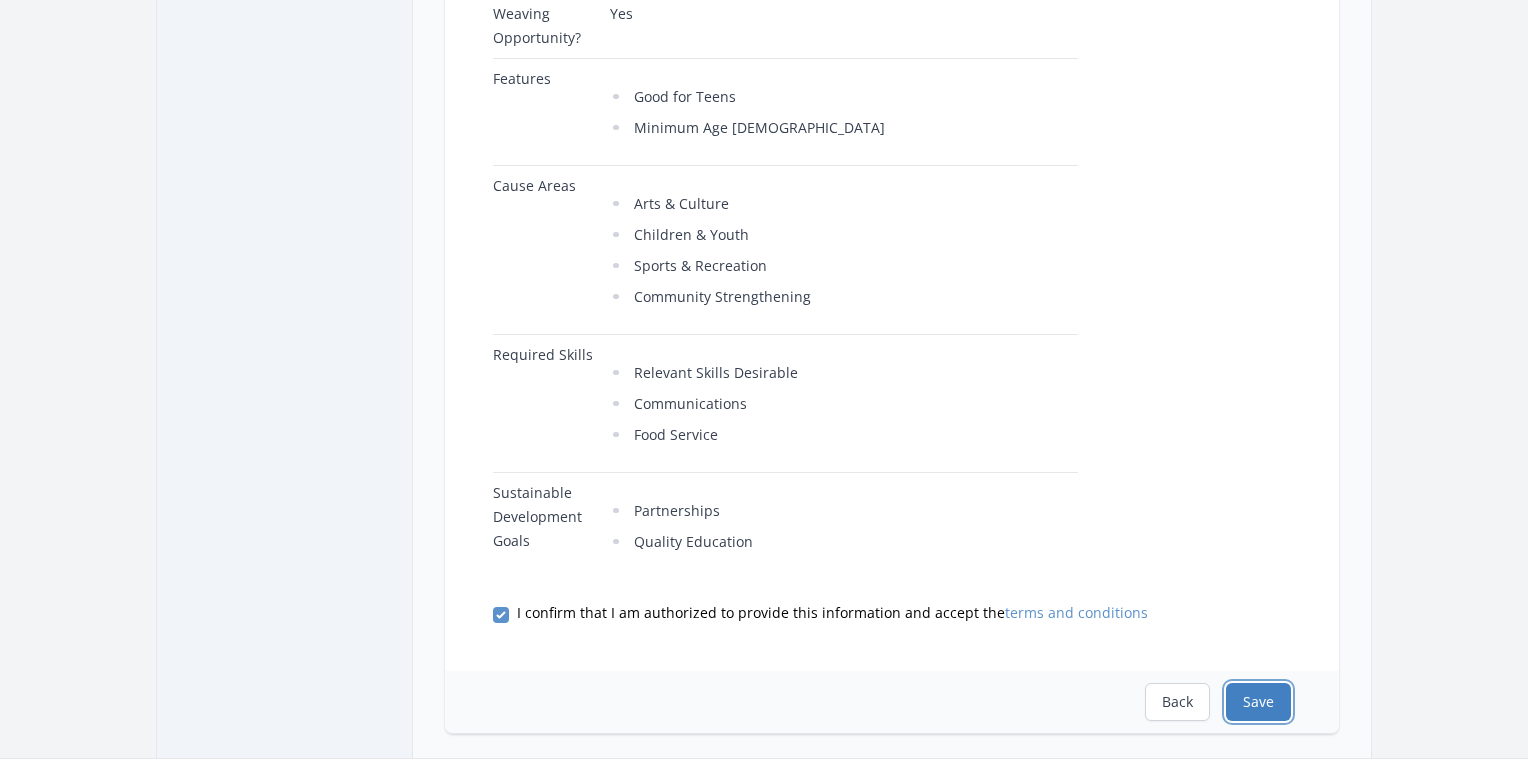 click on "Save" at bounding box center (1258, 702) 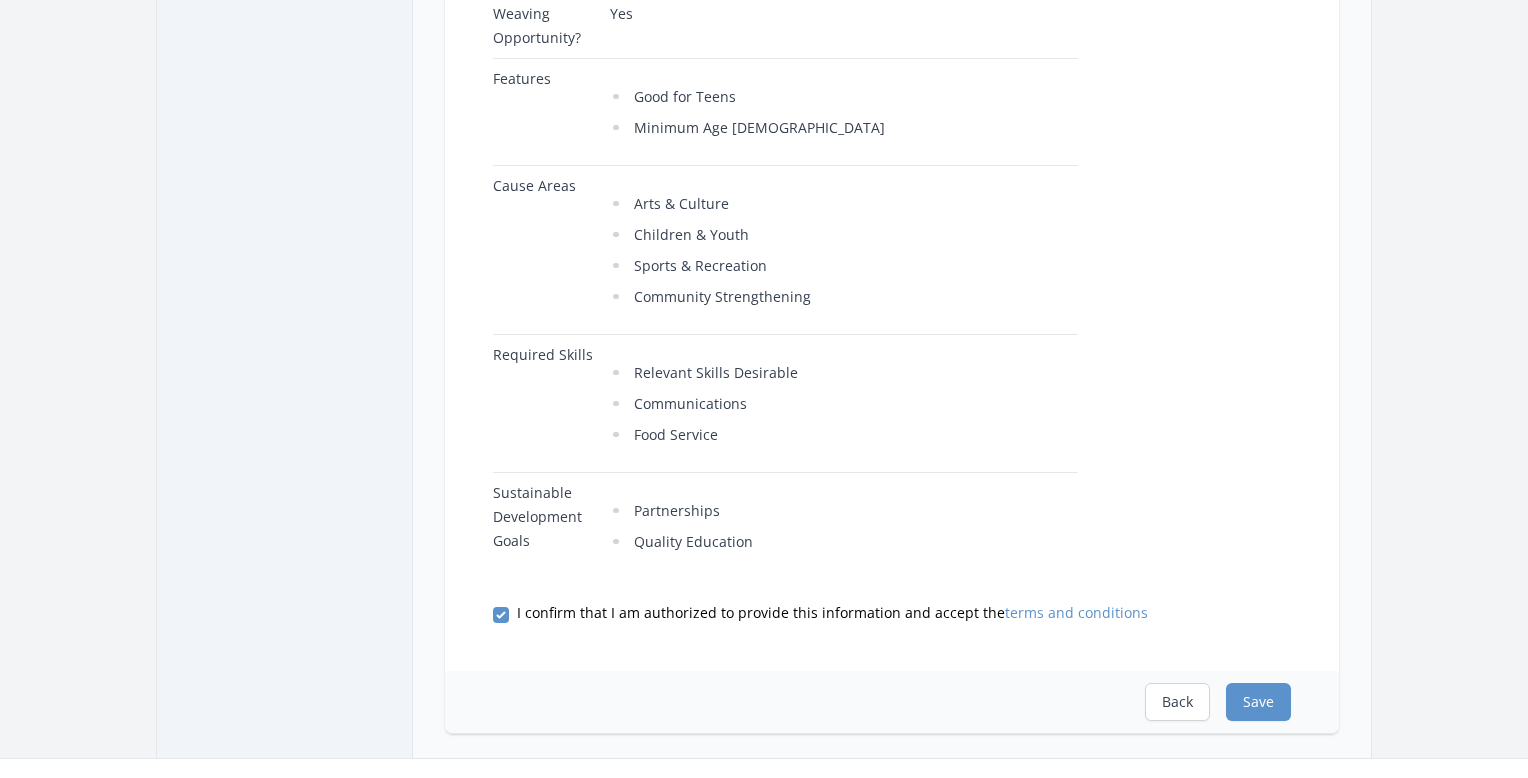 scroll, scrollTop: 0, scrollLeft: 0, axis: both 